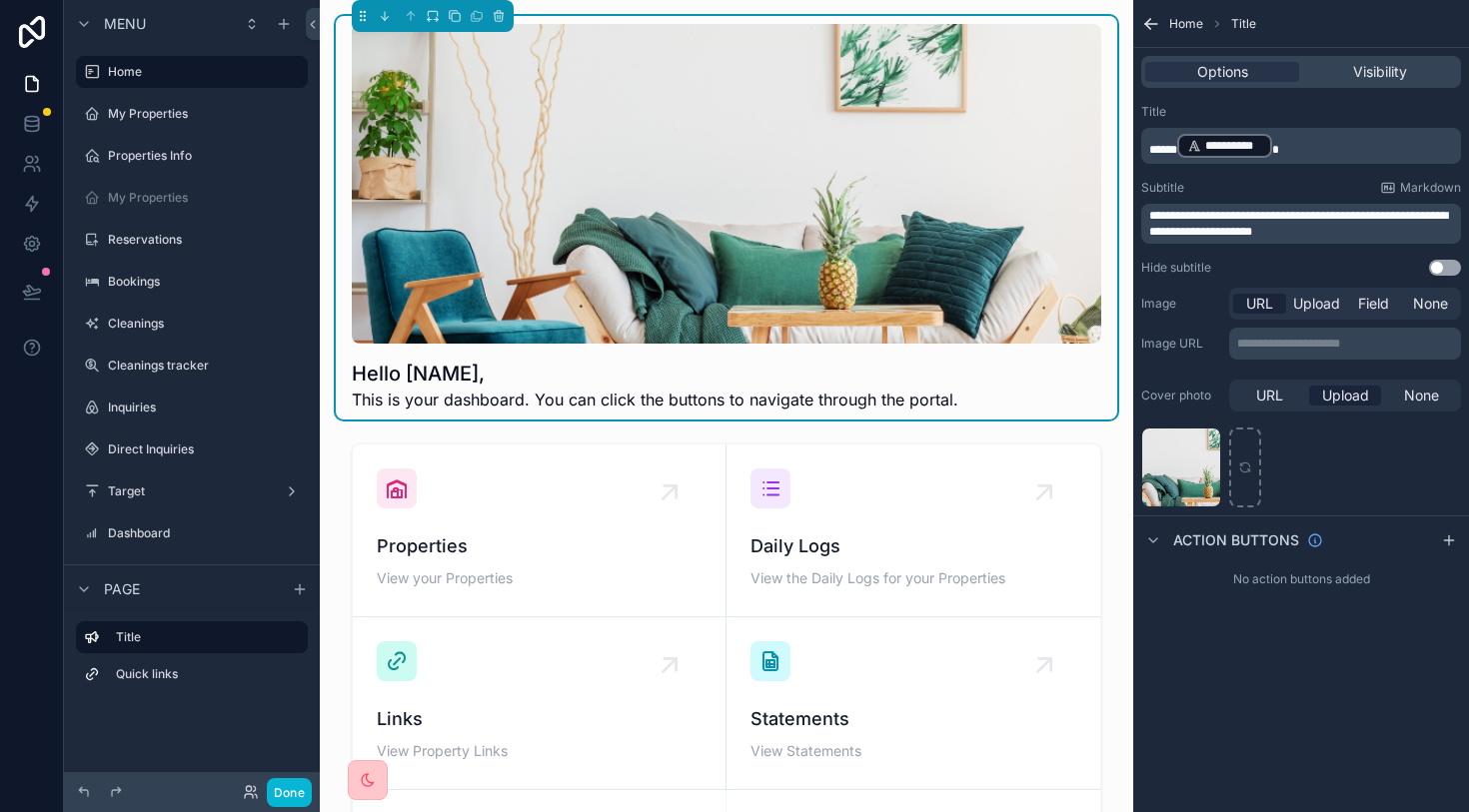 scroll, scrollTop: 0, scrollLeft: 0, axis: both 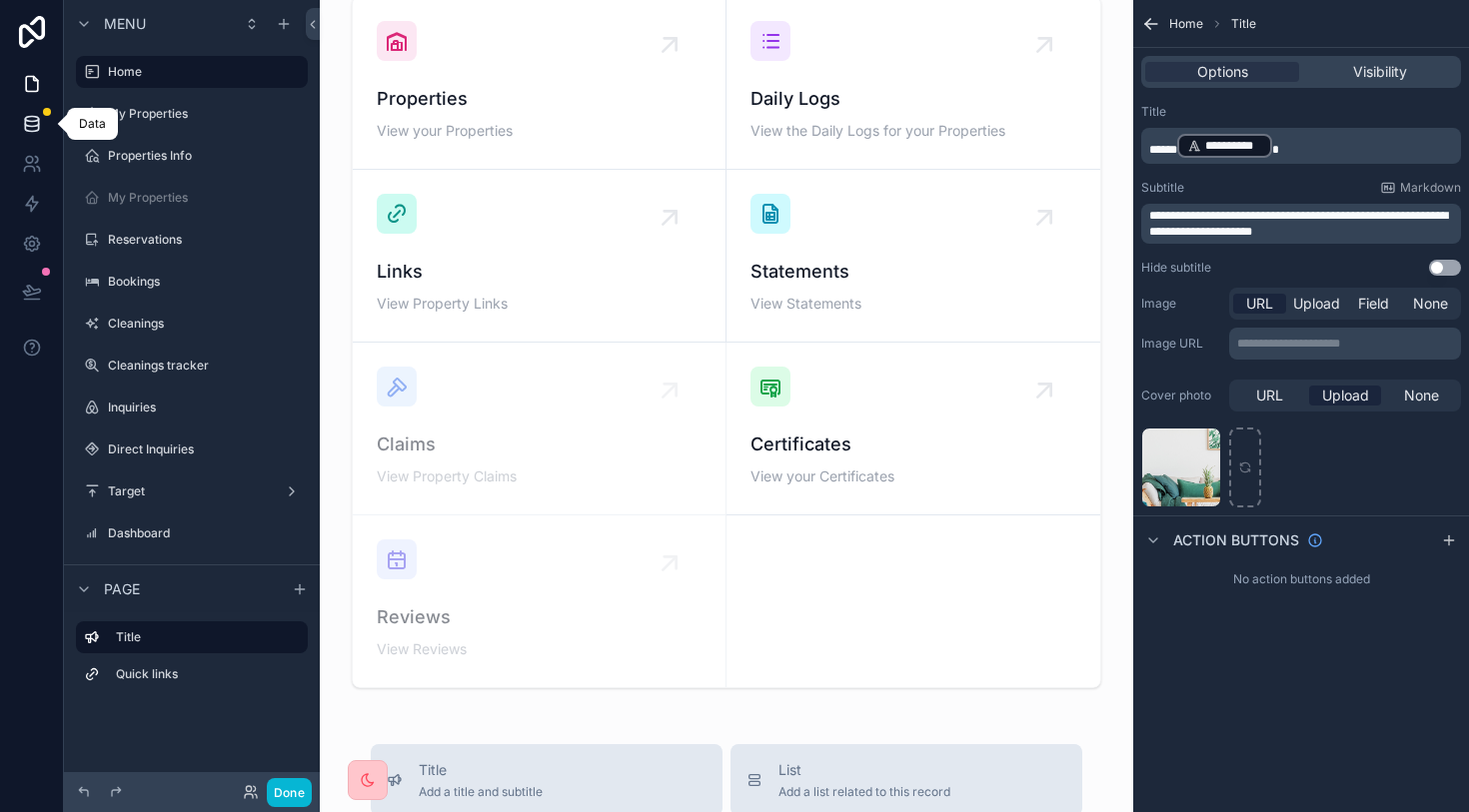 click 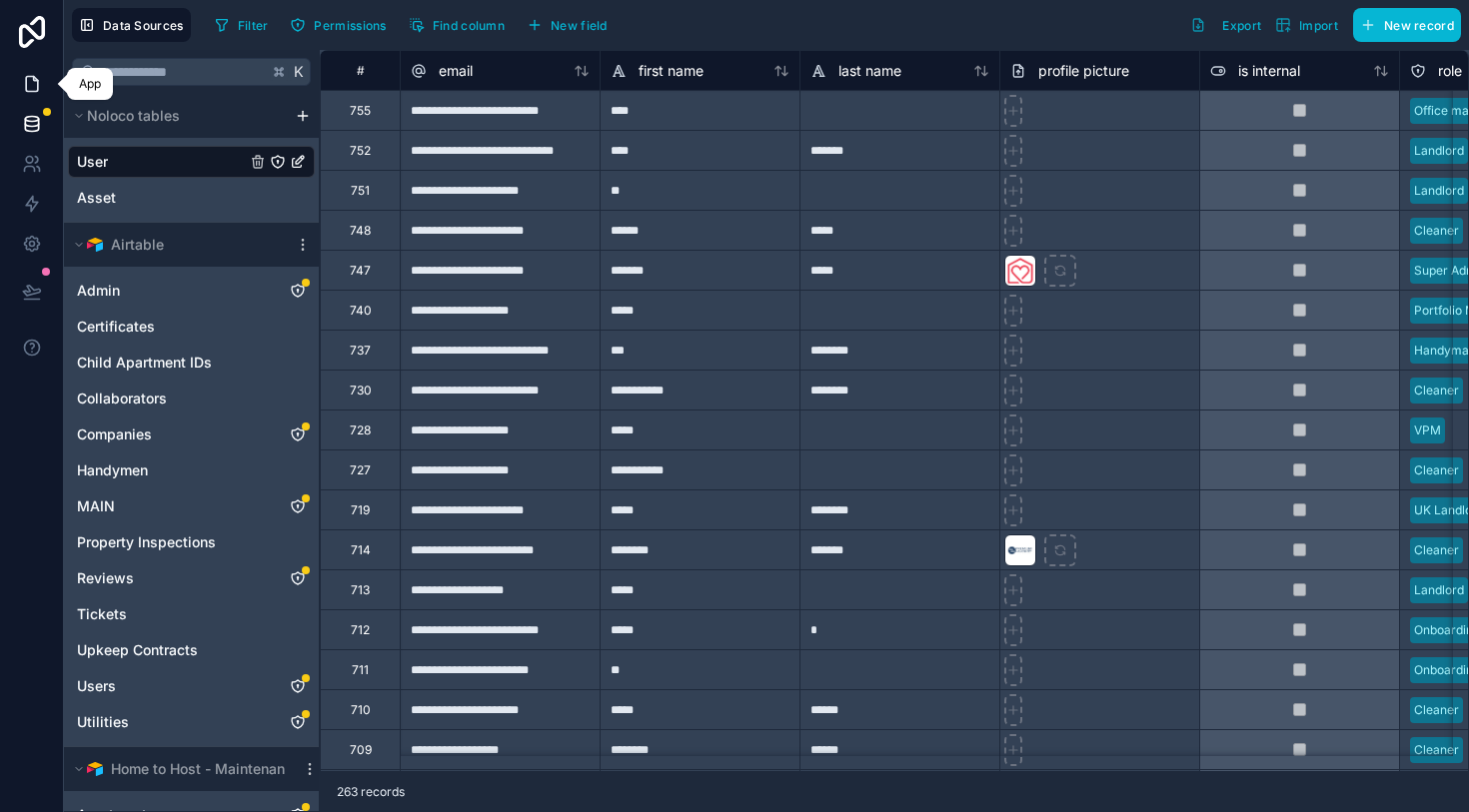 click 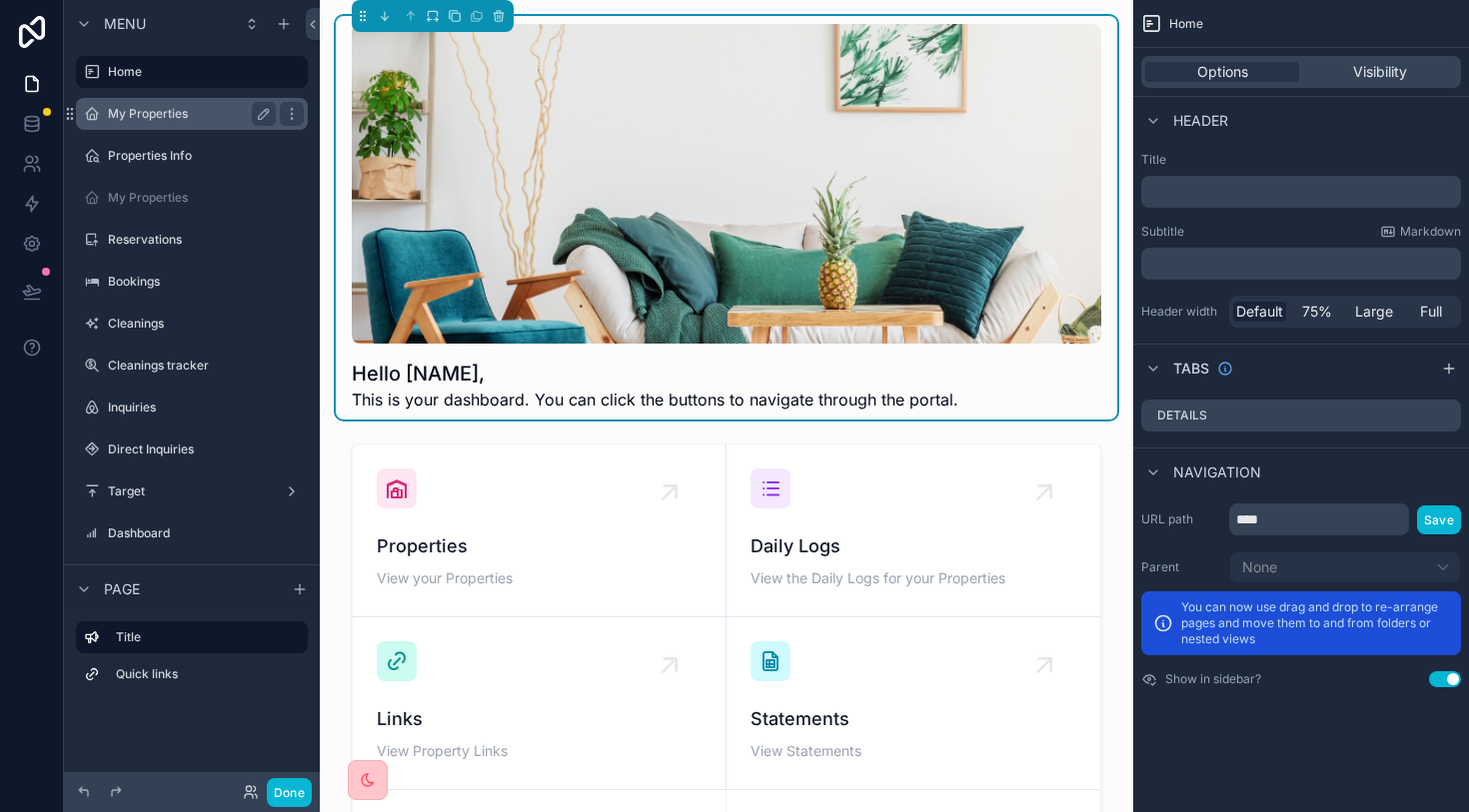 click on "My Properties" at bounding box center (188, 114) 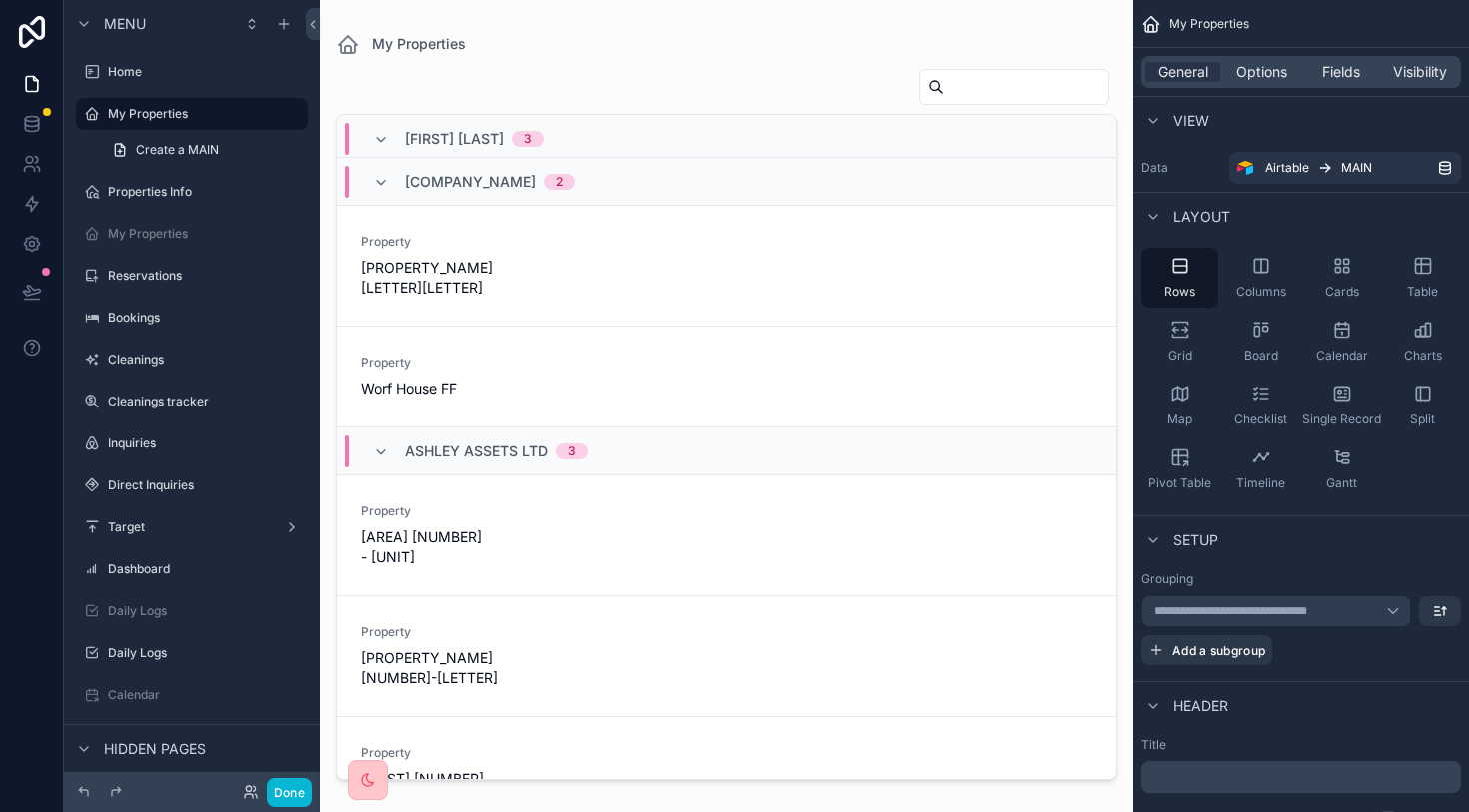 scroll, scrollTop: 364, scrollLeft: 0, axis: vertical 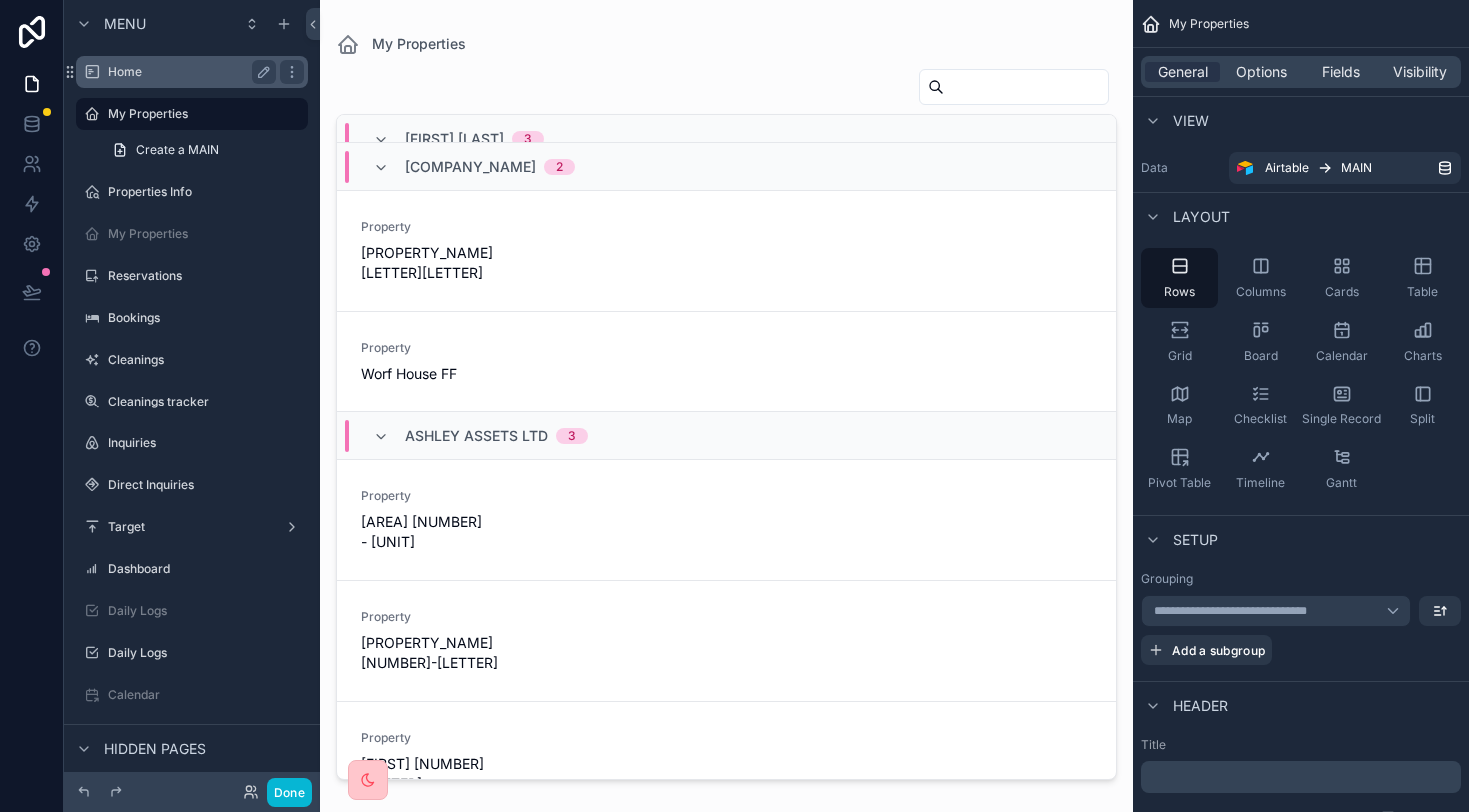 click on "Home" at bounding box center [188, 72] 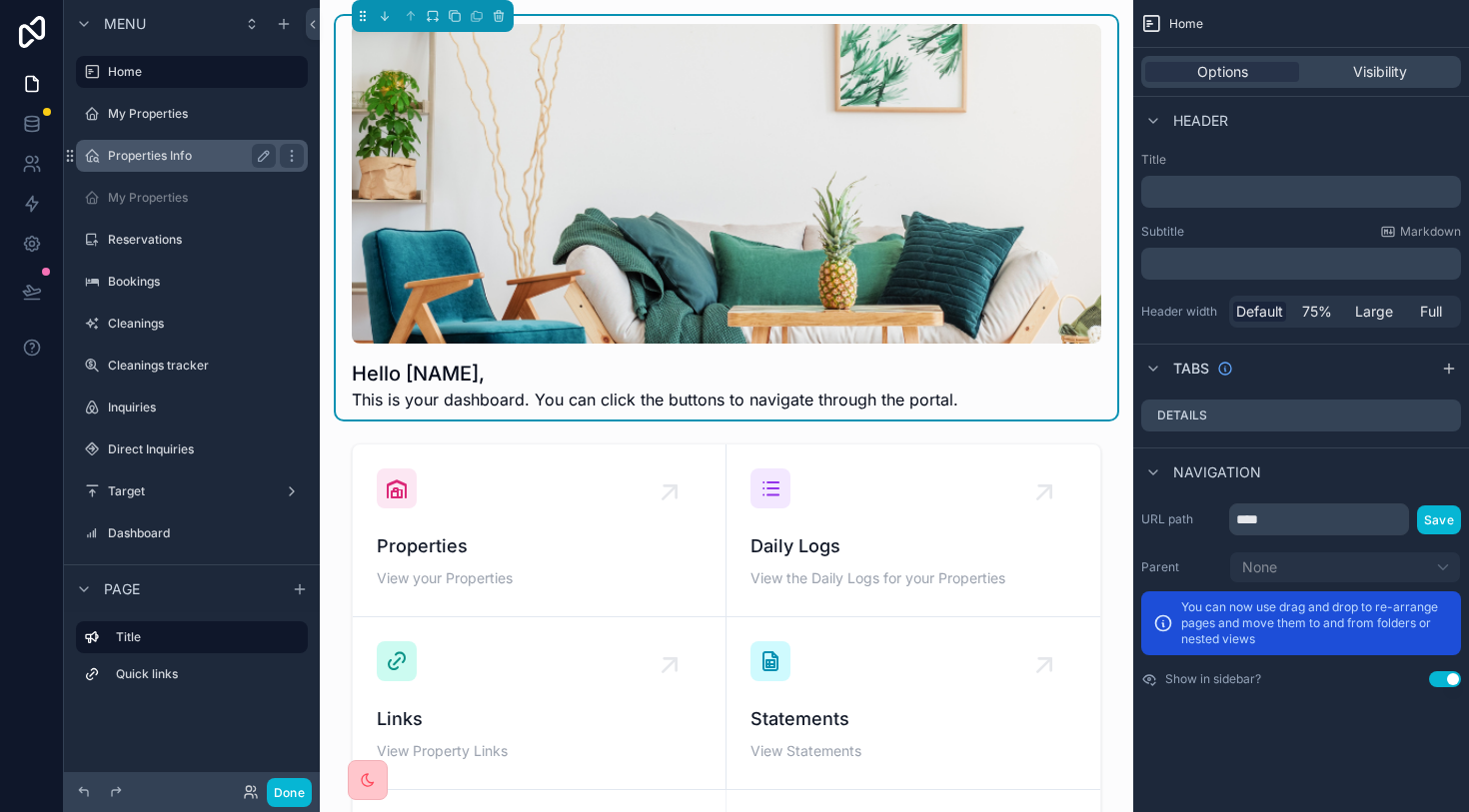 click on "Properties Info" at bounding box center [188, 156] 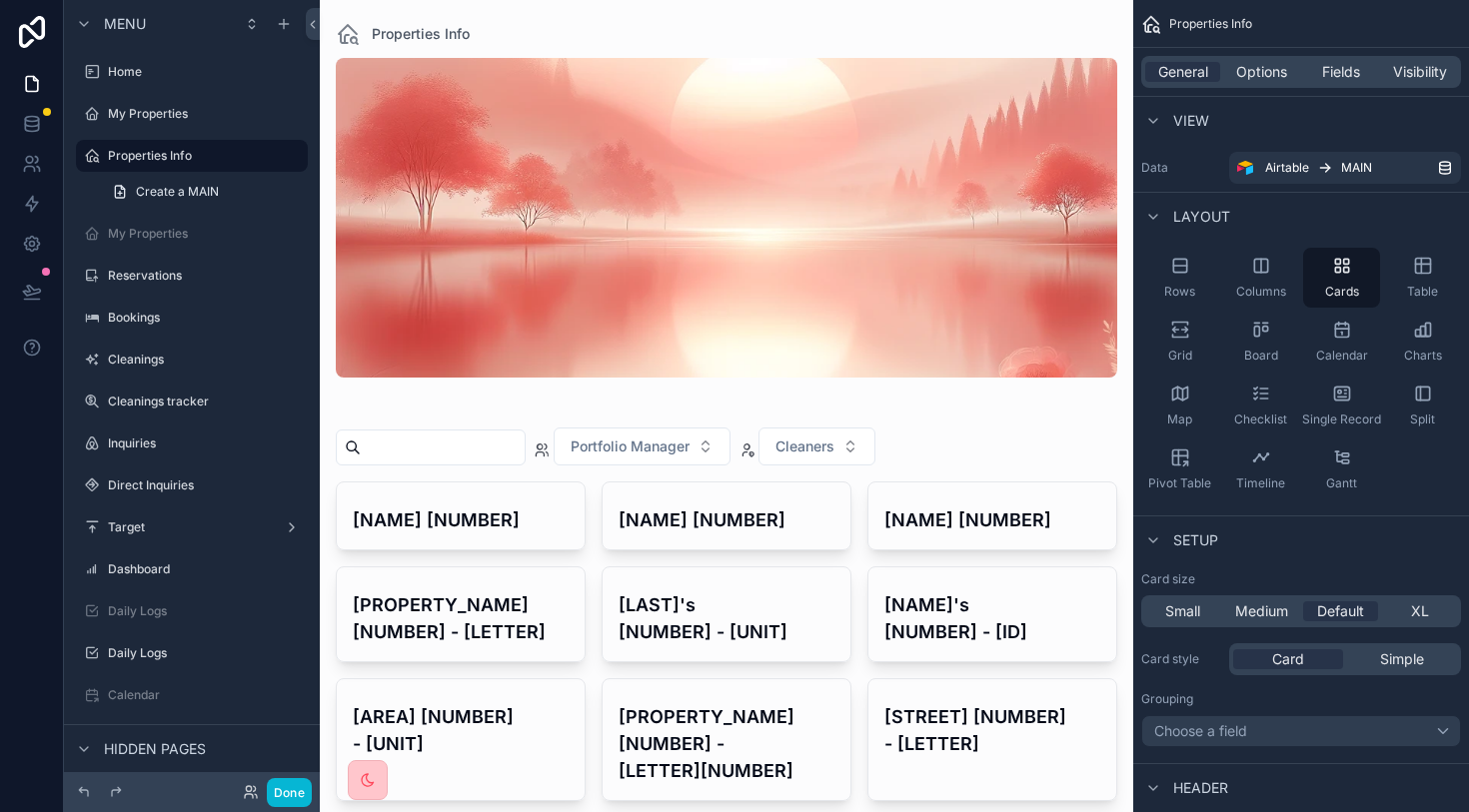 scroll, scrollTop: 0, scrollLeft: 0, axis: both 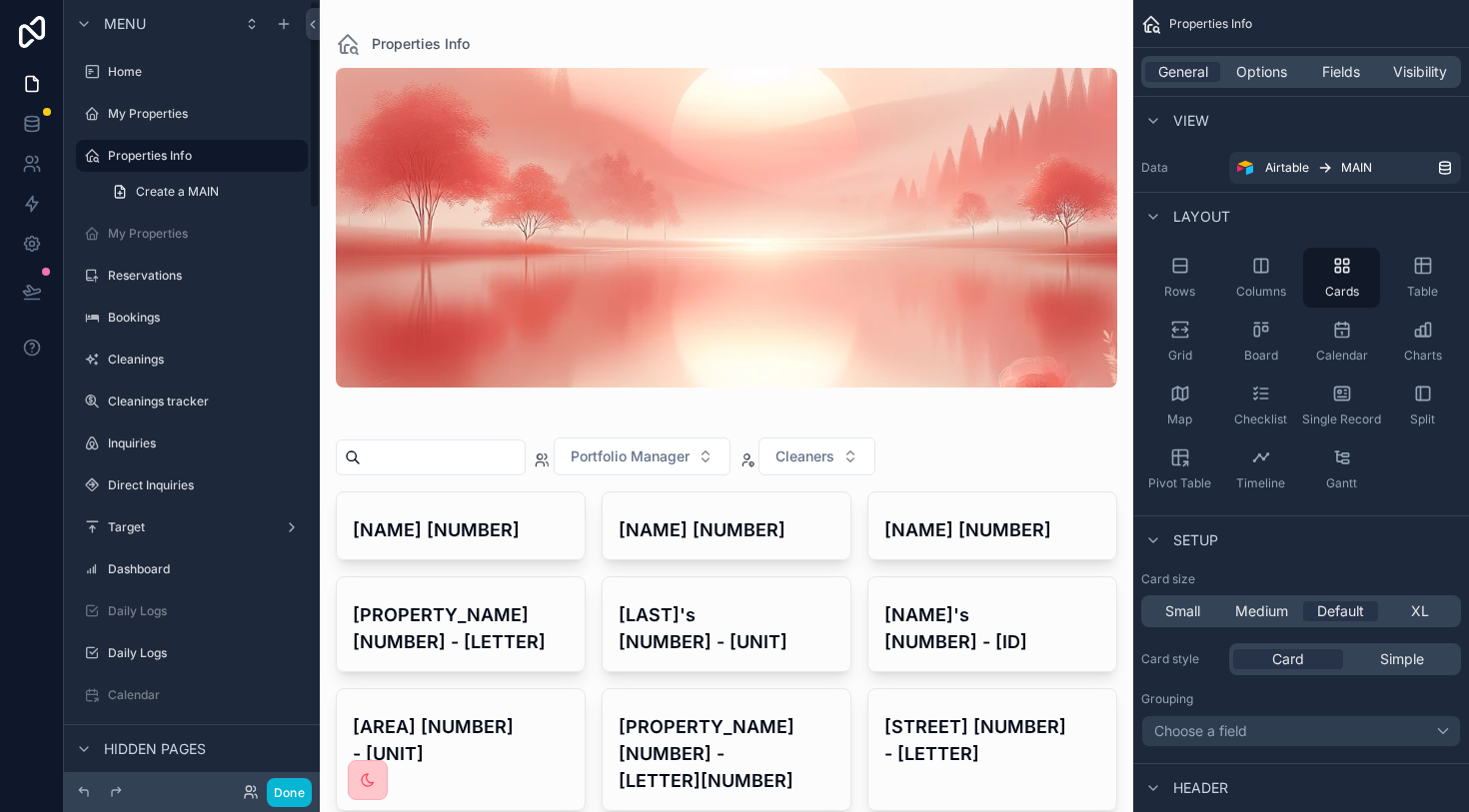click at bounding box center (727, 7093) 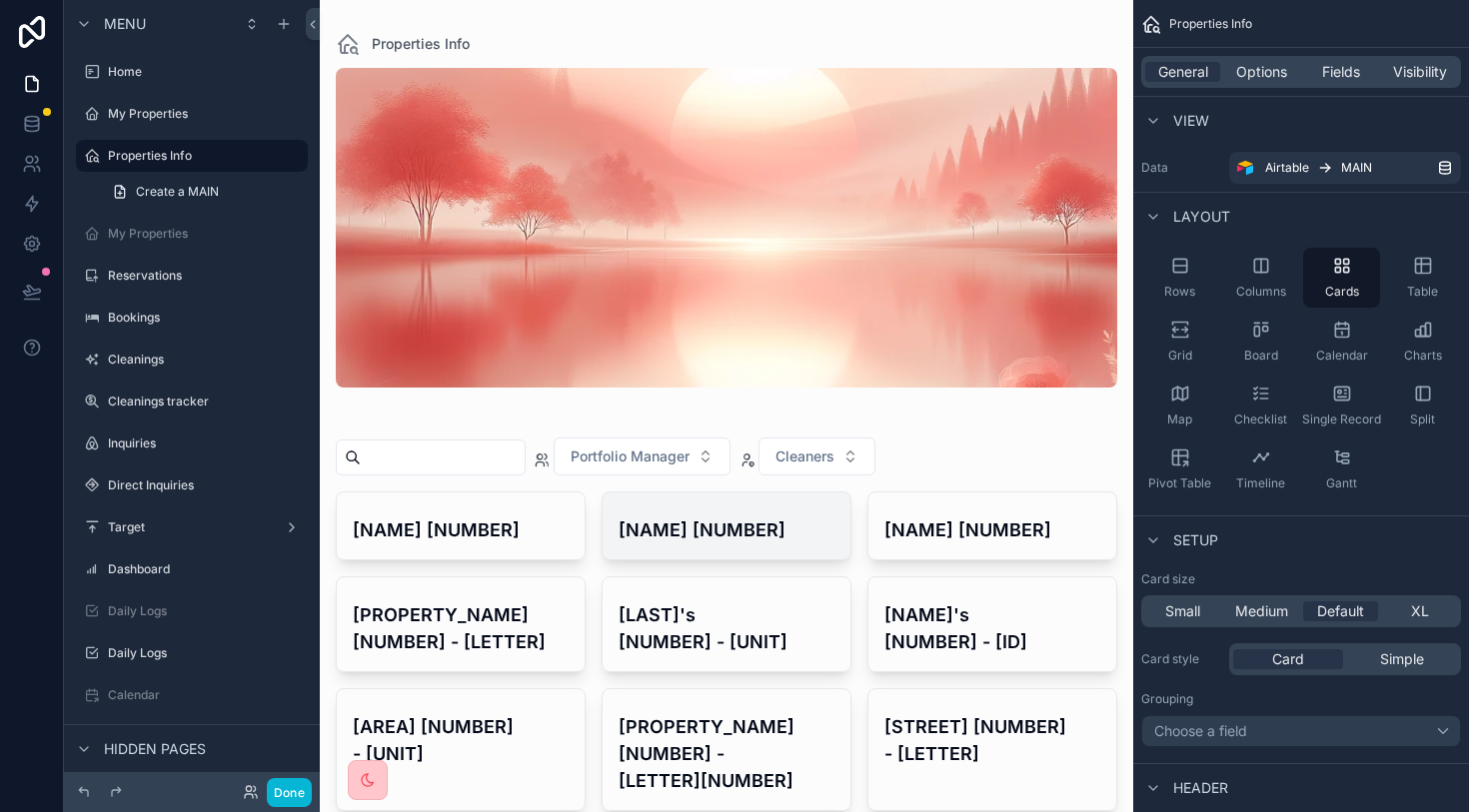 click on "[NAME] [NUMBER]" at bounding box center (727, 529) 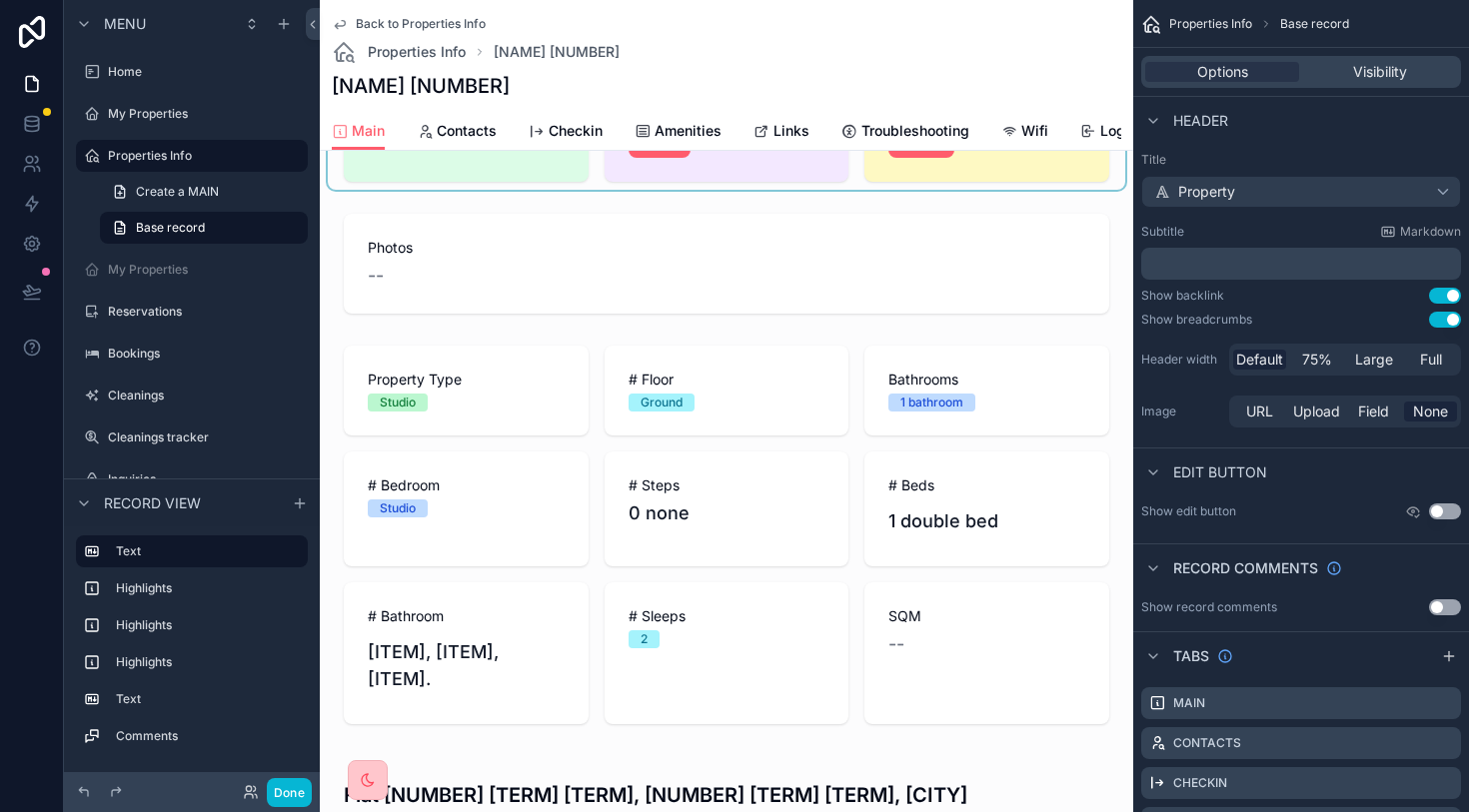 scroll, scrollTop: 330, scrollLeft: 0, axis: vertical 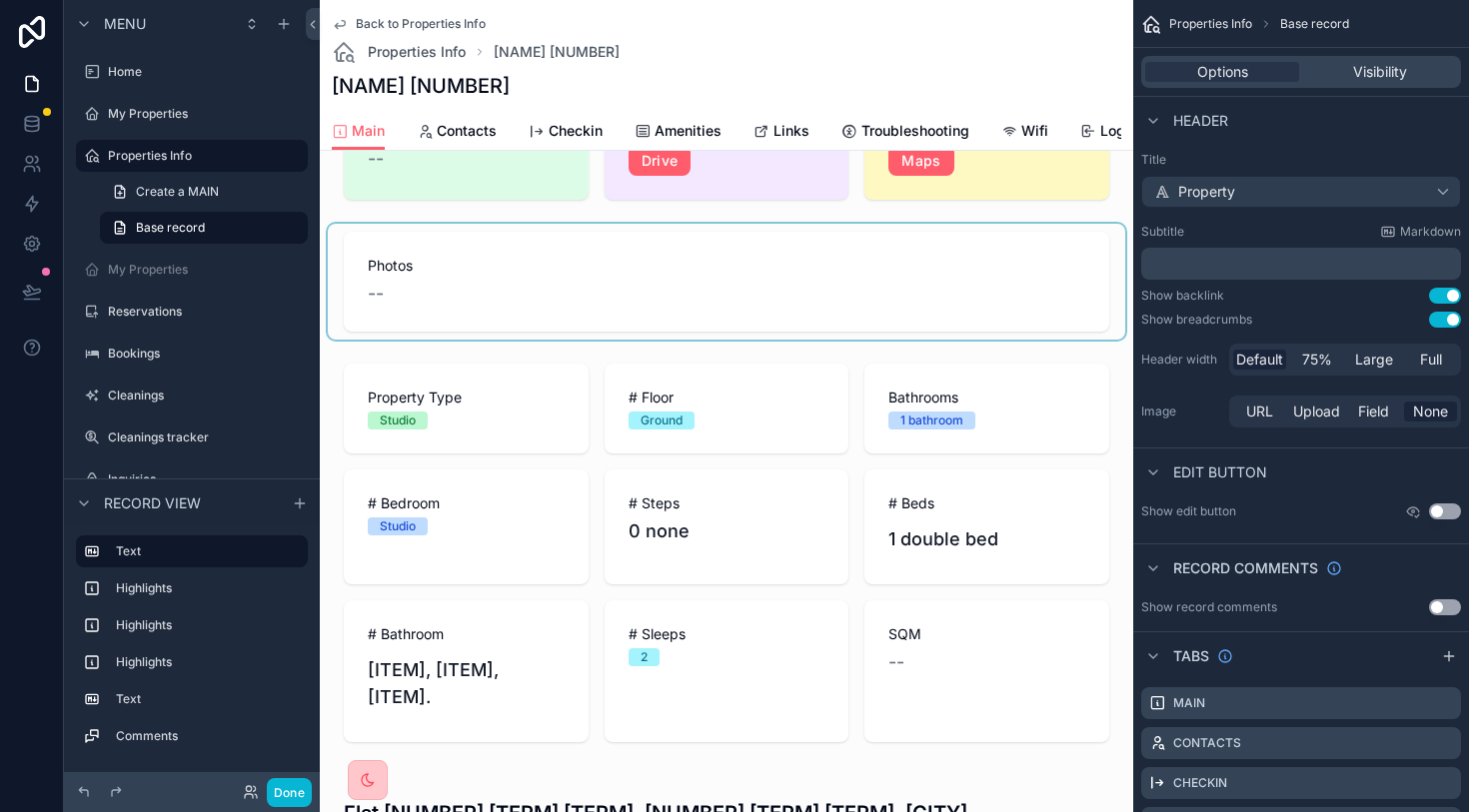 click at bounding box center (727, 282) 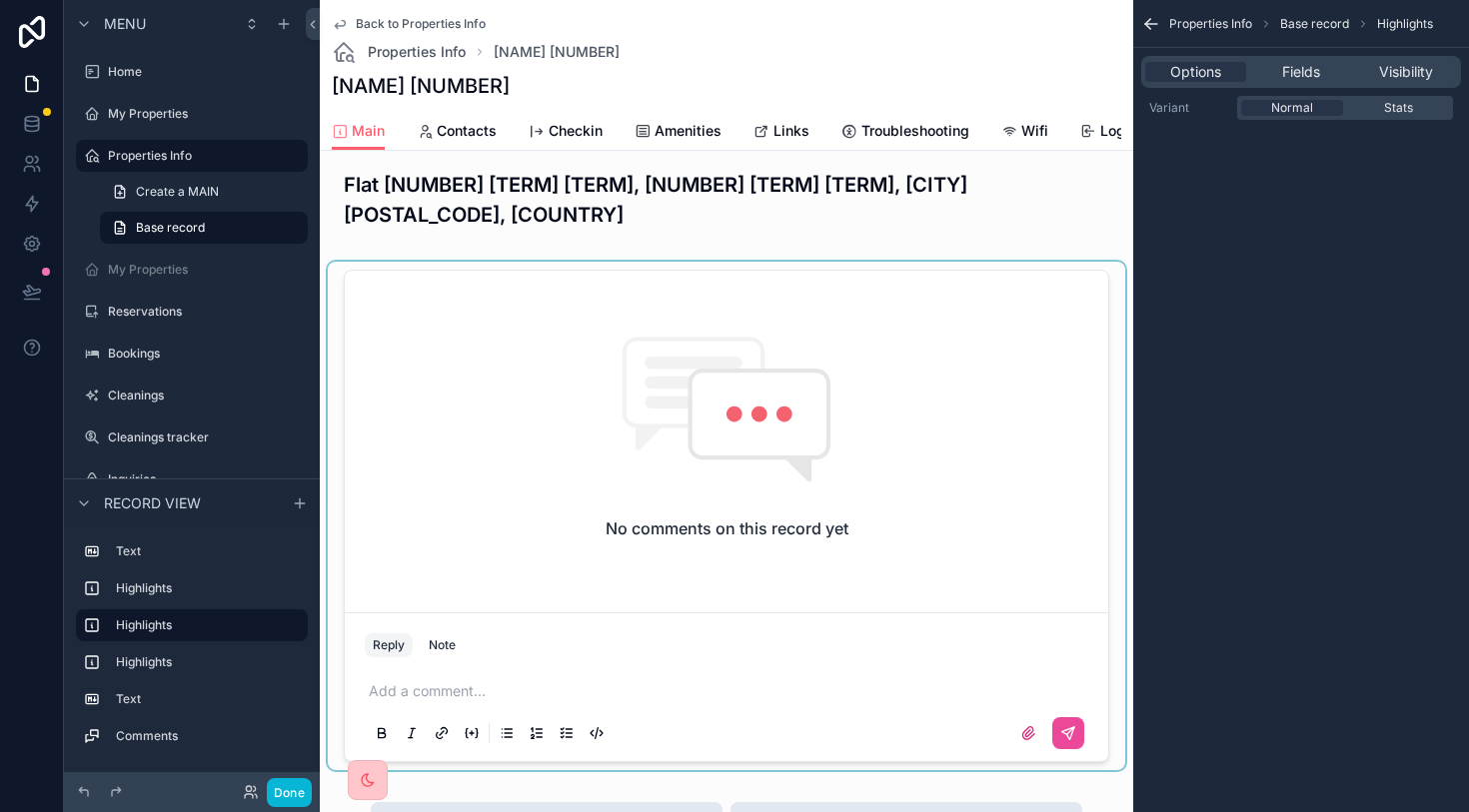 scroll, scrollTop: 942, scrollLeft: 0, axis: vertical 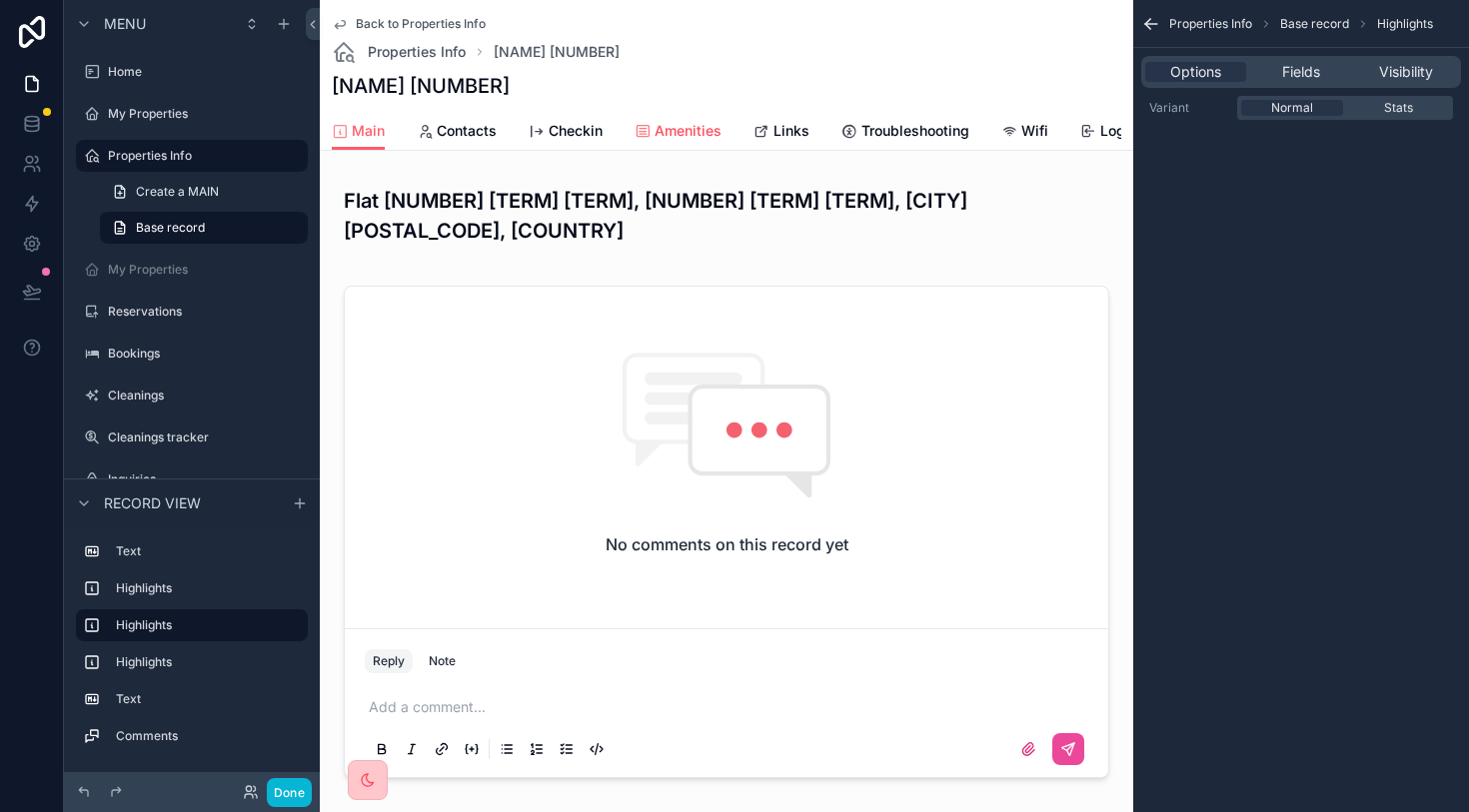 click on "Amenities" at bounding box center (688, 131) 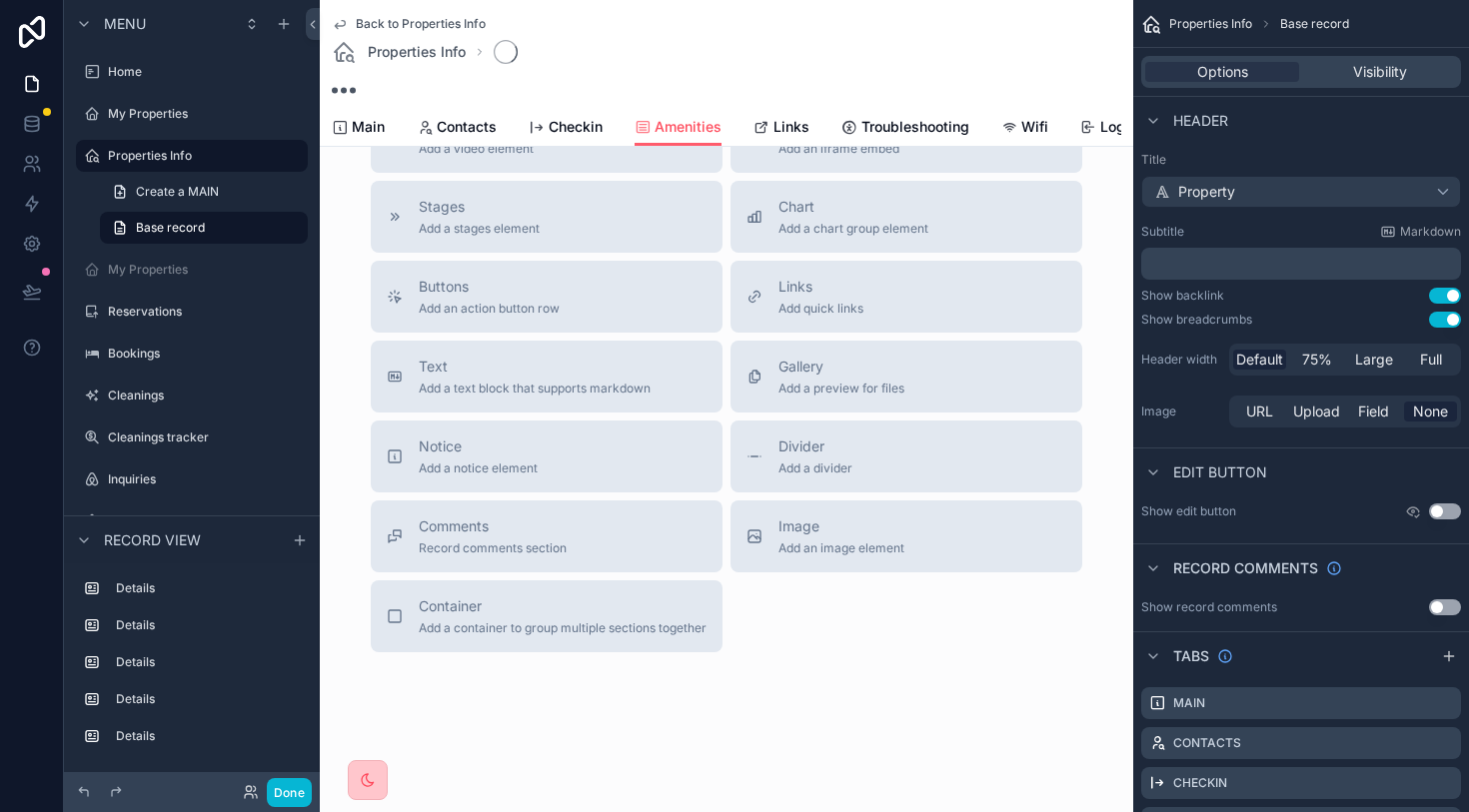 scroll, scrollTop: 0, scrollLeft: 0, axis: both 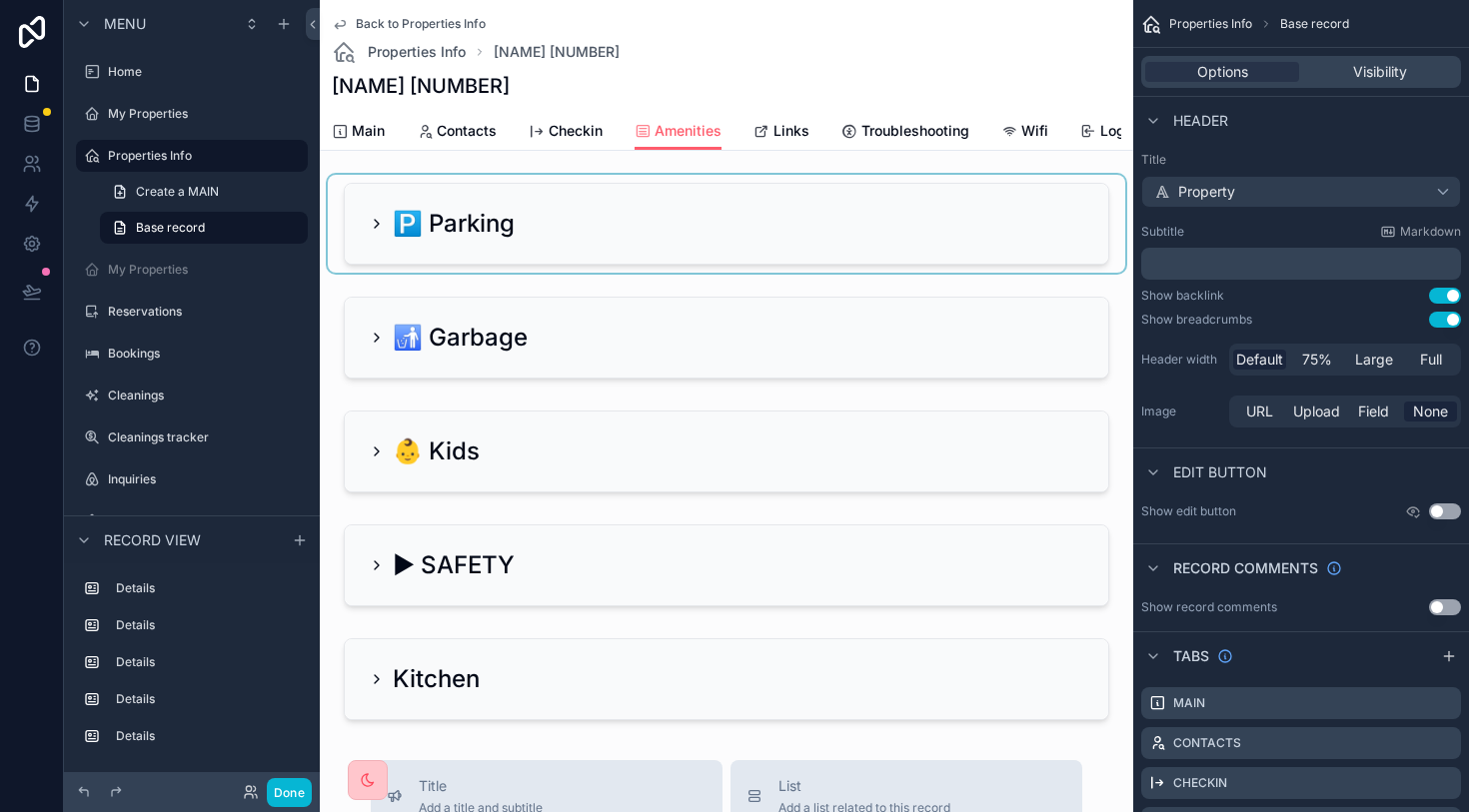 click at bounding box center [727, 224] 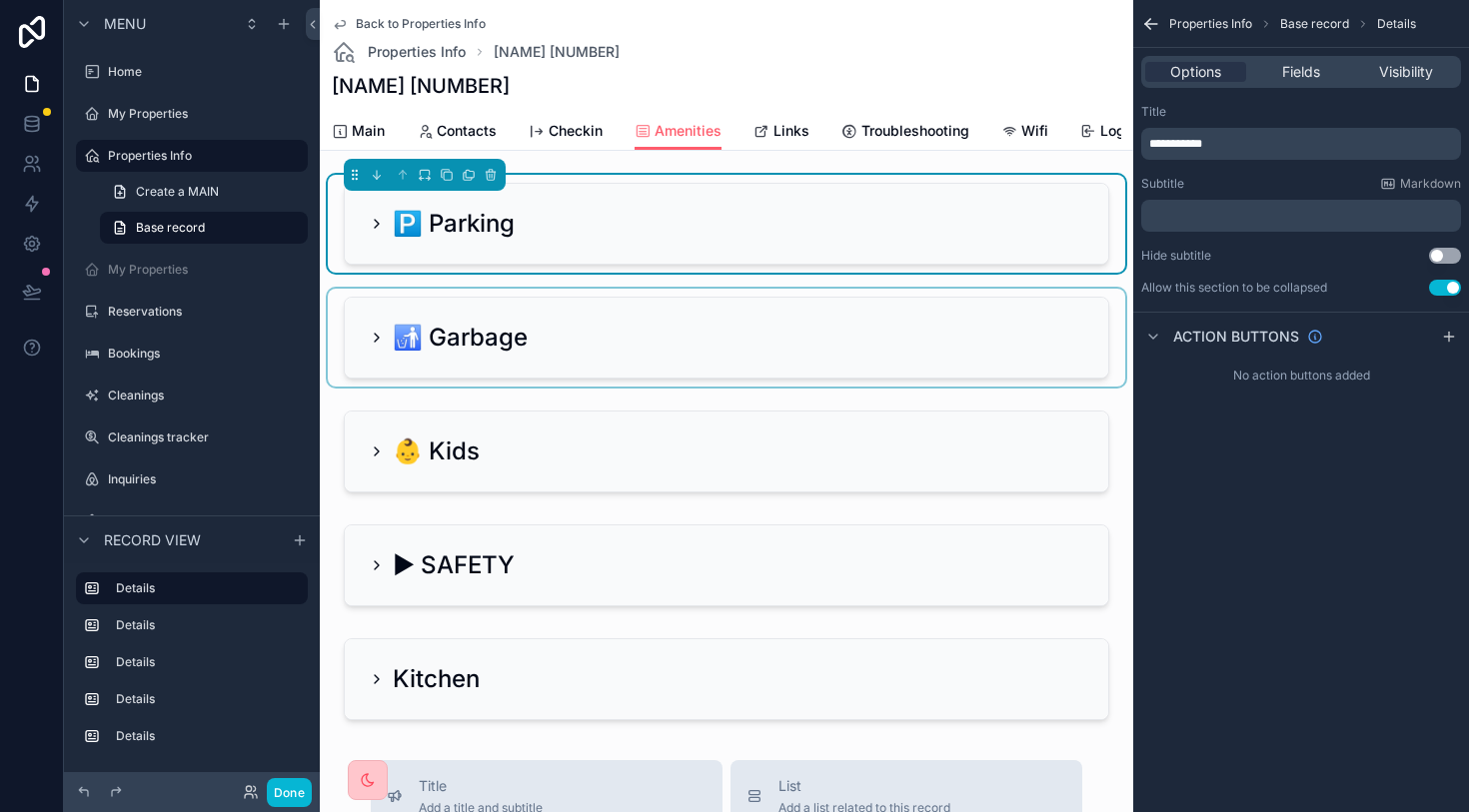 click at bounding box center [727, 338] 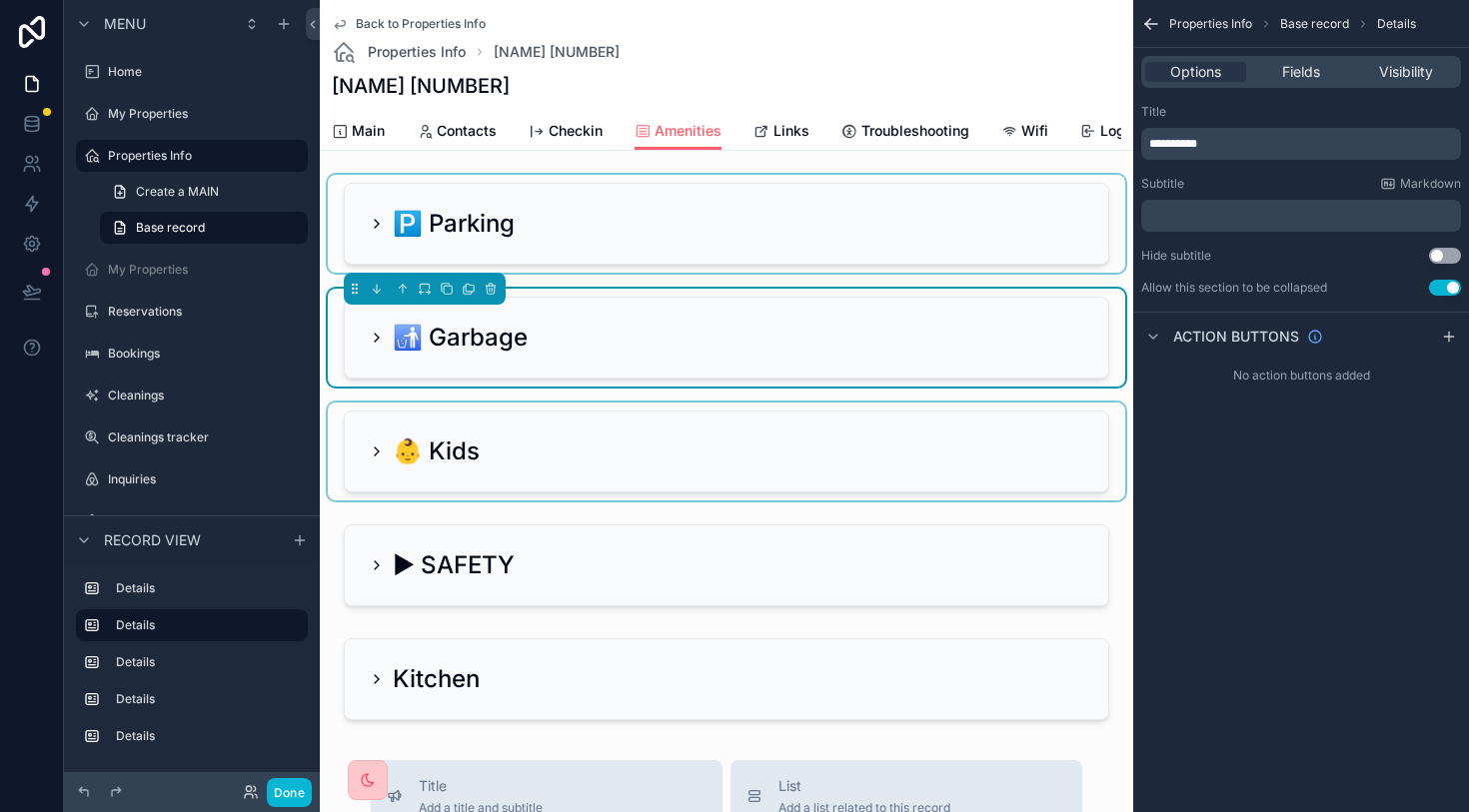click at bounding box center [727, 451] 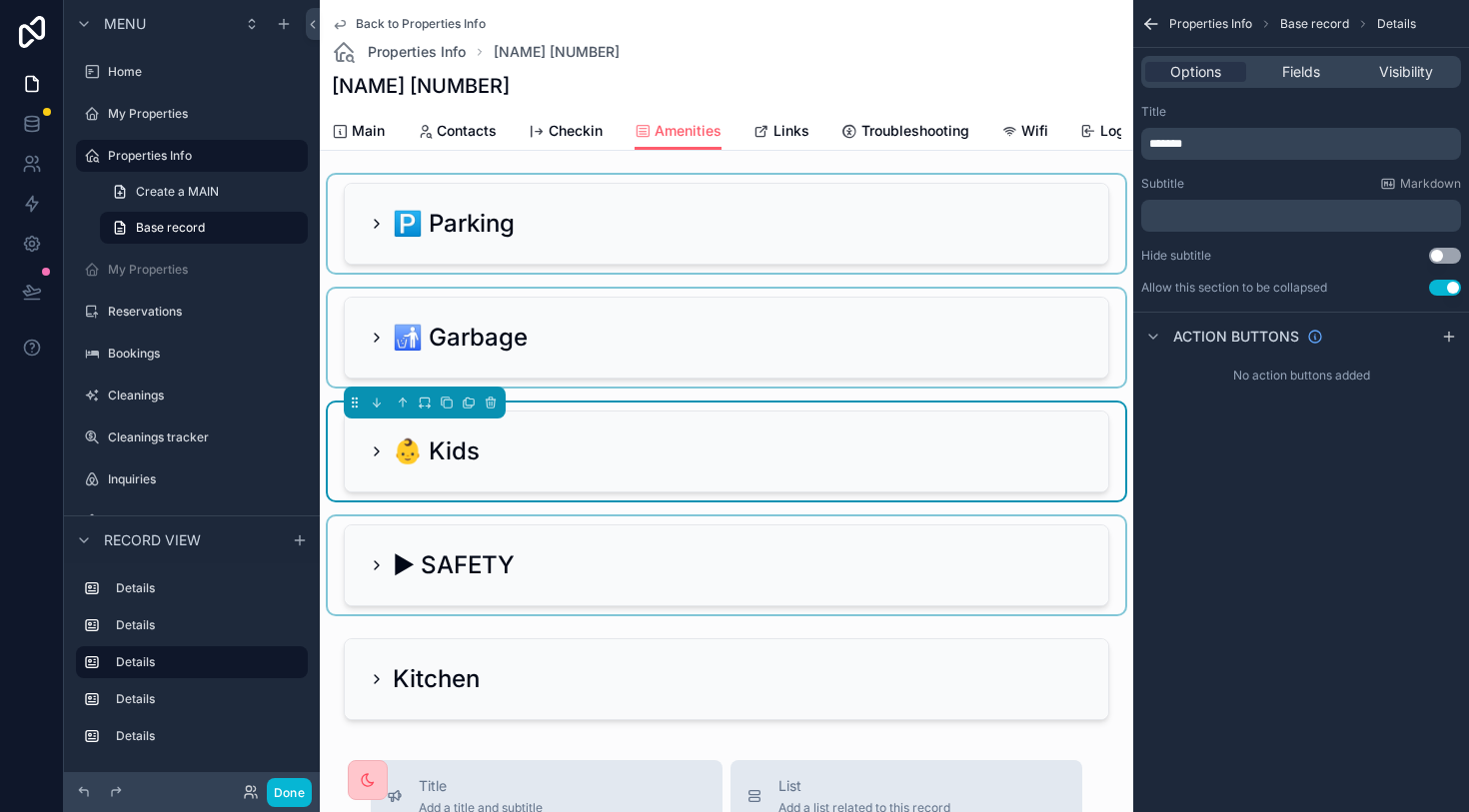 click at bounding box center (727, 565) 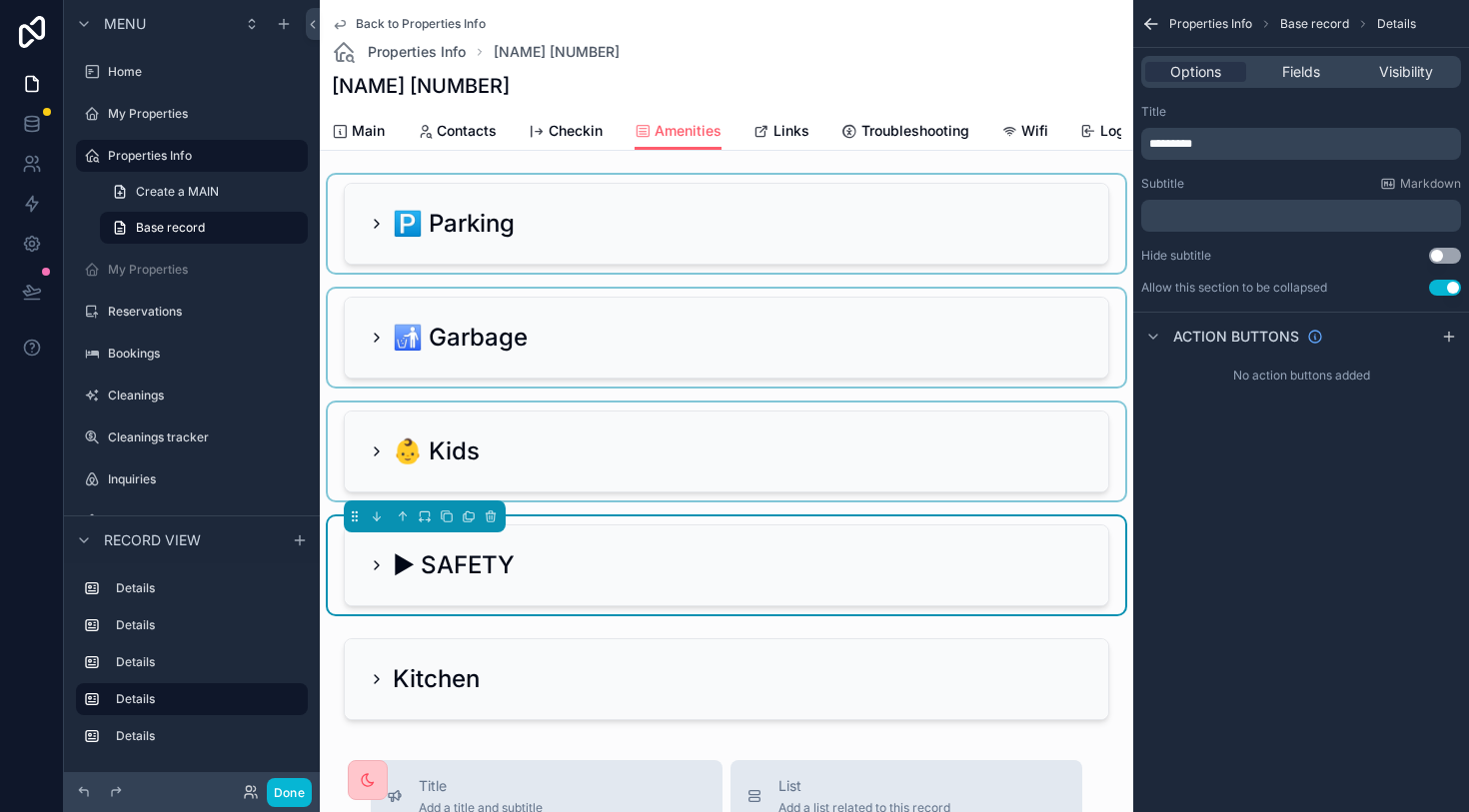 click 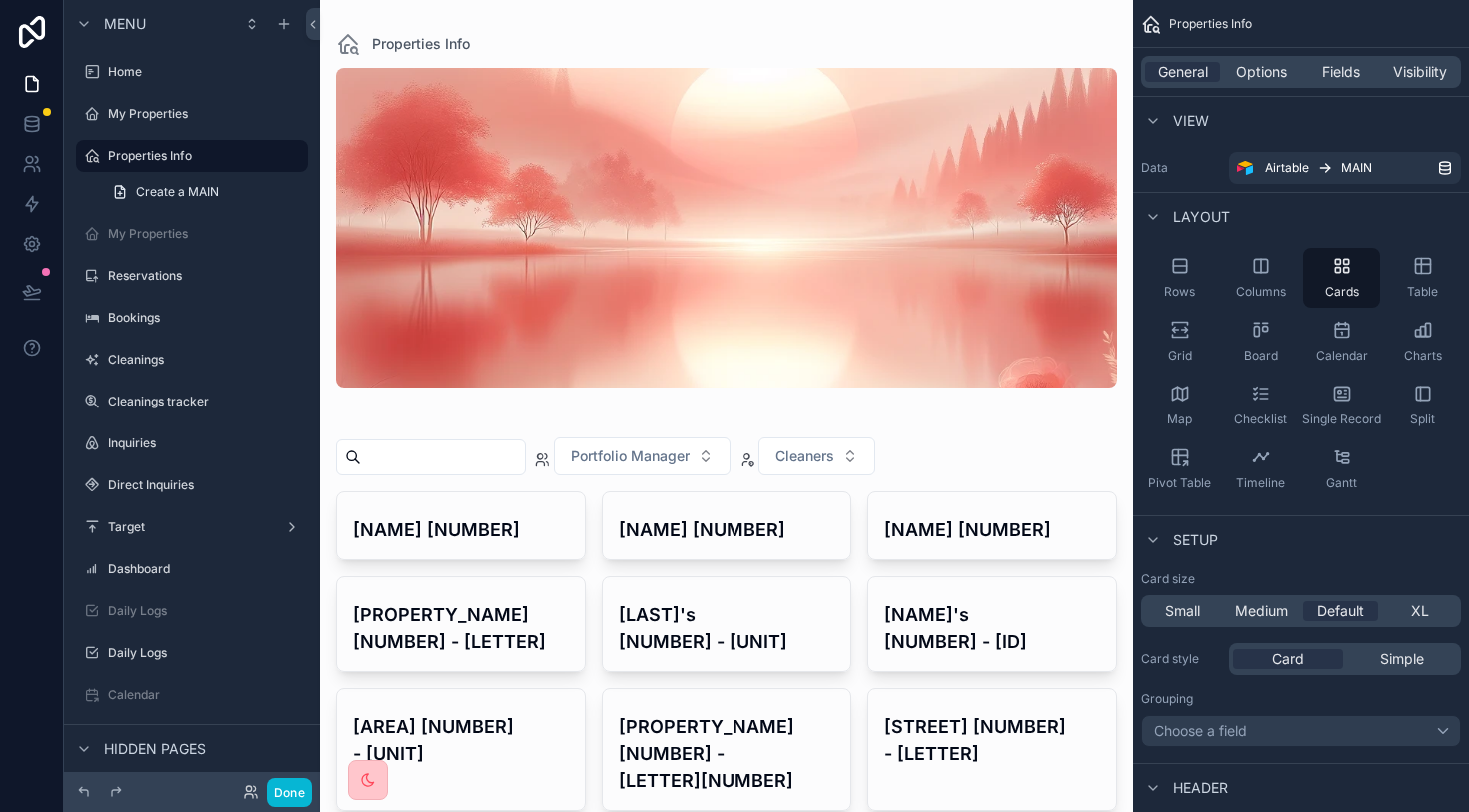 click at bounding box center [443, 457] 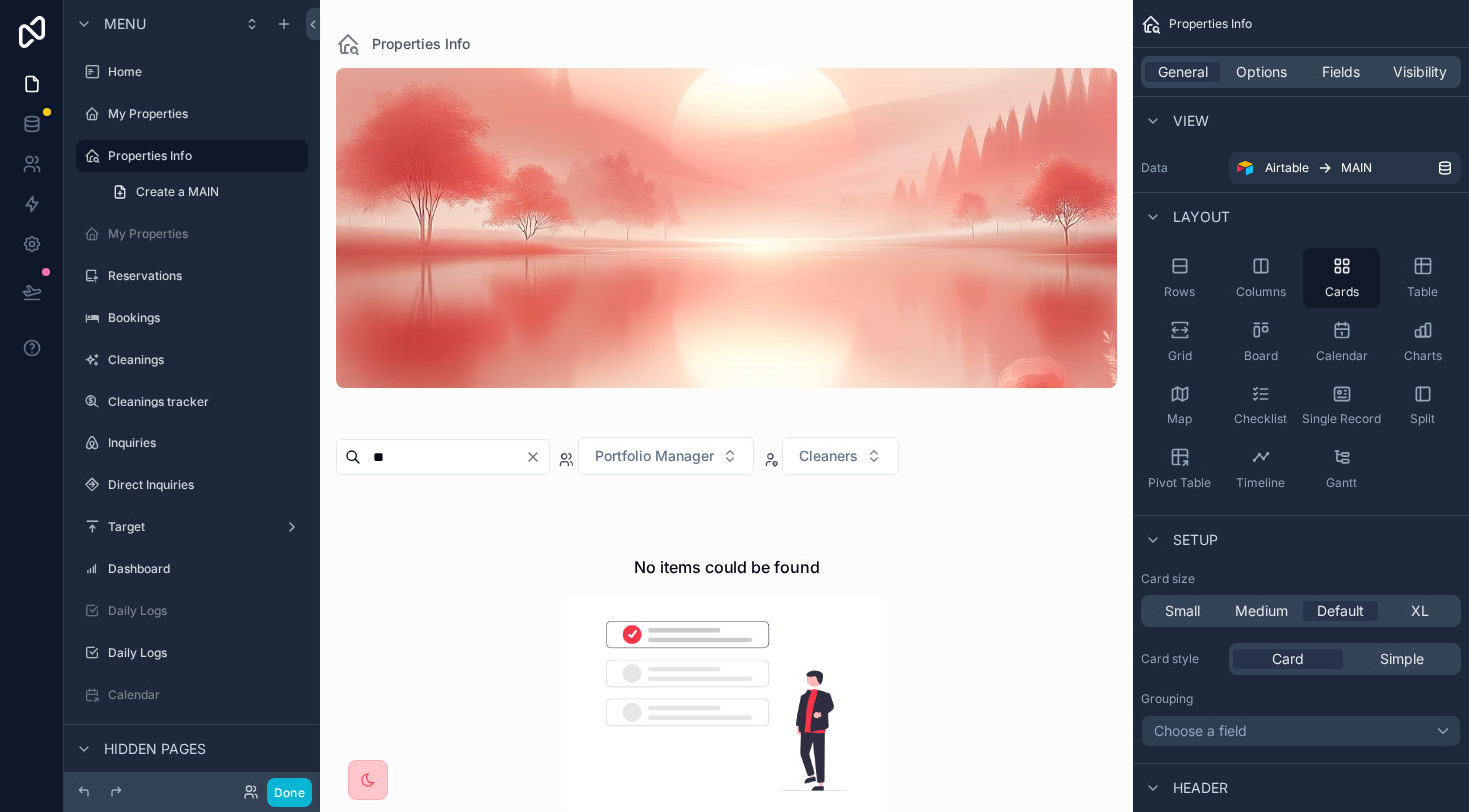 type on "*" 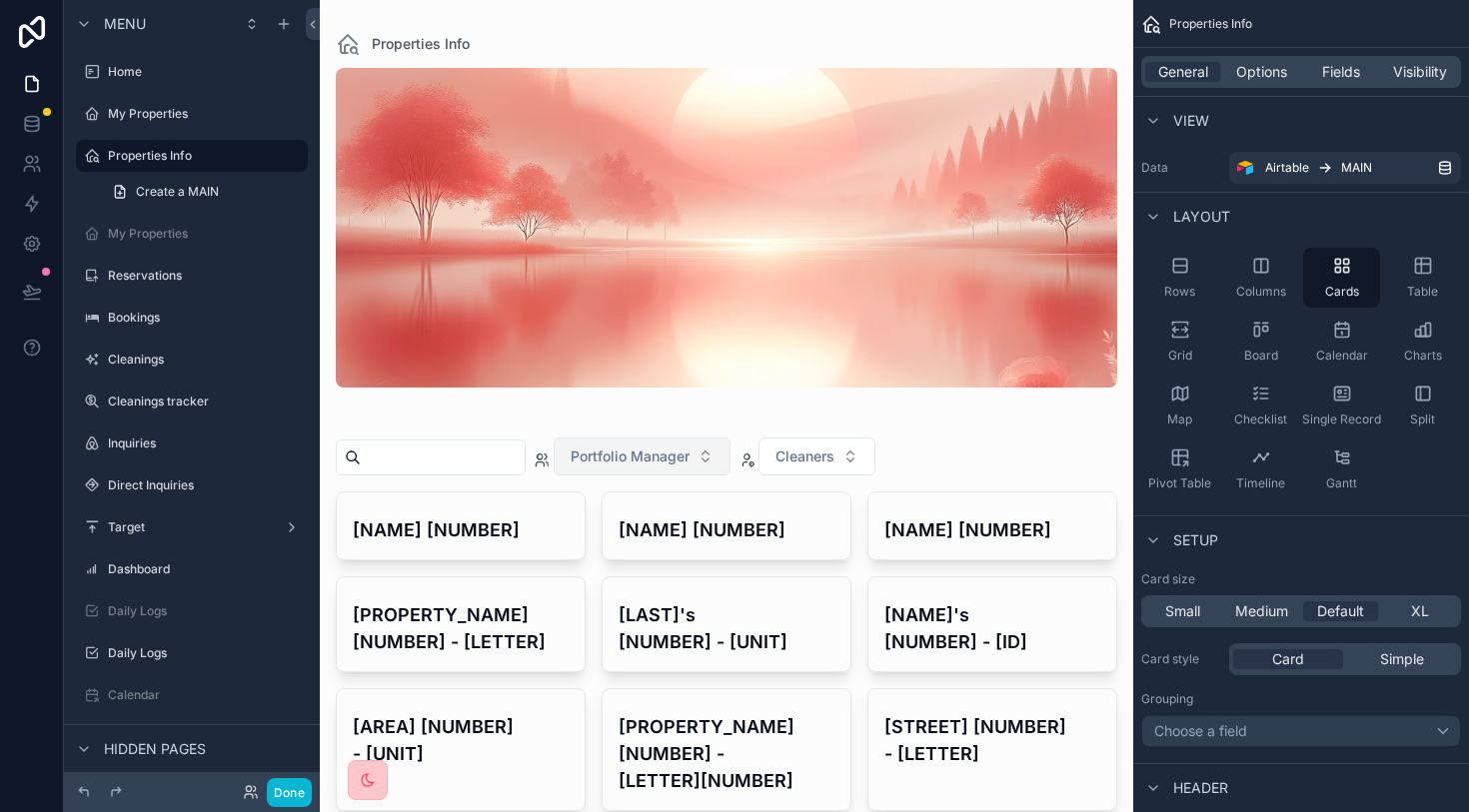 click on "Portfolio Manager" at bounding box center (642, 456) 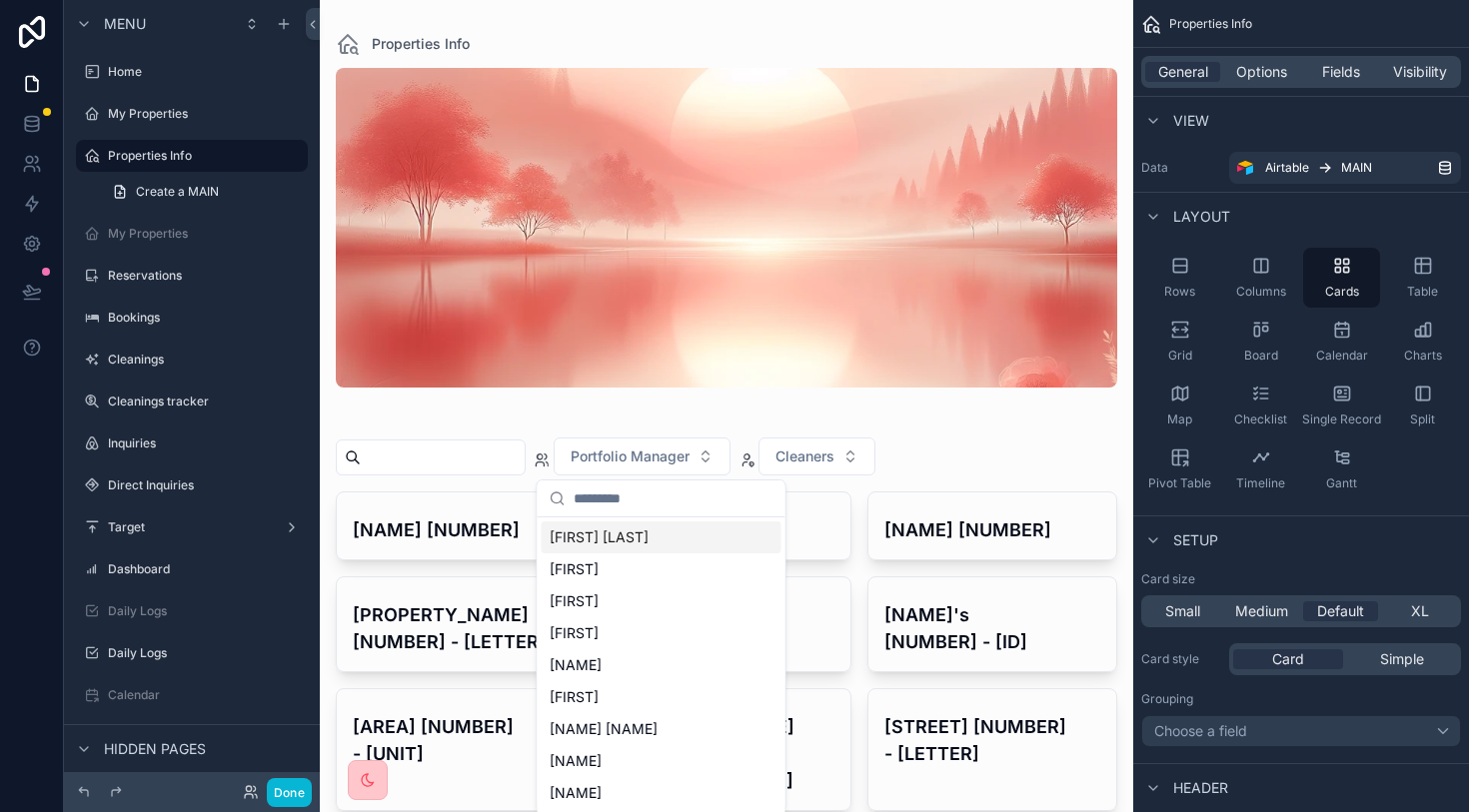 click at bounding box center [727, 401] 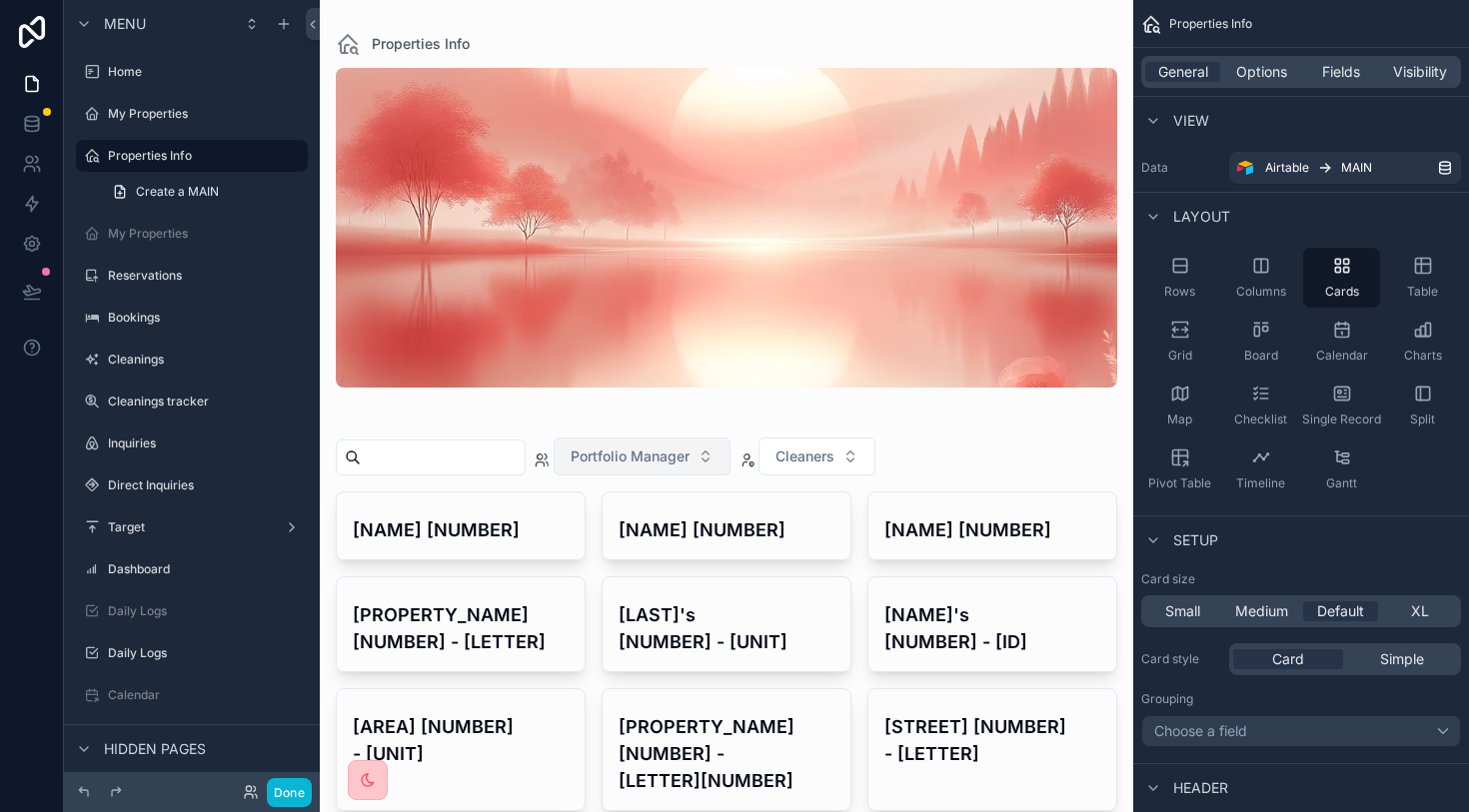 click on "Portfolio Manager" at bounding box center (642, 456) 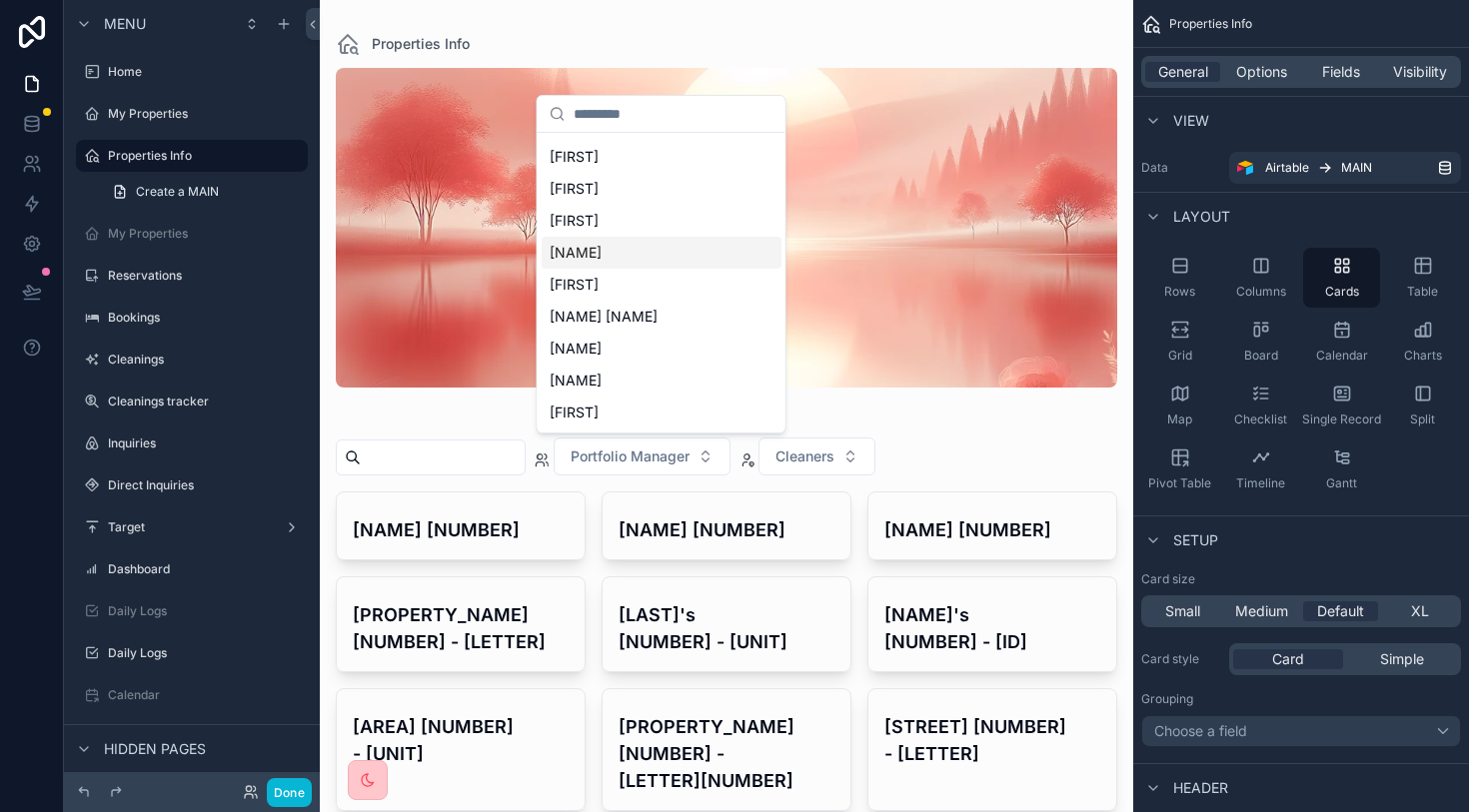 scroll, scrollTop: 0, scrollLeft: 0, axis: both 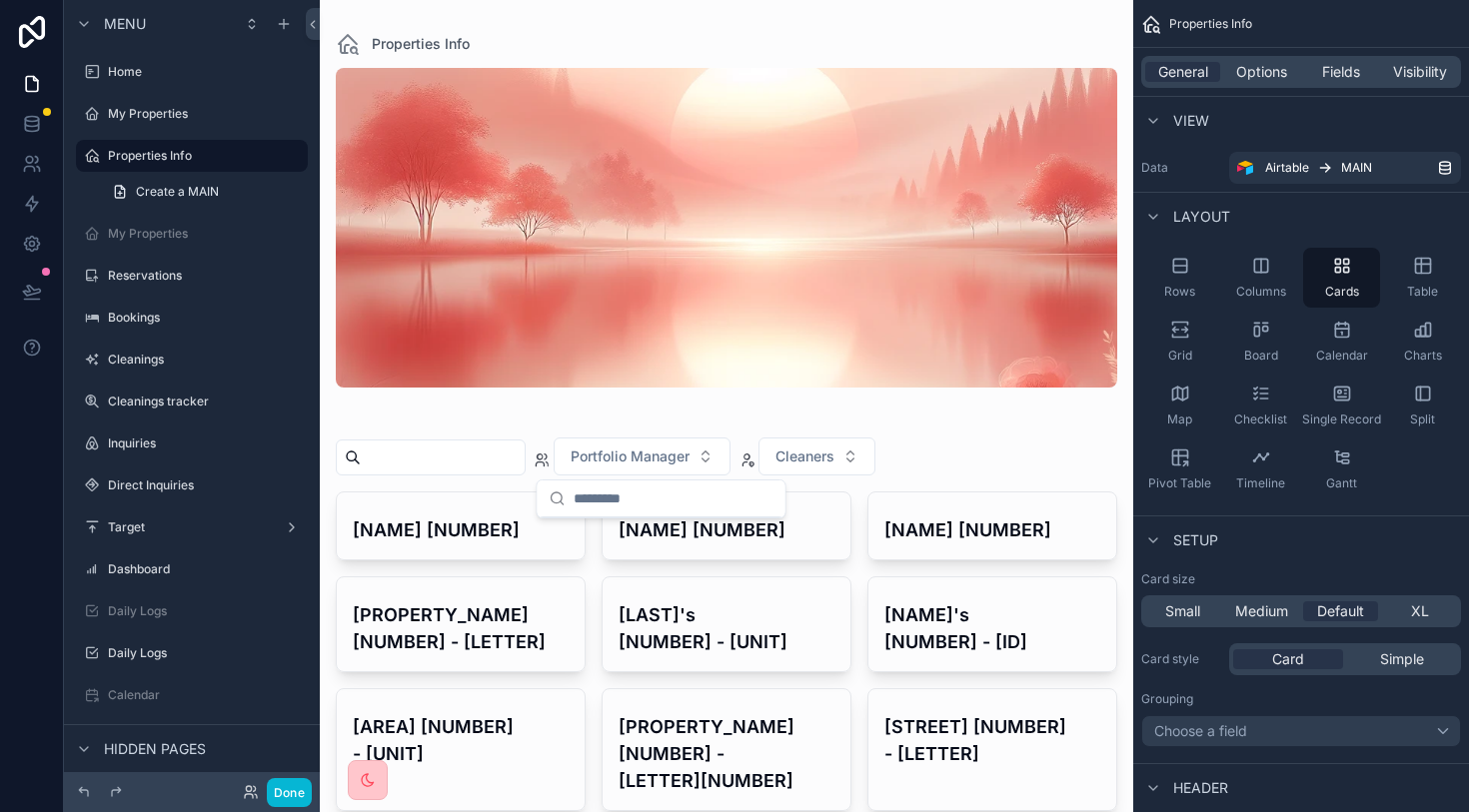 click at bounding box center (727, 401) 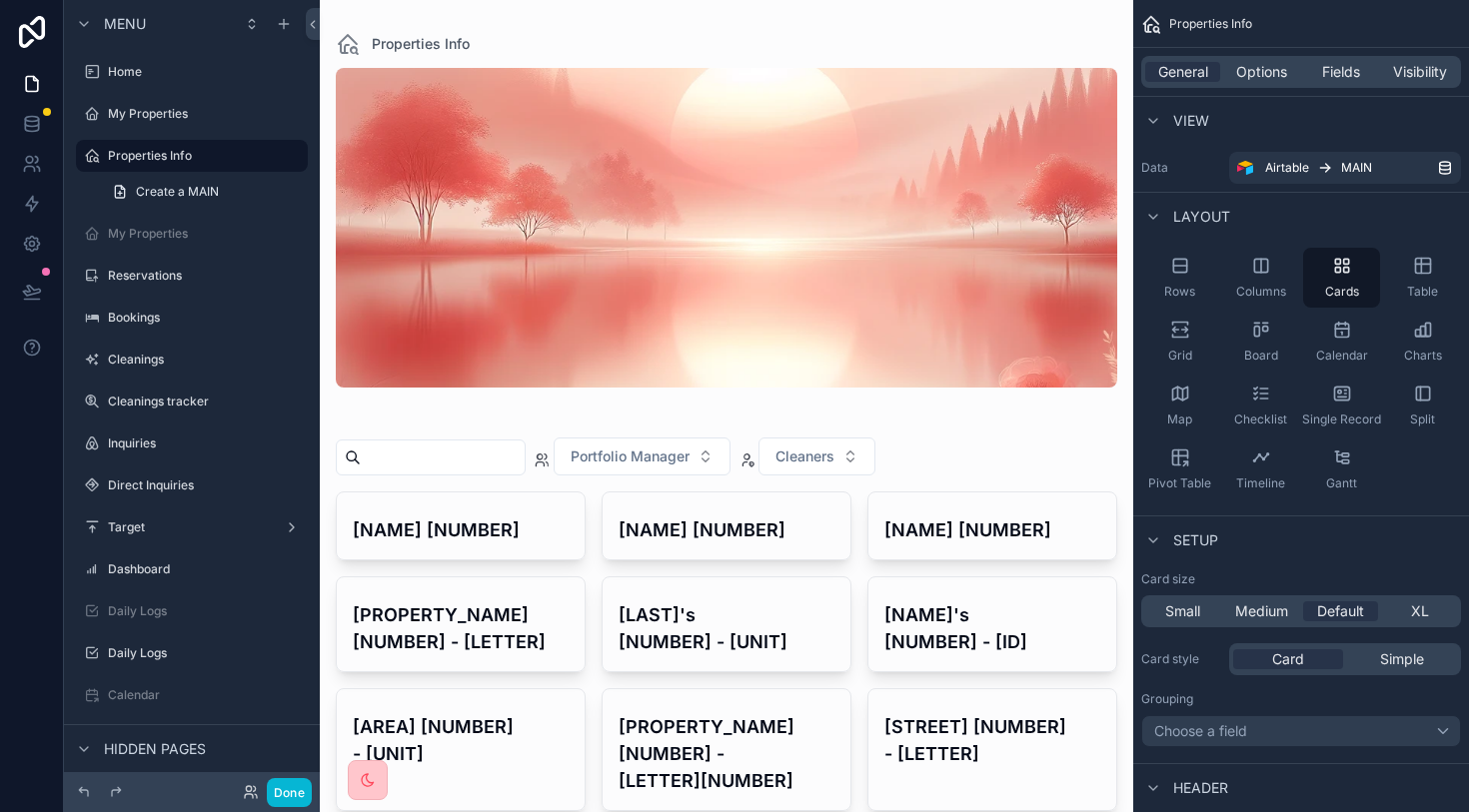 click at bounding box center [443, 457] 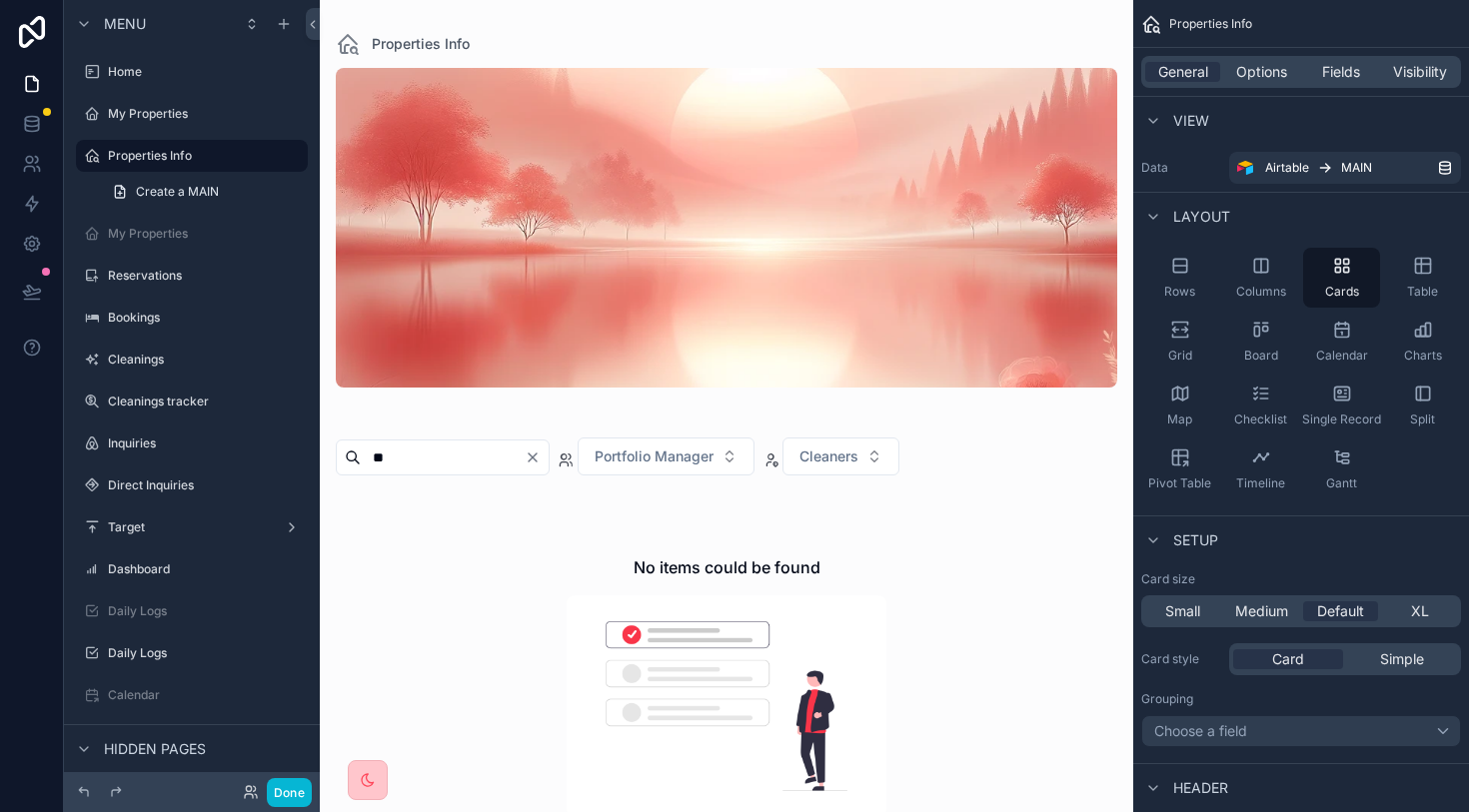 type on "*" 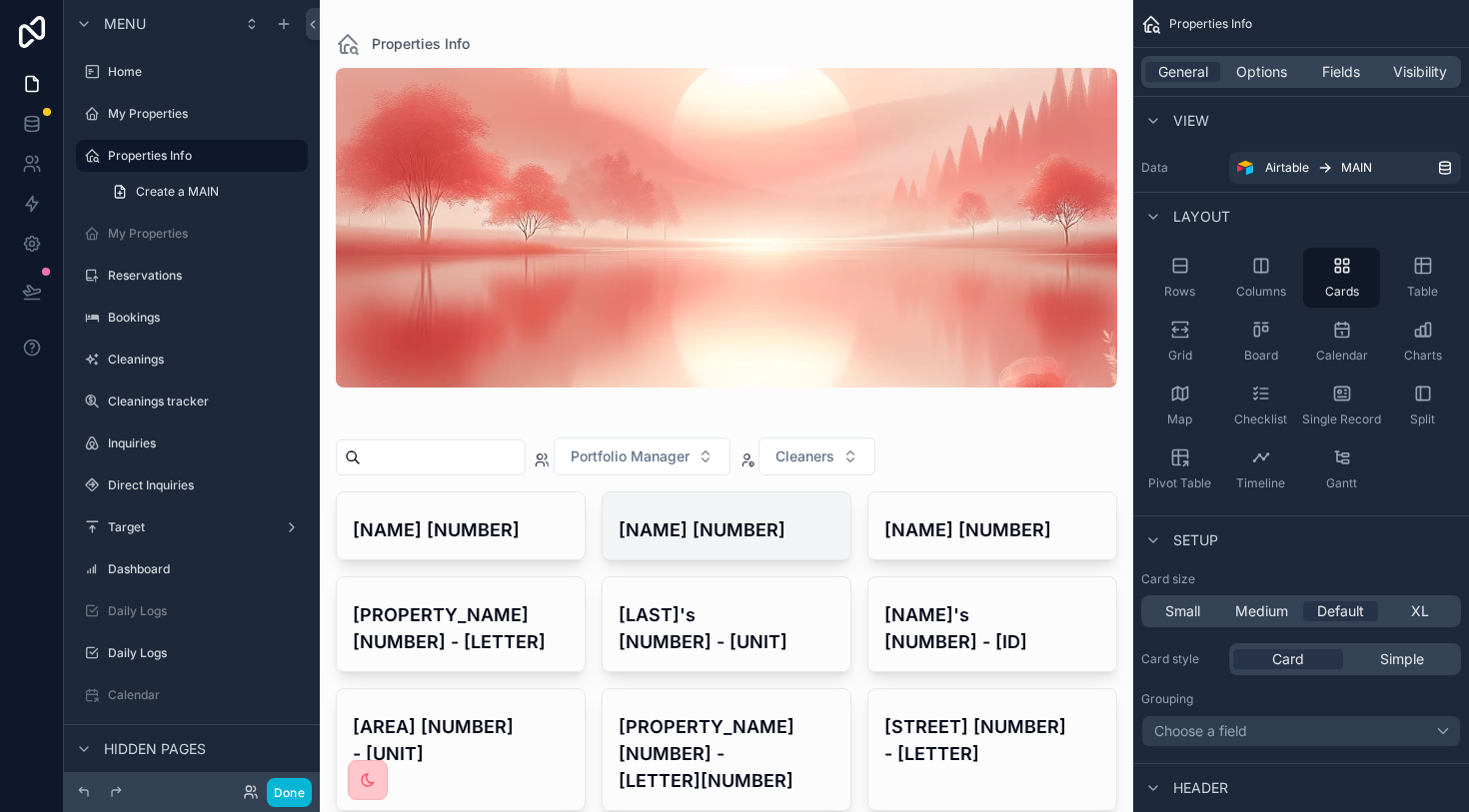 type 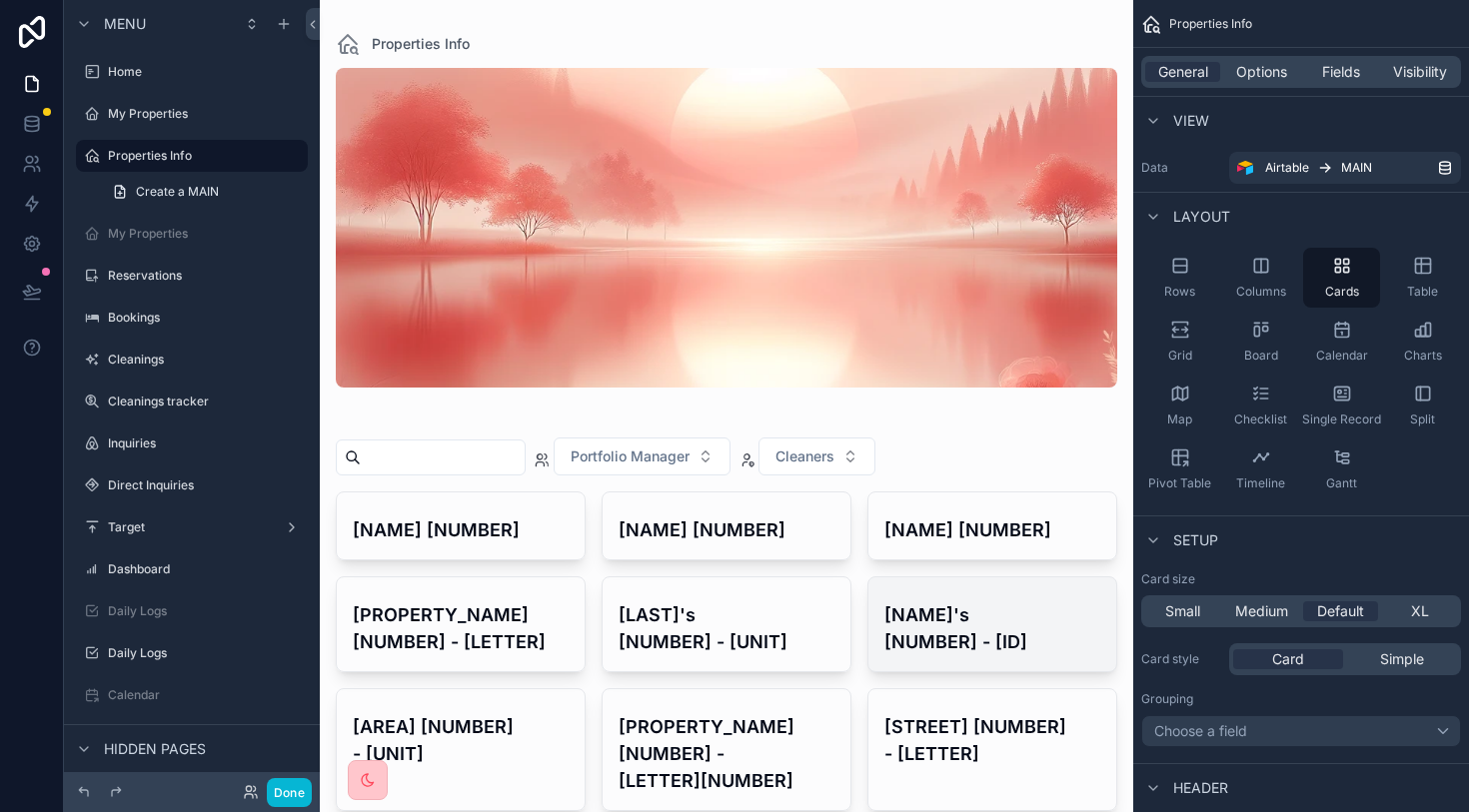 click on "[NAME]'s [NUMBER] - [ID]" at bounding box center [992, 628] 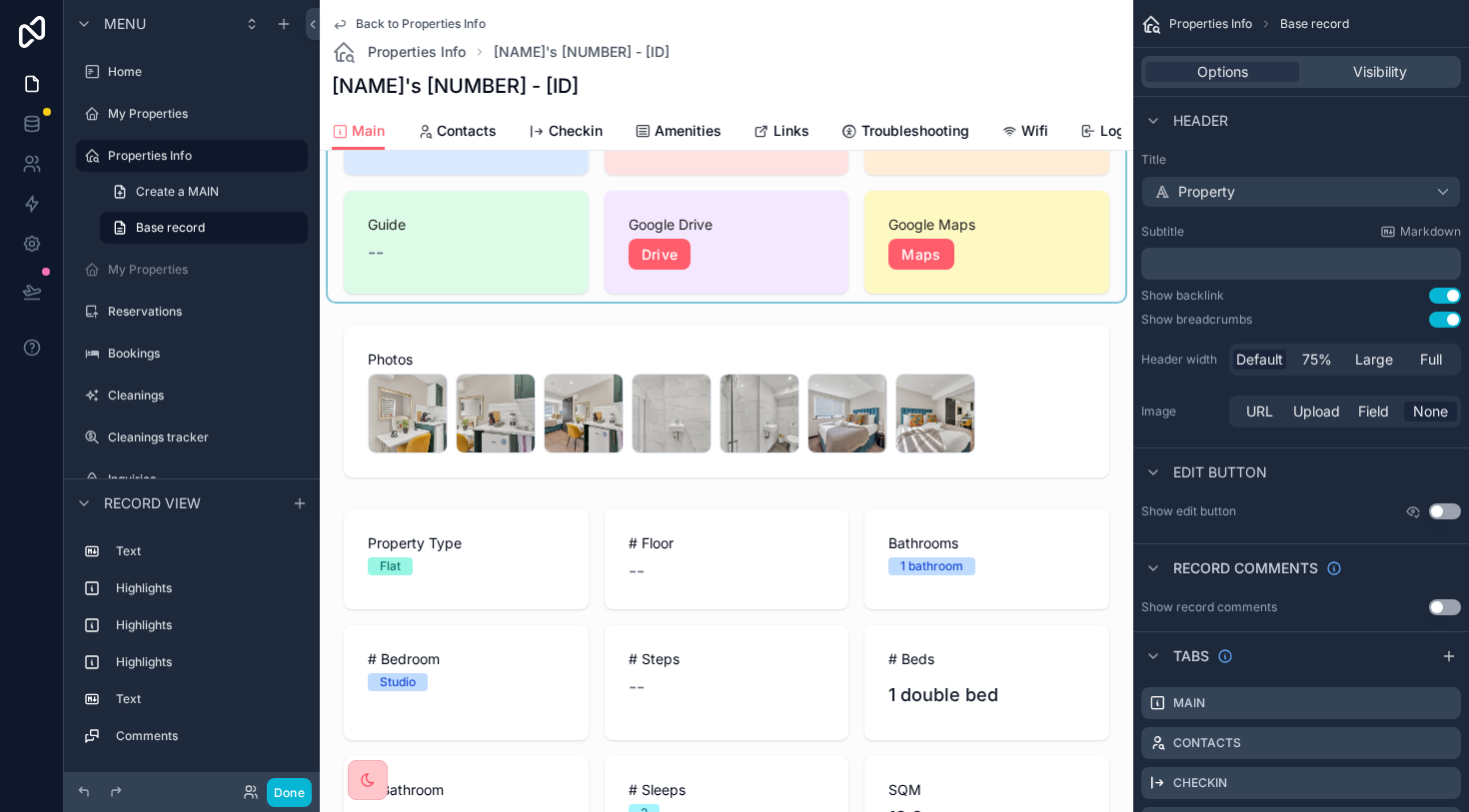 scroll, scrollTop: 186, scrollLeft: 0, axis: vertical 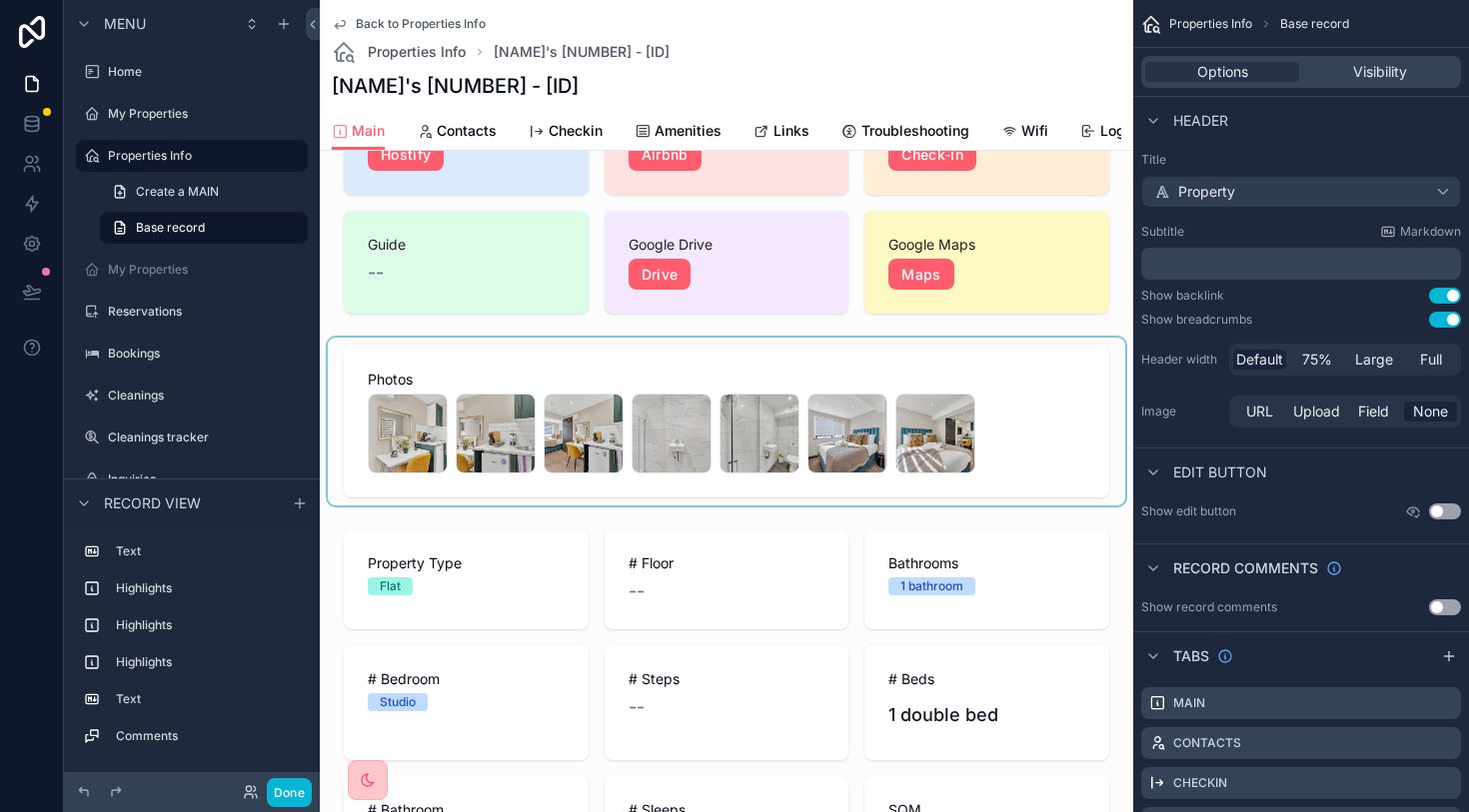 click at bounding box center (727, 421) 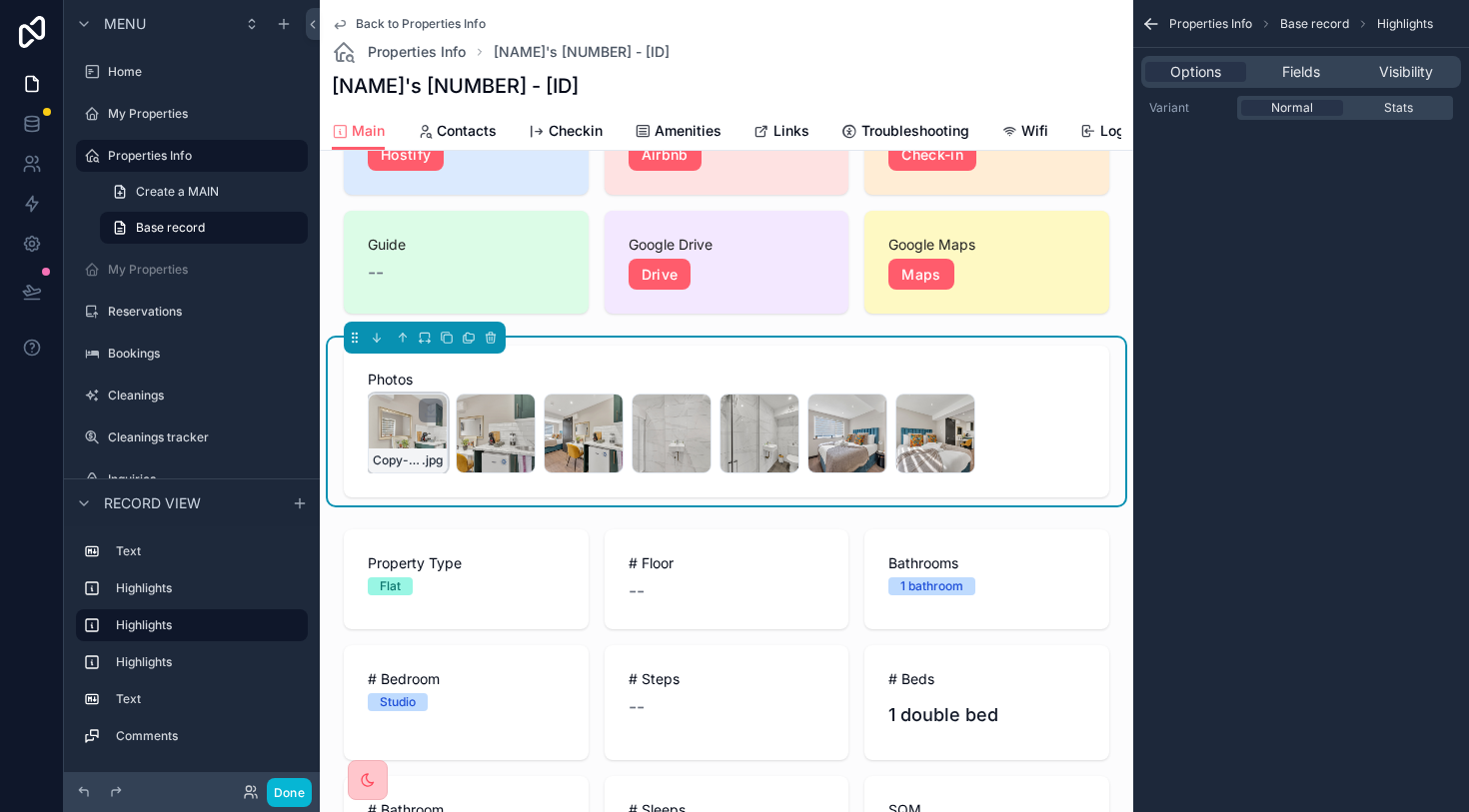 click on "Copy-of-DSC_0836 .jpg" at bounding box center [408, 433] 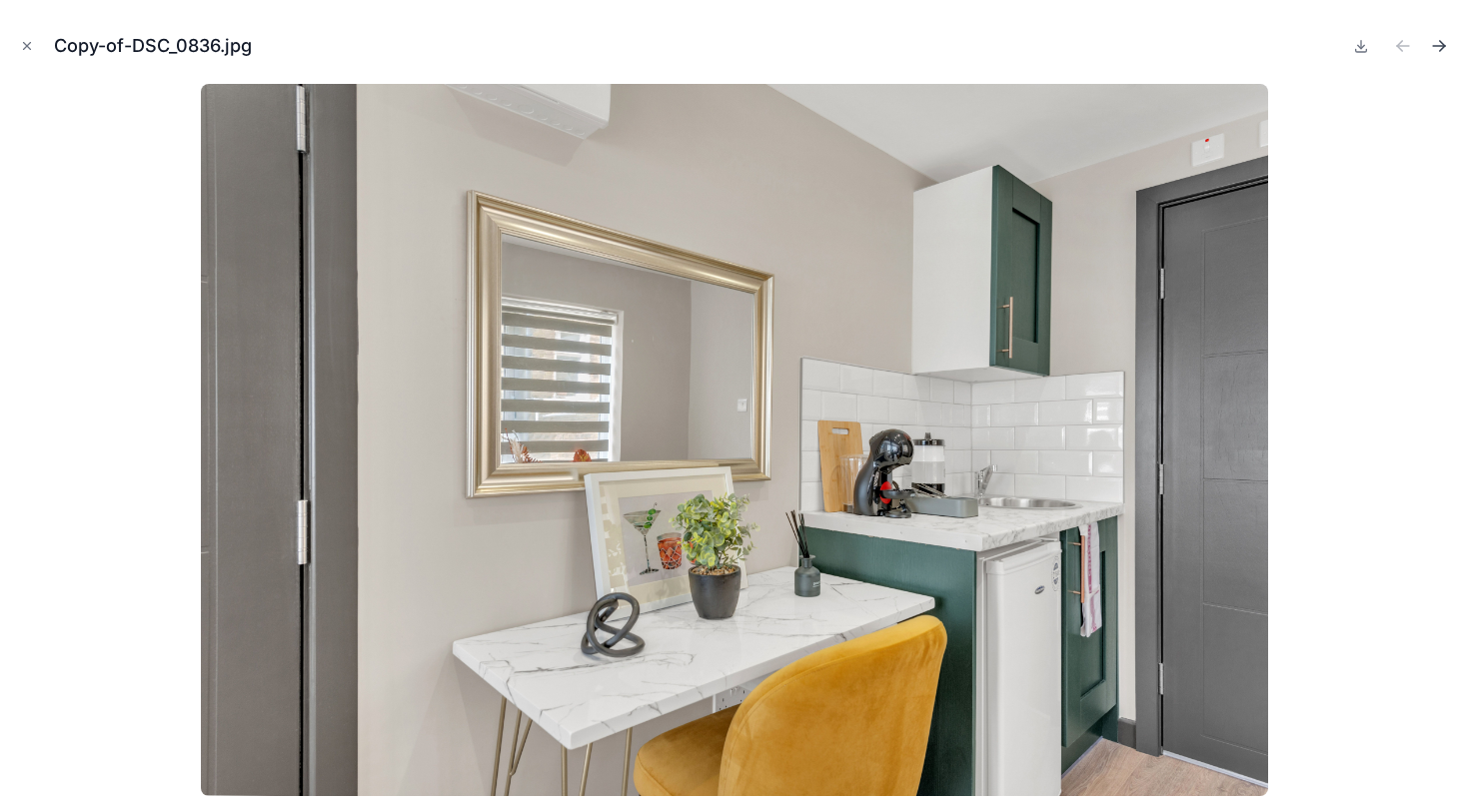 click 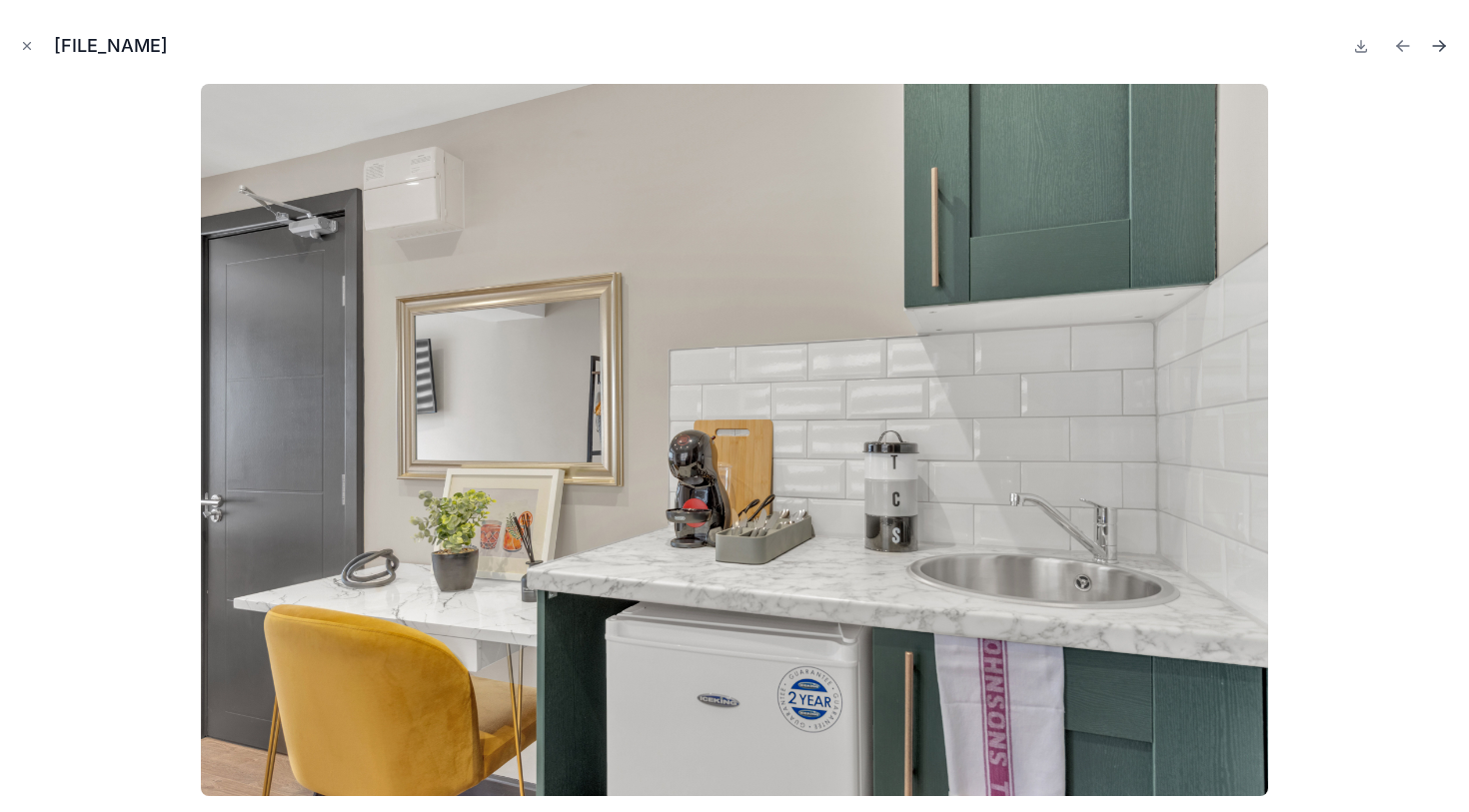 click 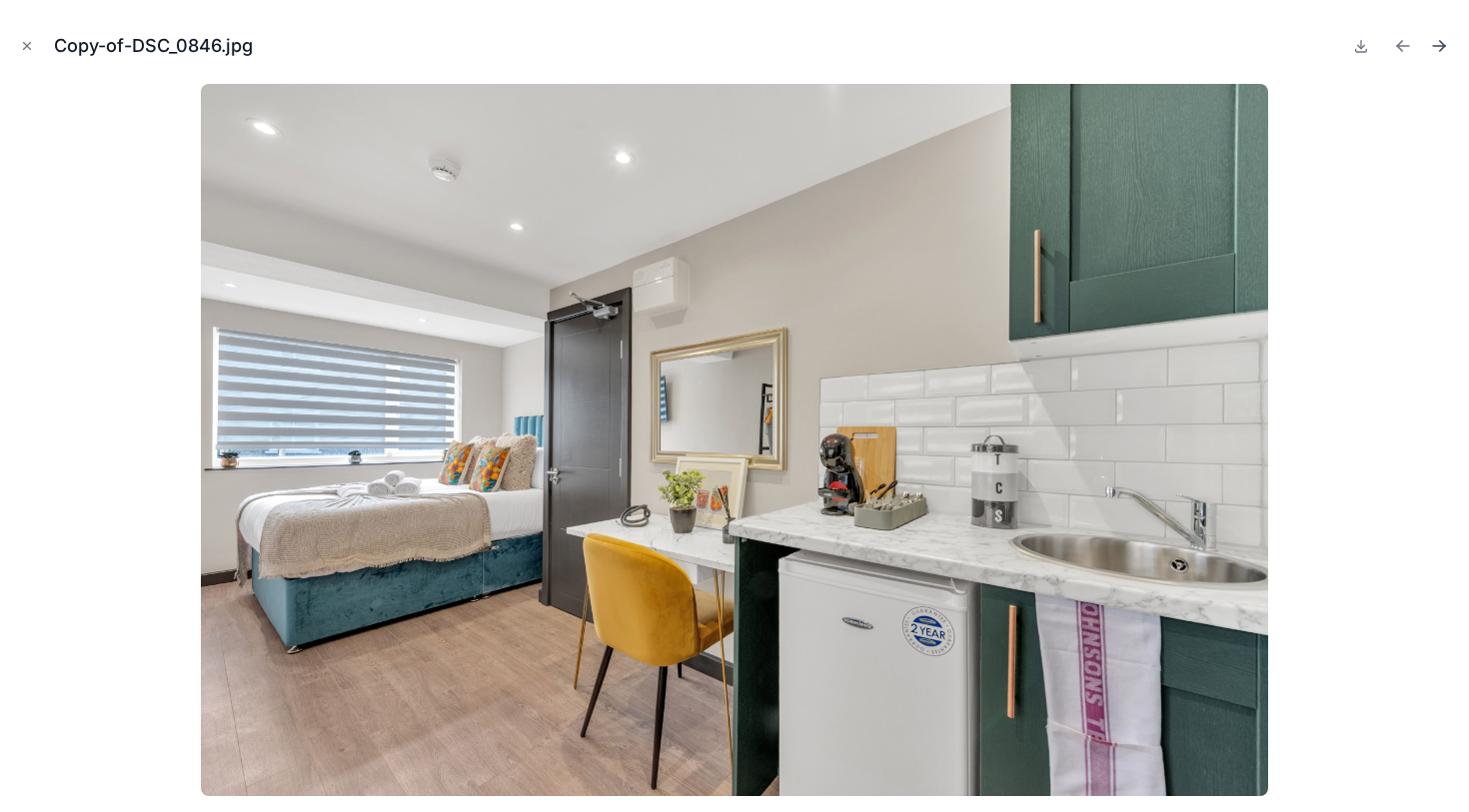 click 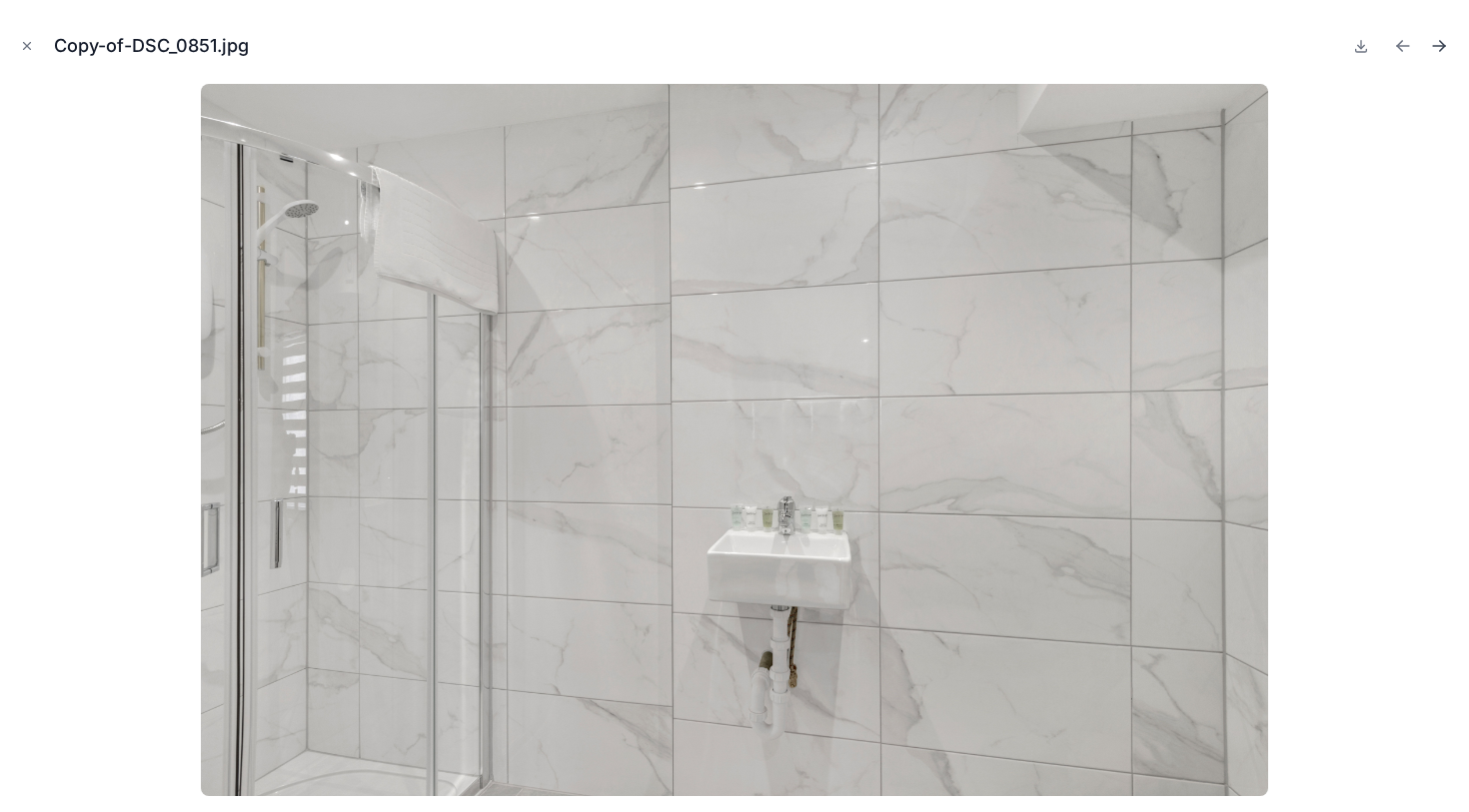 click 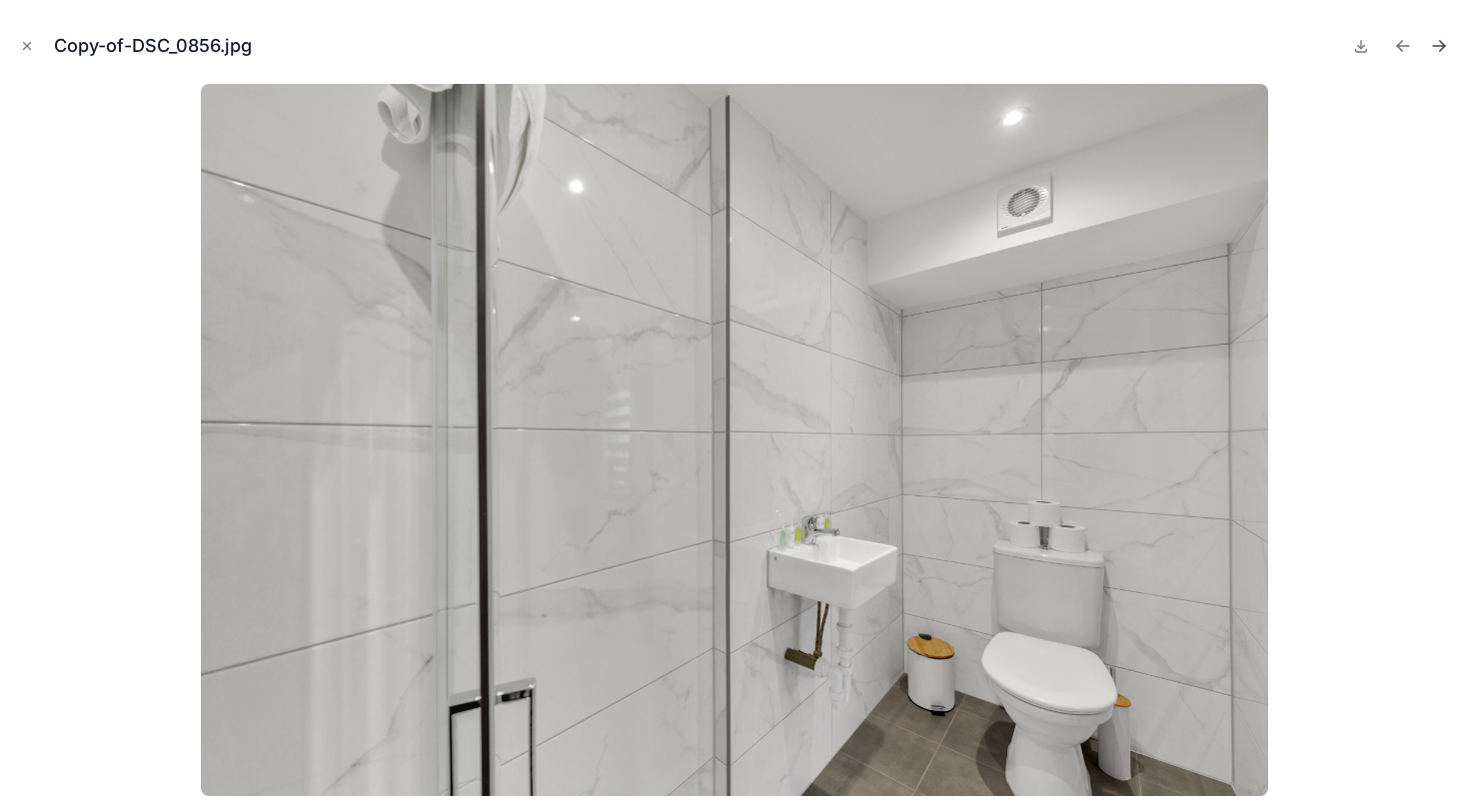 click 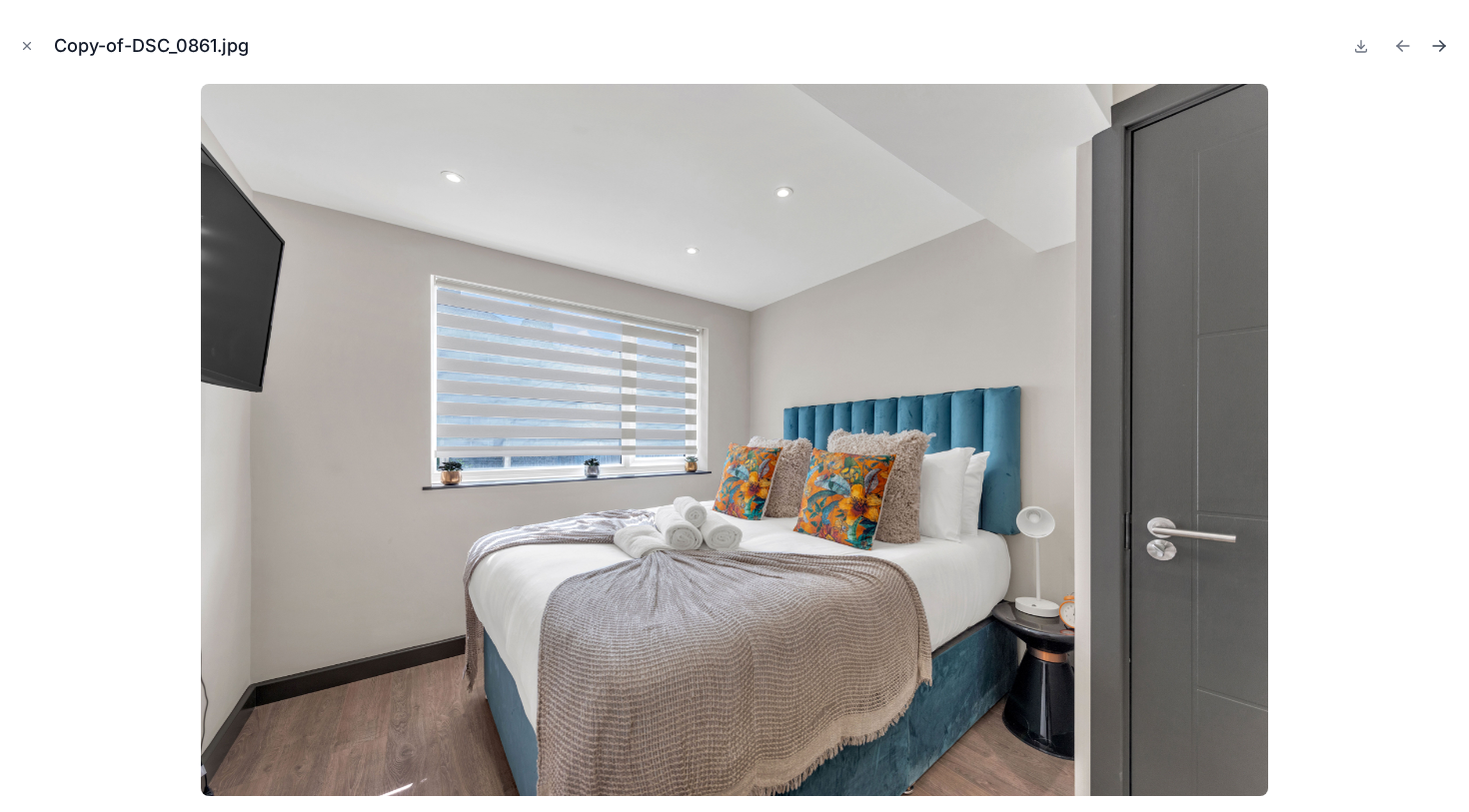 click 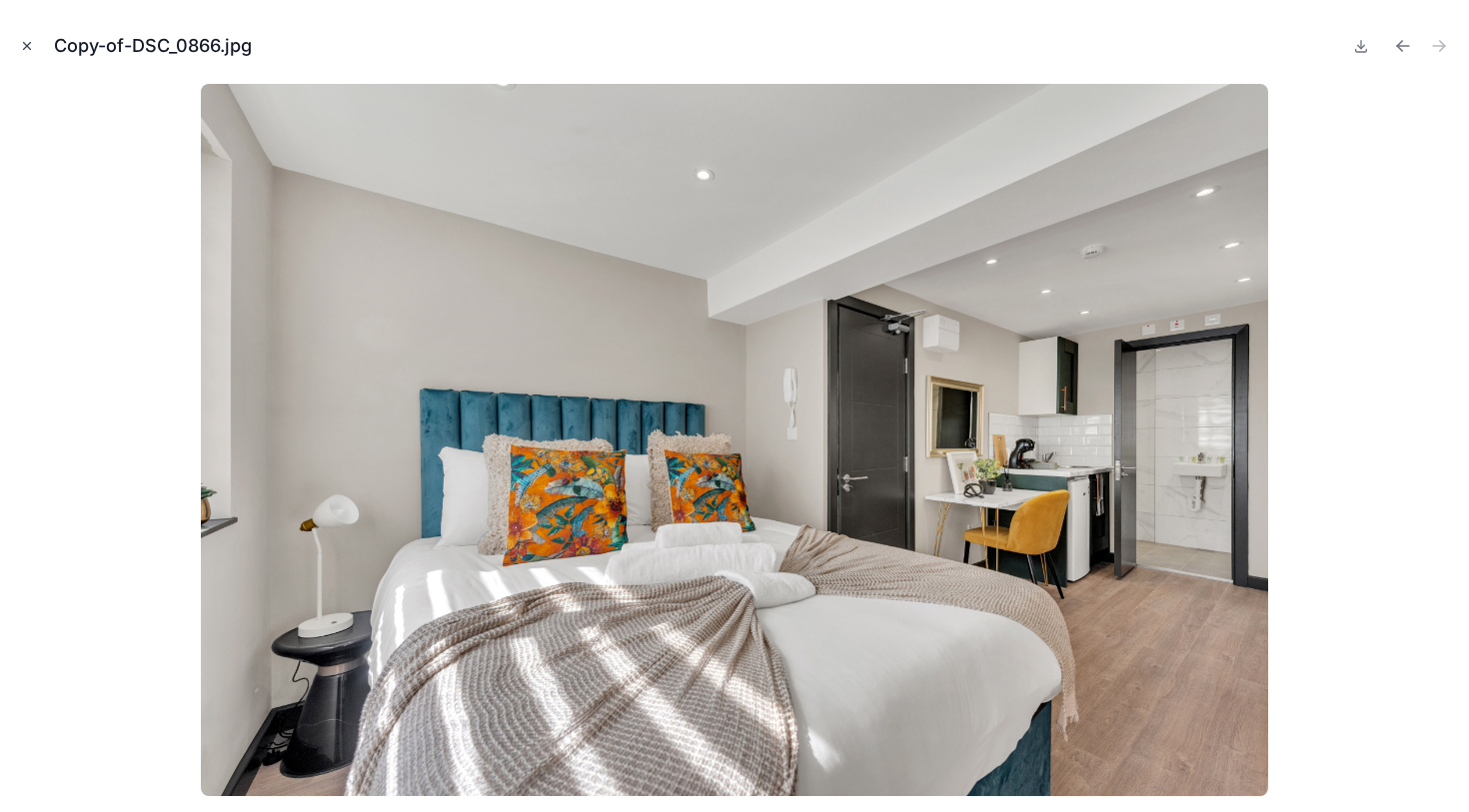 click 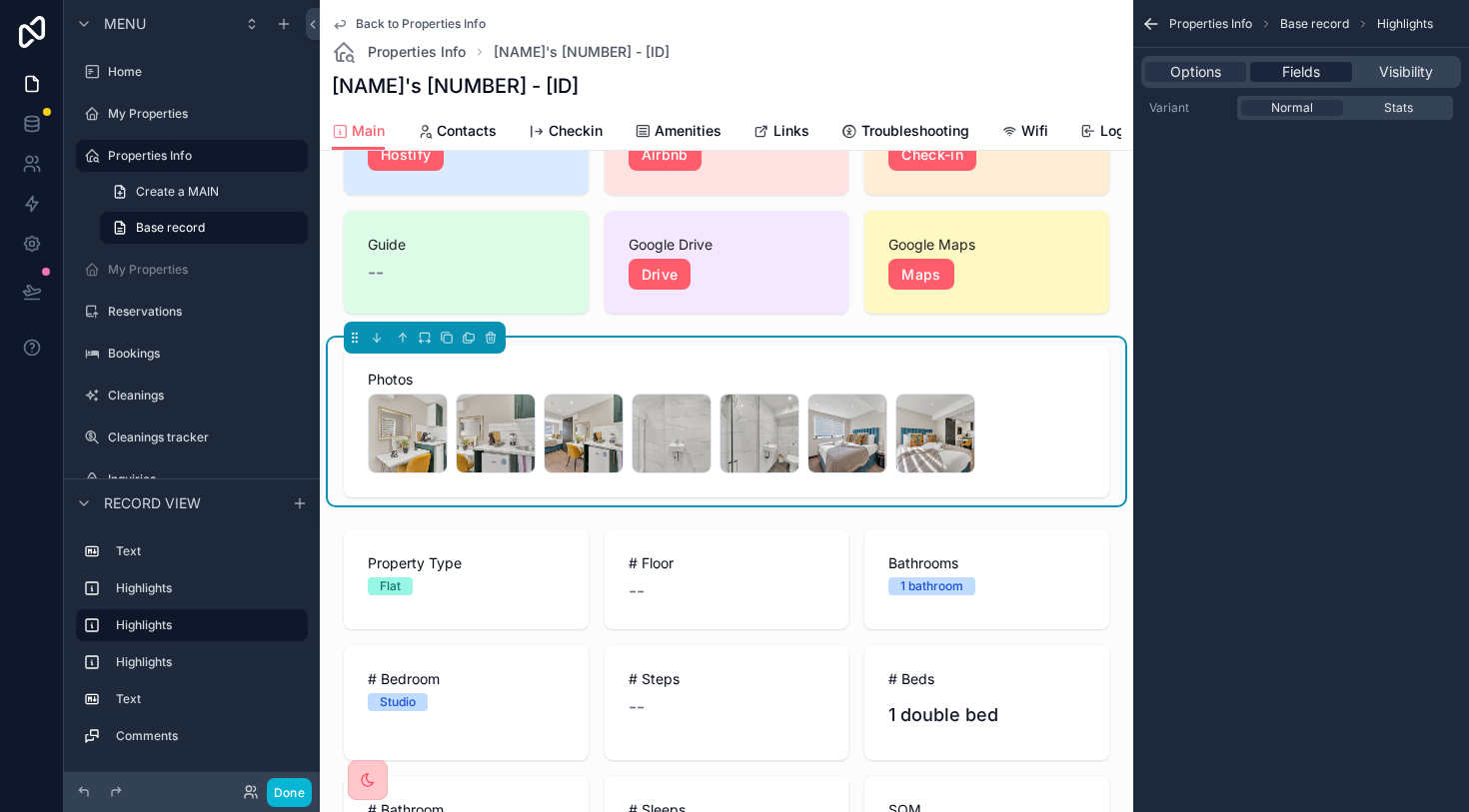 click on "Fields" at bounding box center [1301, 72] 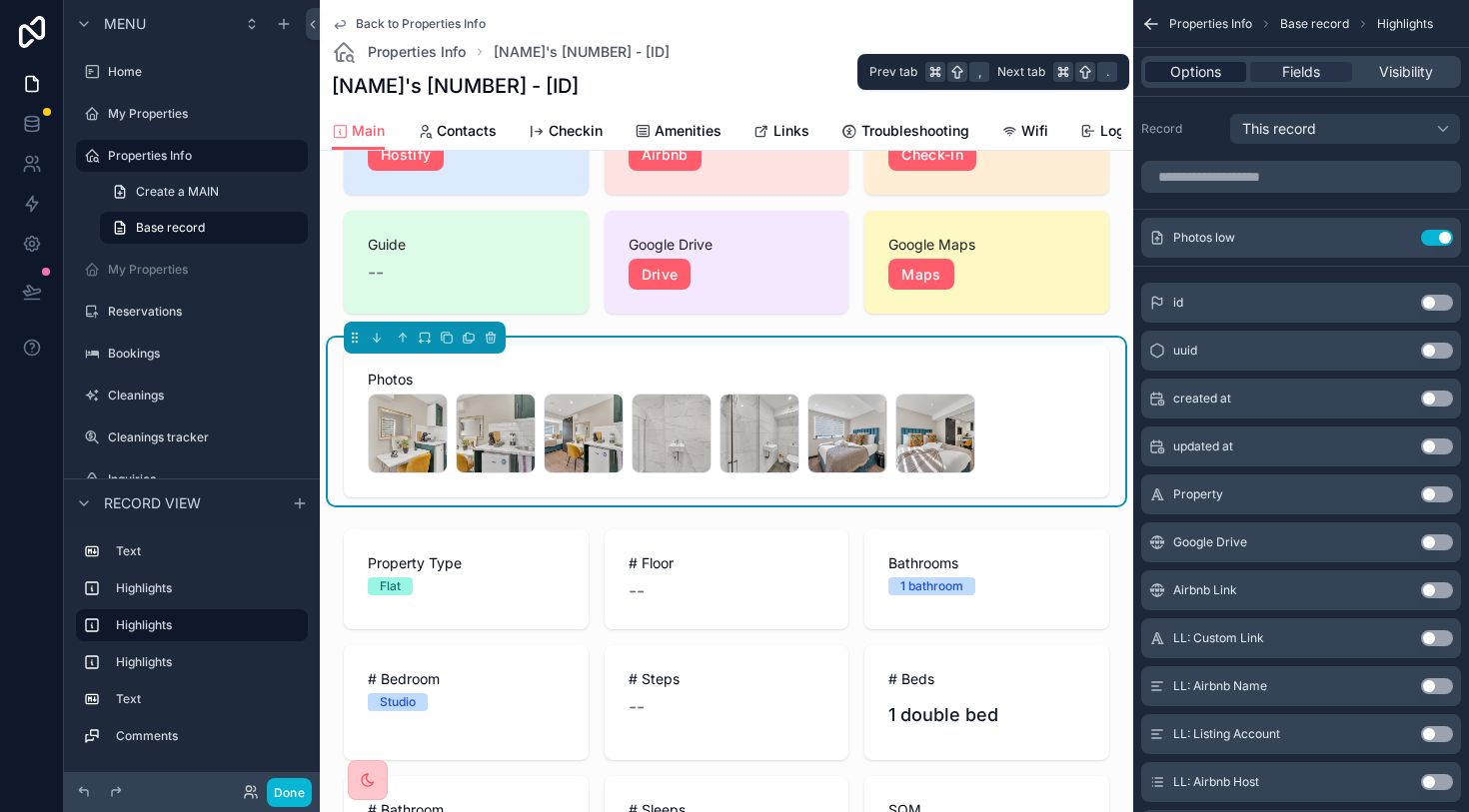 click on "Options" at bounding box center (1195, 72) 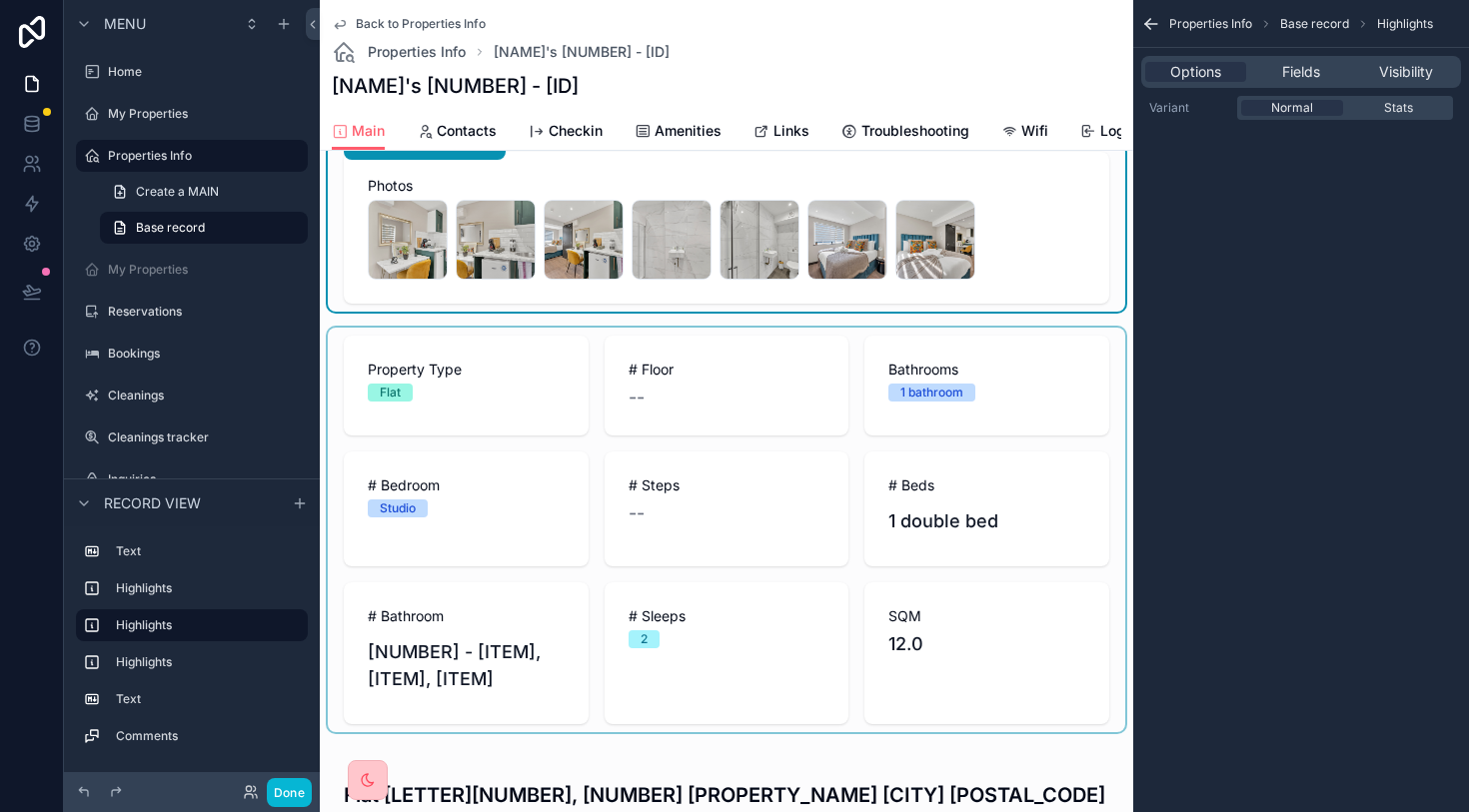 scroll, scrollTop: 390, scrollLeft: 0, axis: vertical 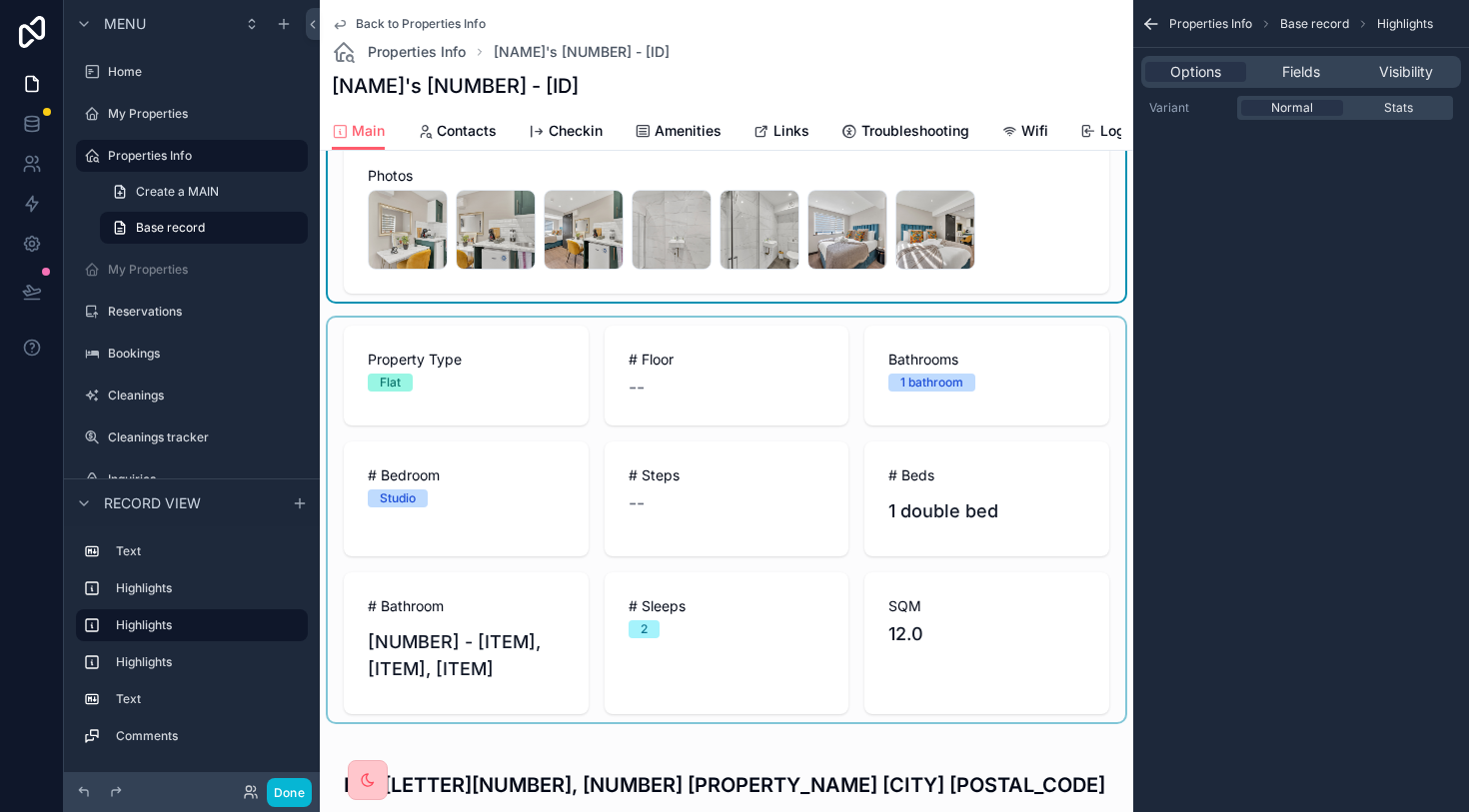 click at bounding box center (727, 519) 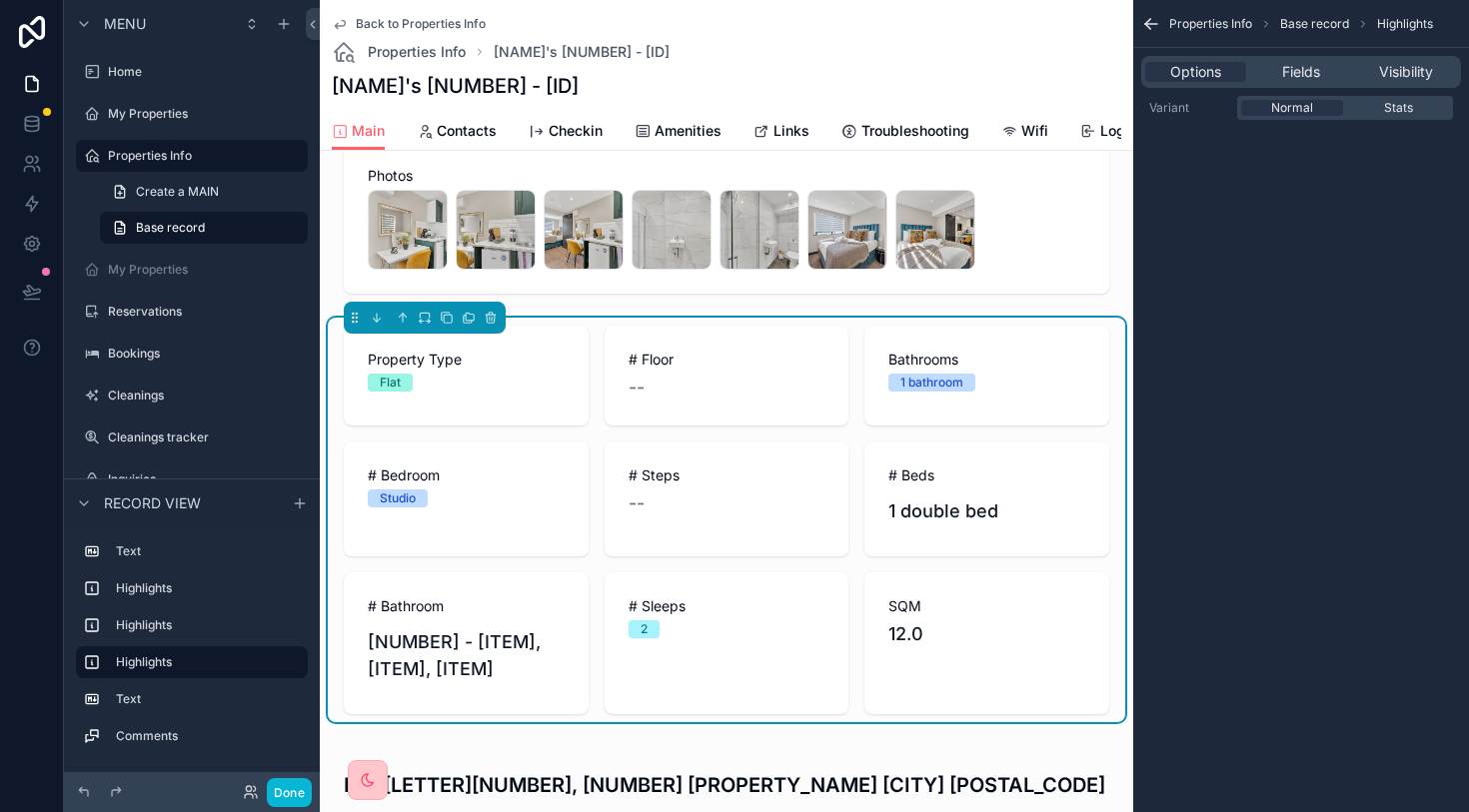 click on "Property Type" at bounding box center [466, 360] 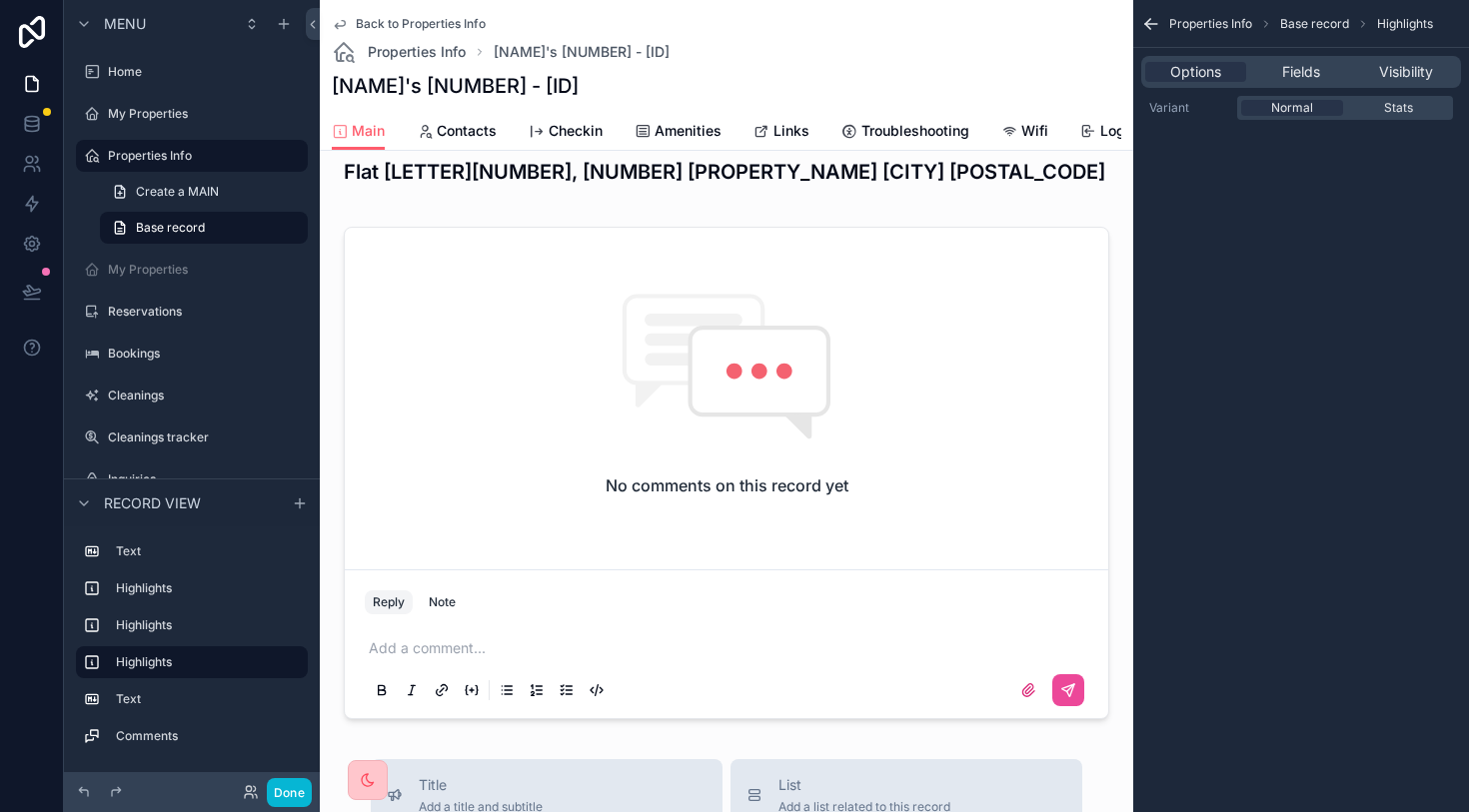 scroll, scrollTop: 680, scrollLeft: 0, axis: vertical 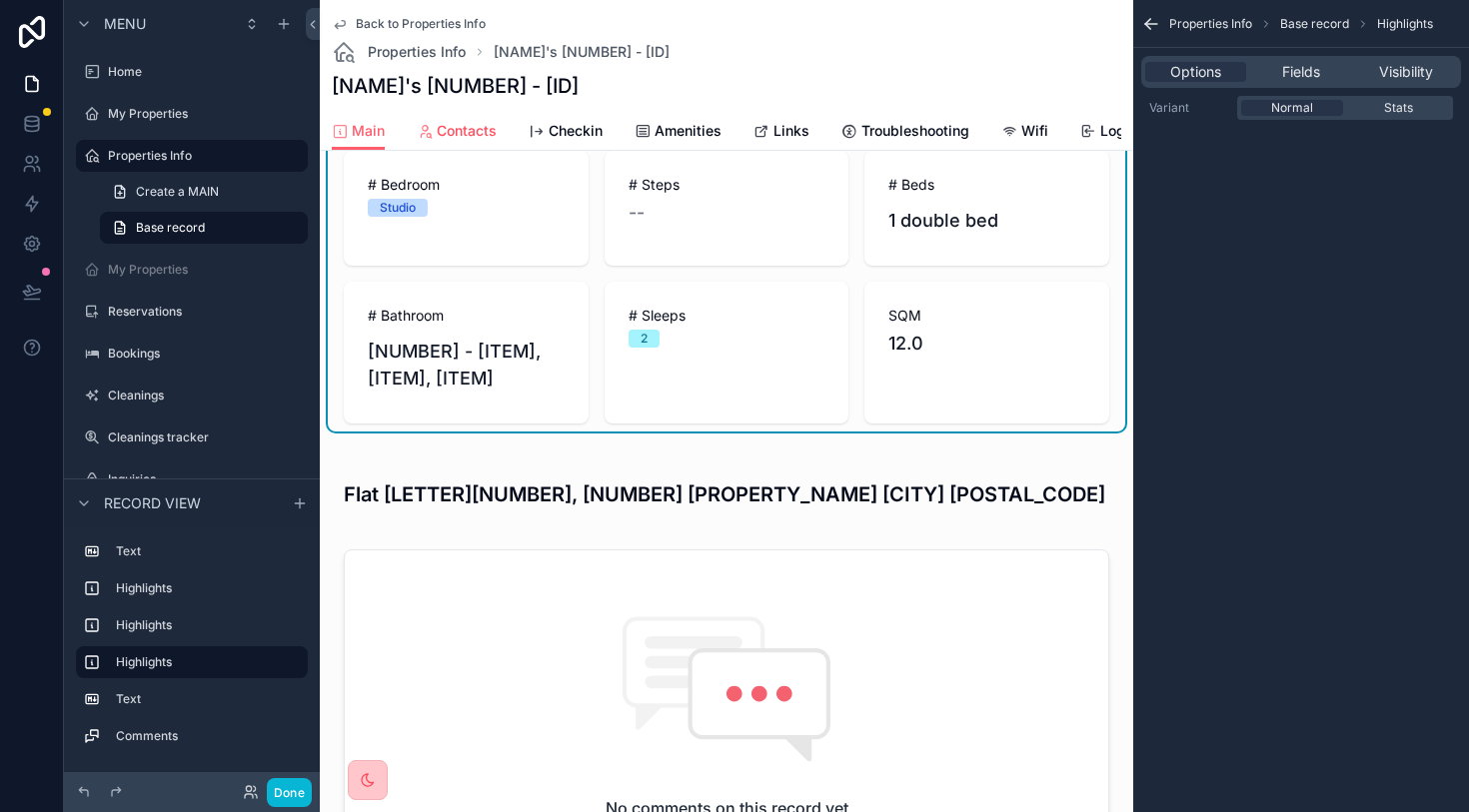 click on "Contacts" at bounding box center [467, 131] 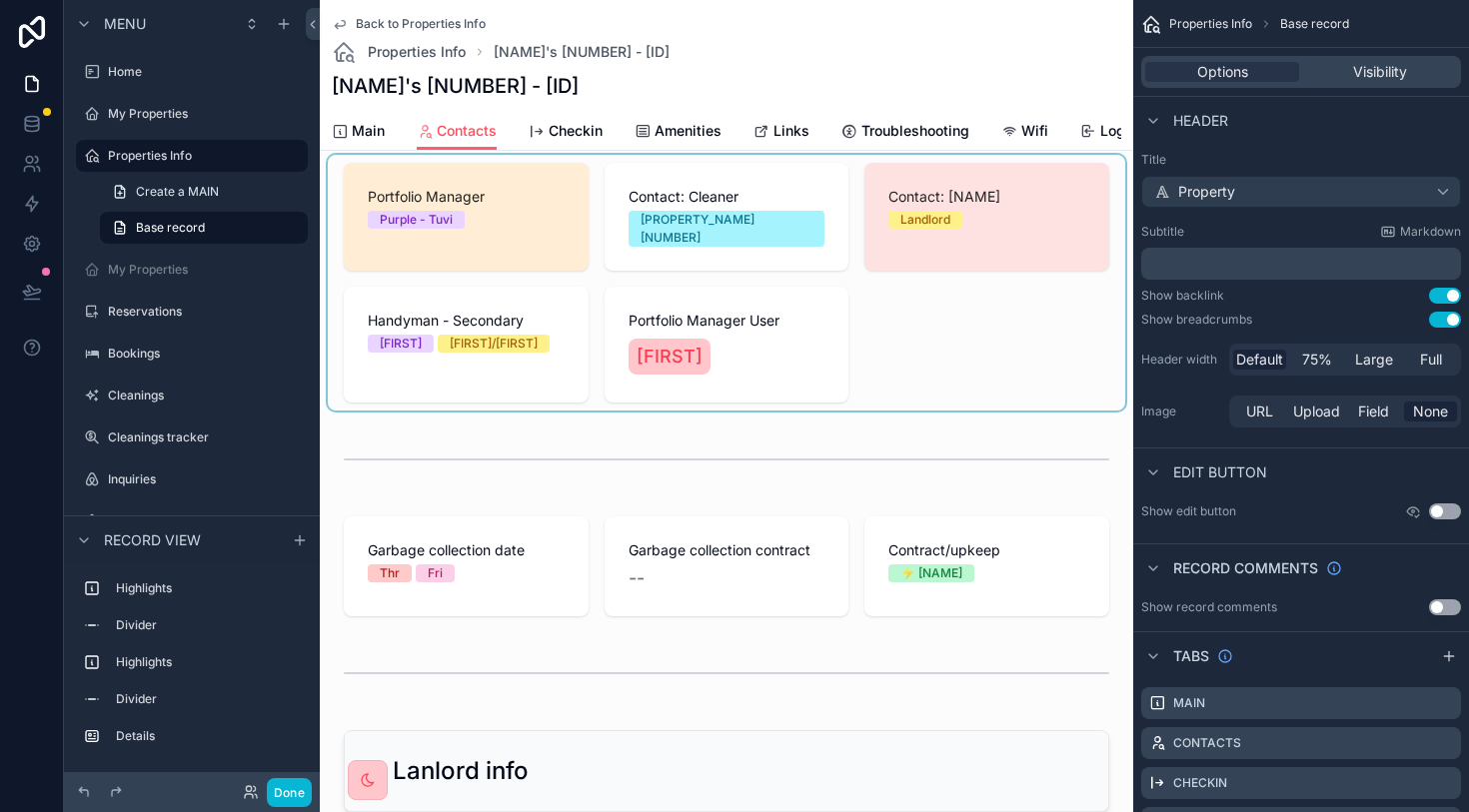 scroll, scrollTop: 0, scrollLeft: 0, axis: both 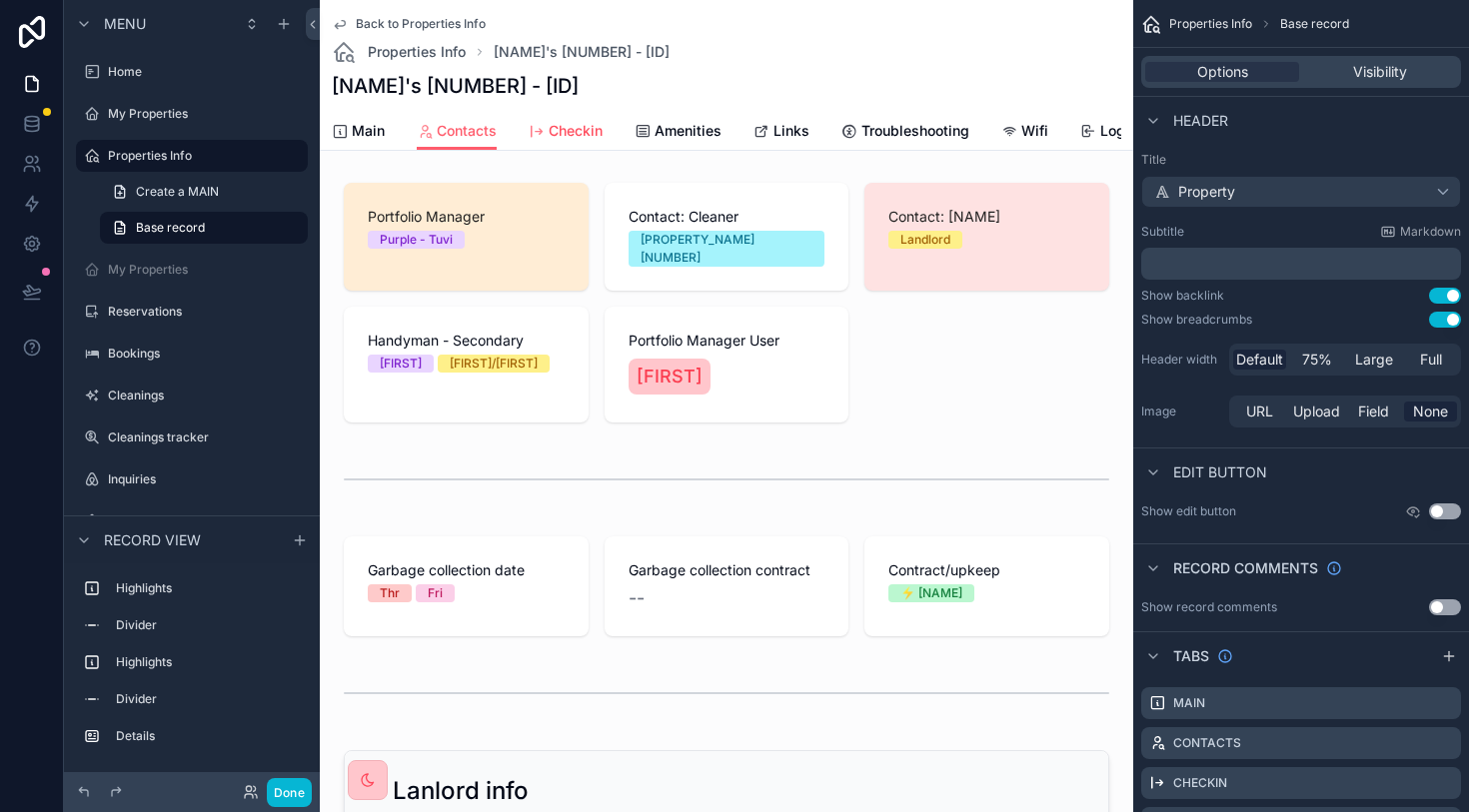 click on "Checkin" at bounding box center [576, 131] 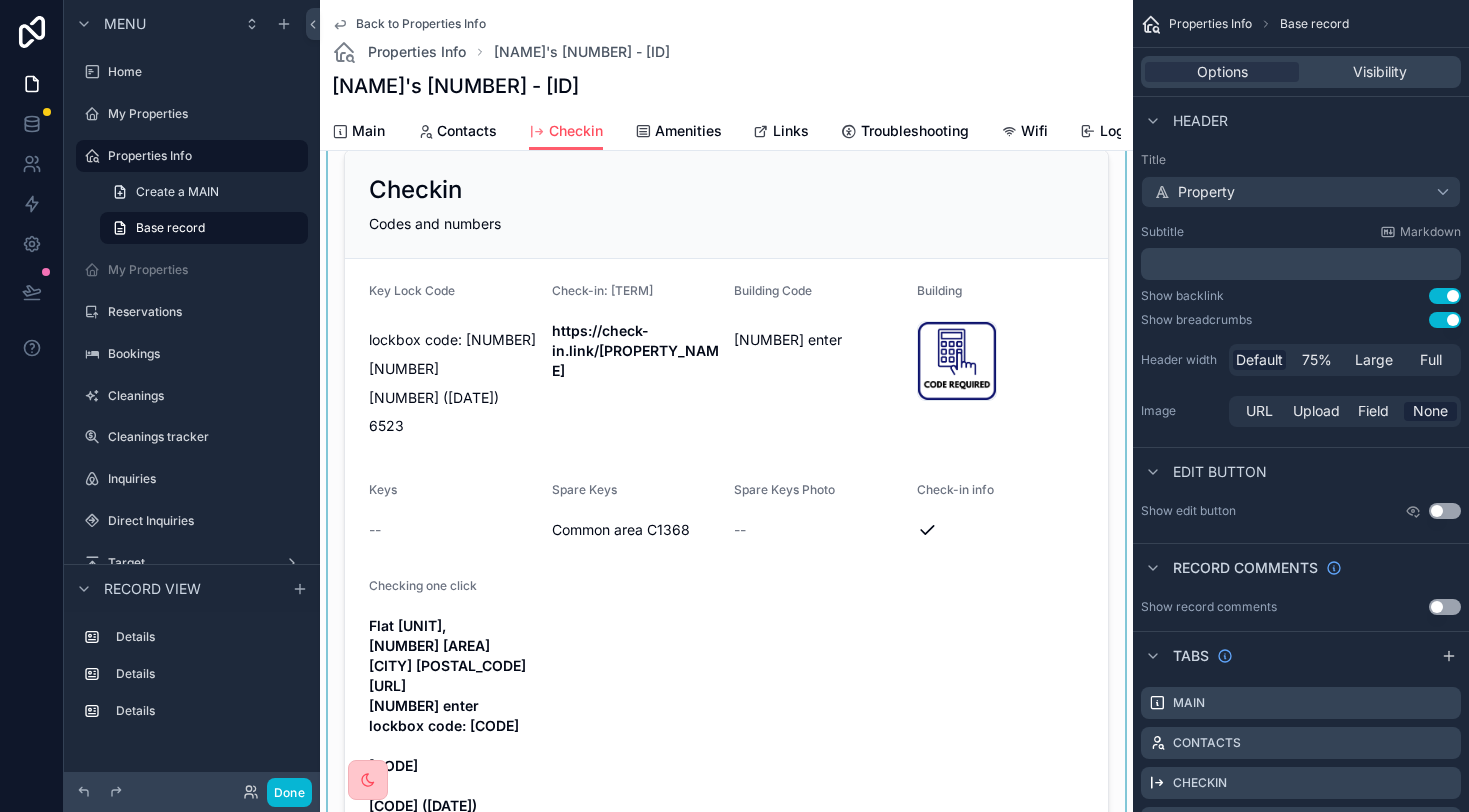 scroll, scrollTop: 0, scrollLeft: 0, axis: both 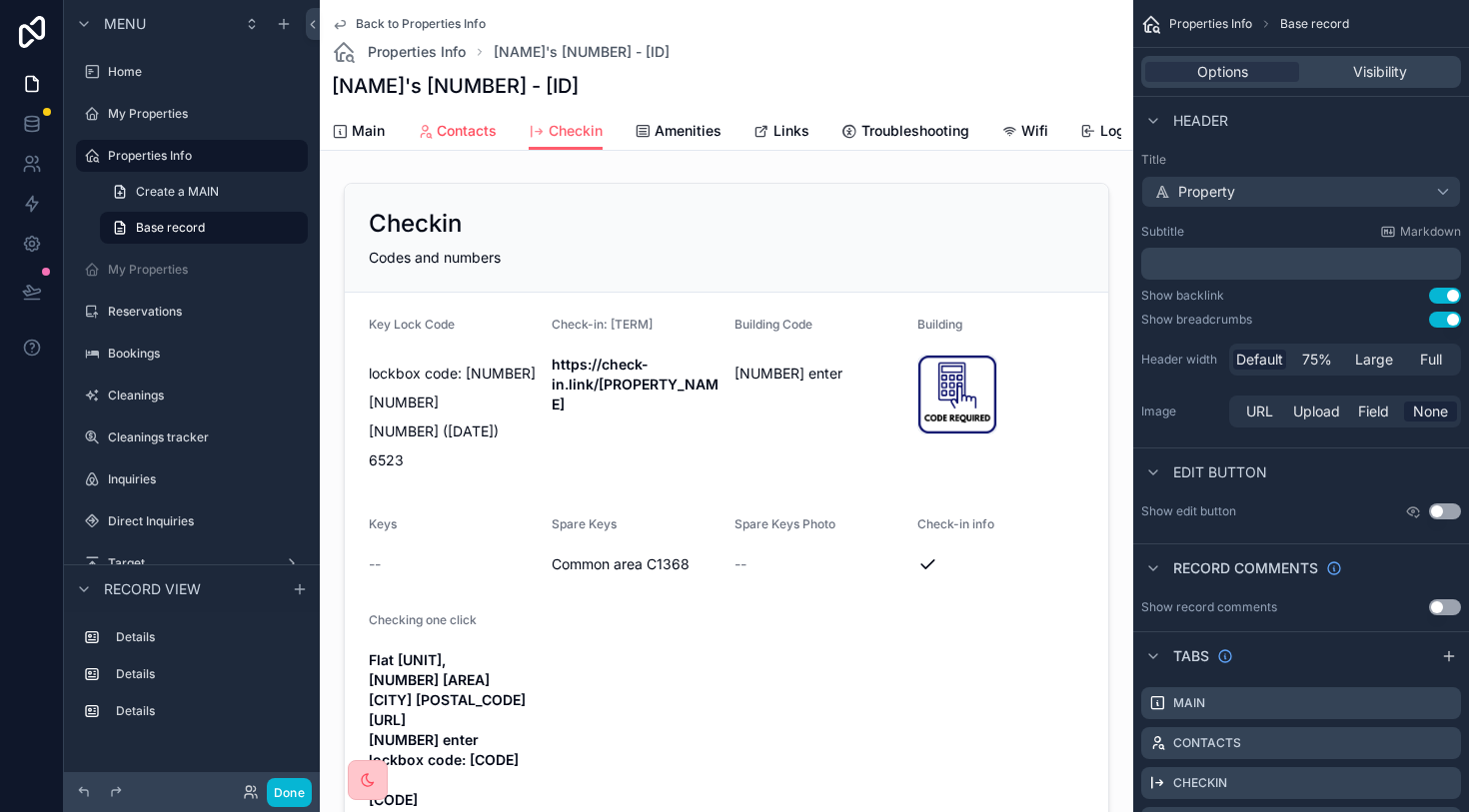click on "Contacts" at bounding box center [467, 131] 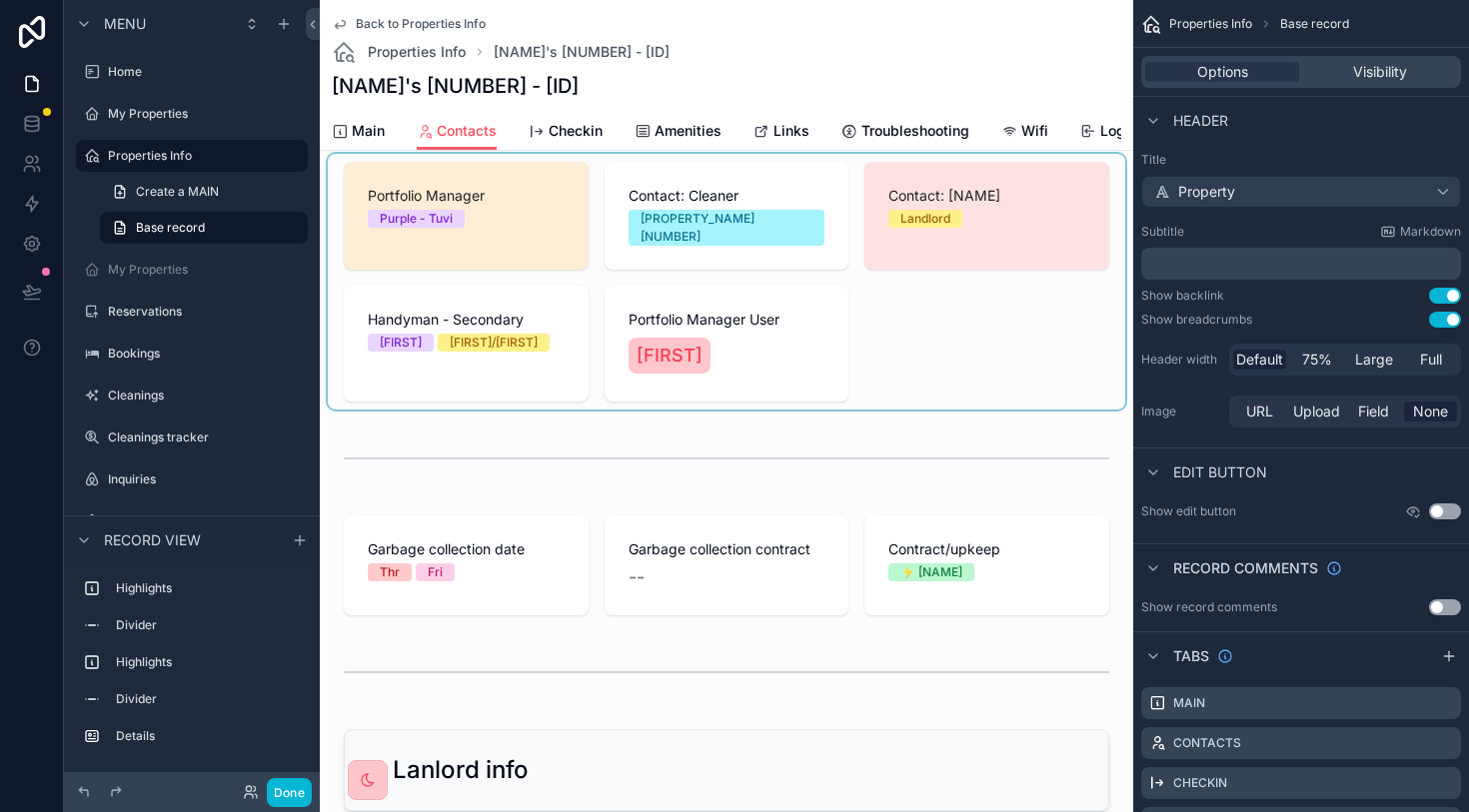 scroll, scrollTop: 0, scrollLeft: 0, axis: both 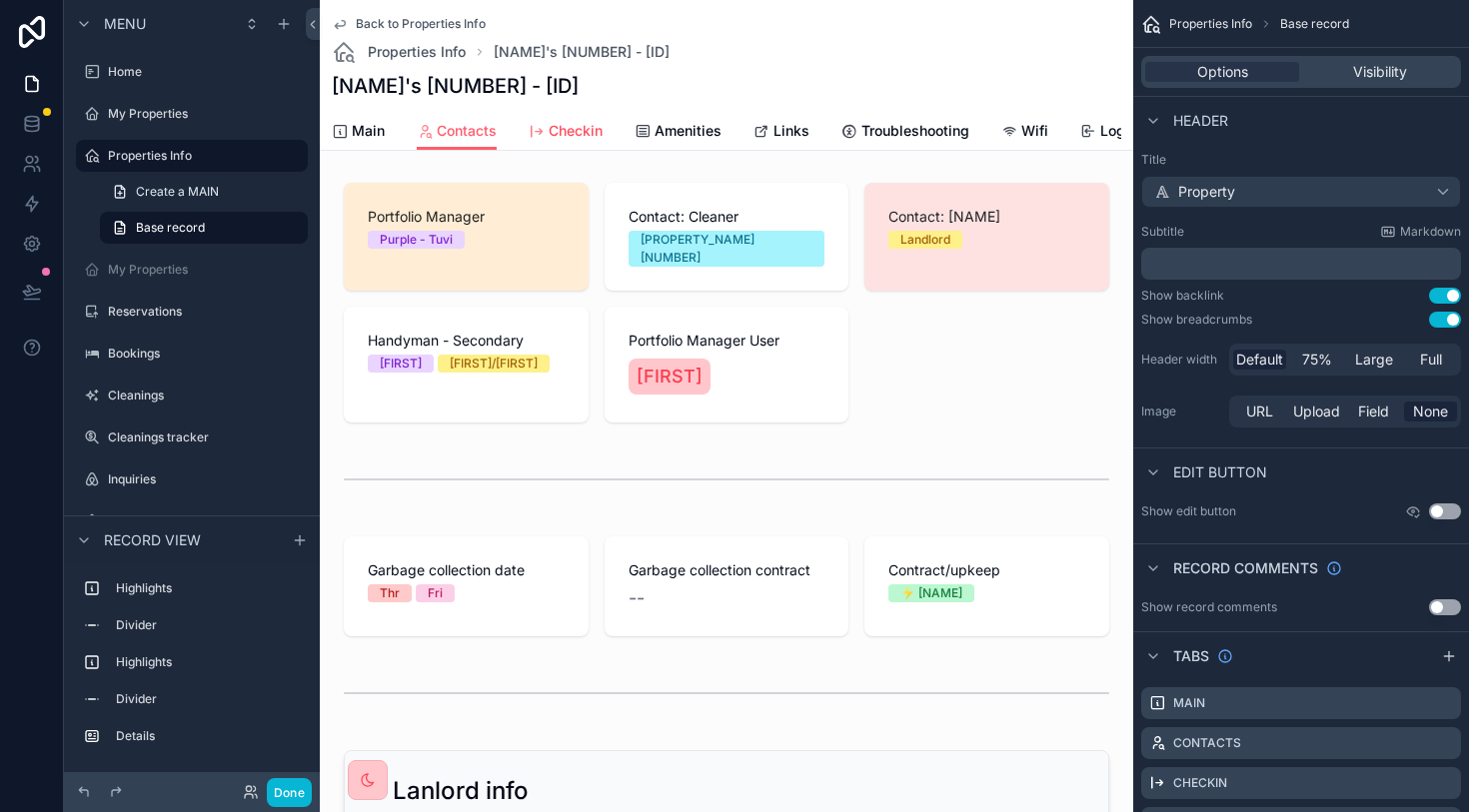 click on "Checkin" at bounding box center (576, 131) 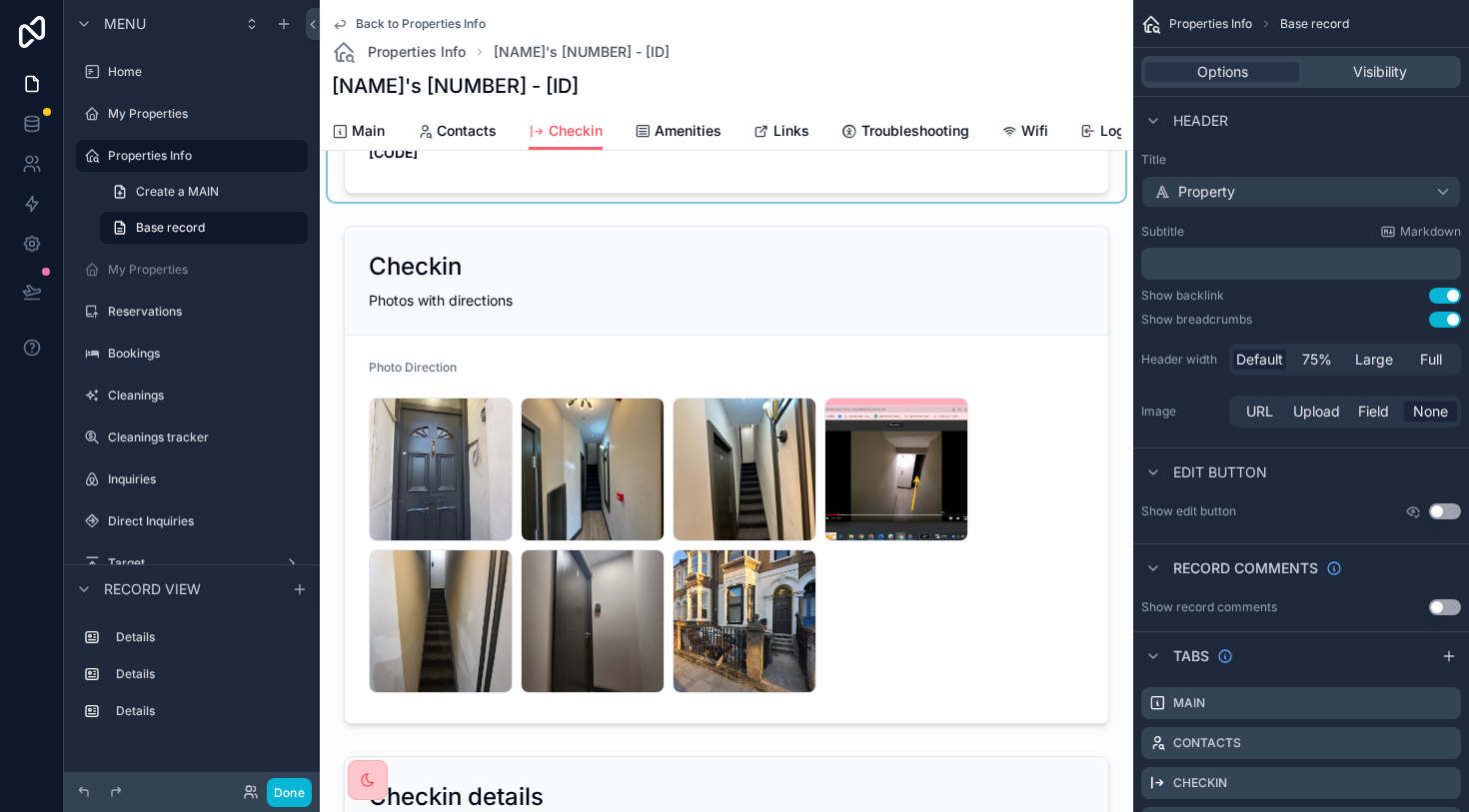 scroll, scrollTop: 729, scrollLeft: 0, axis: vertical 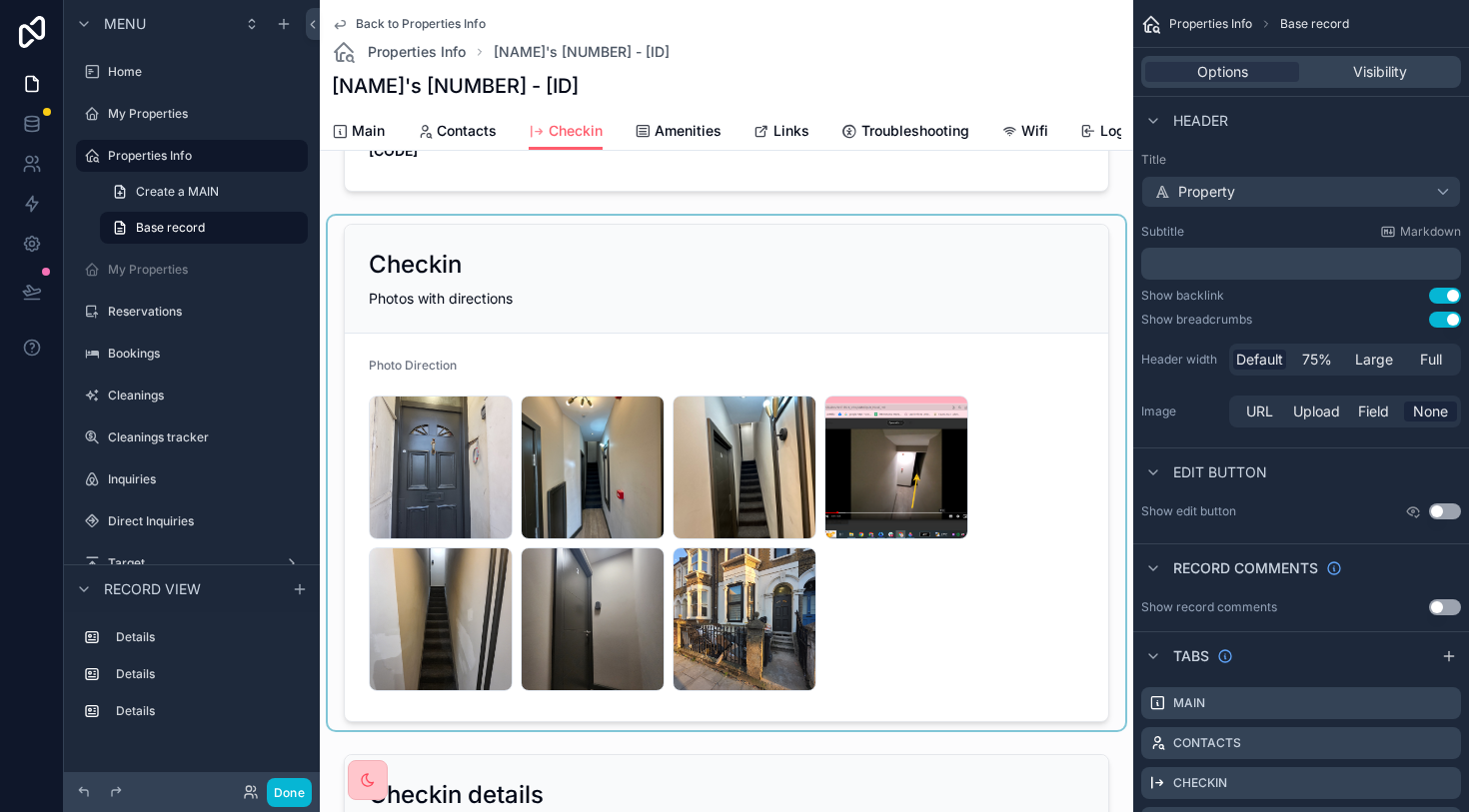 click at bounding box center [727, 472] 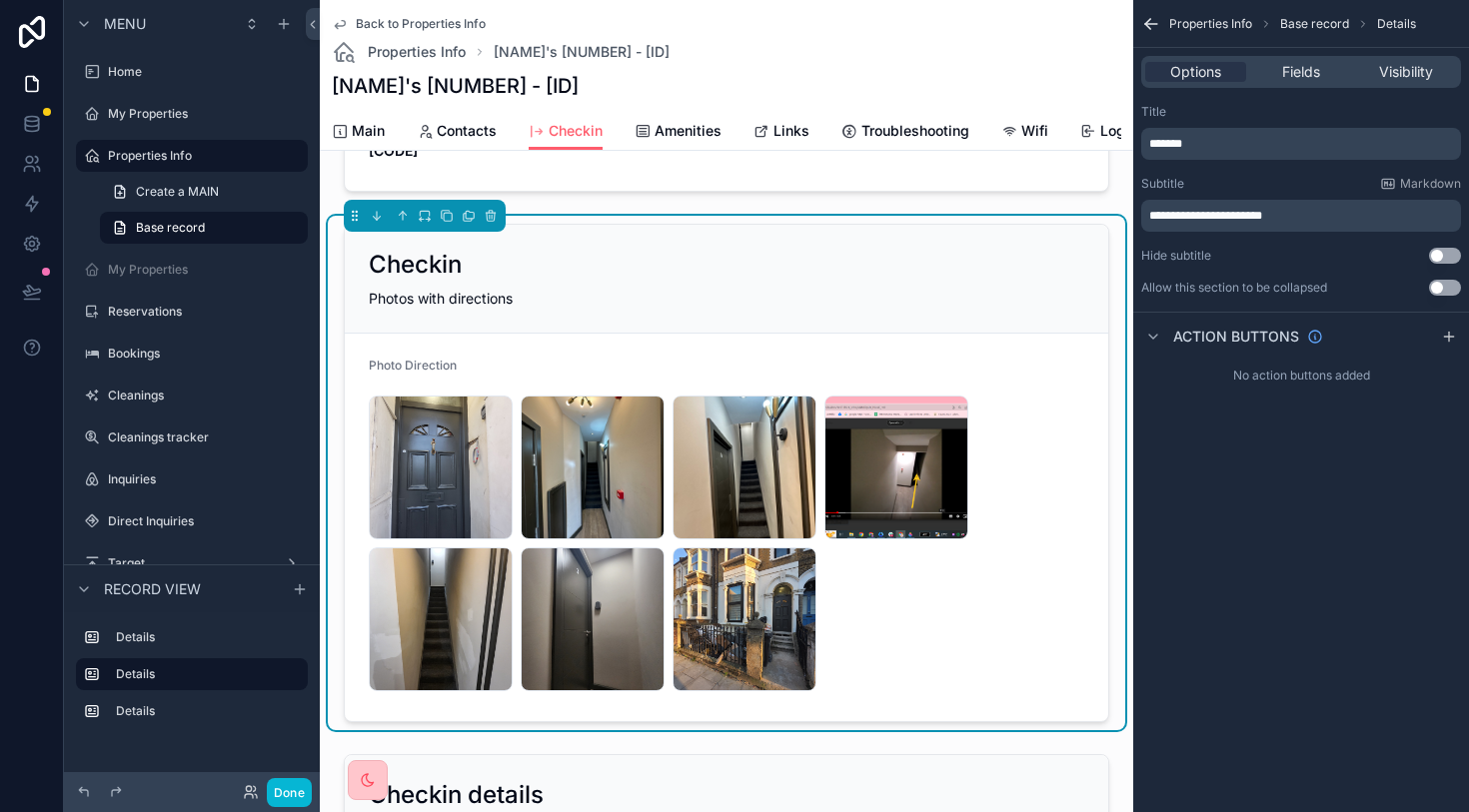 click on "[FILE_NAME]" at bounding box center [441, 467] 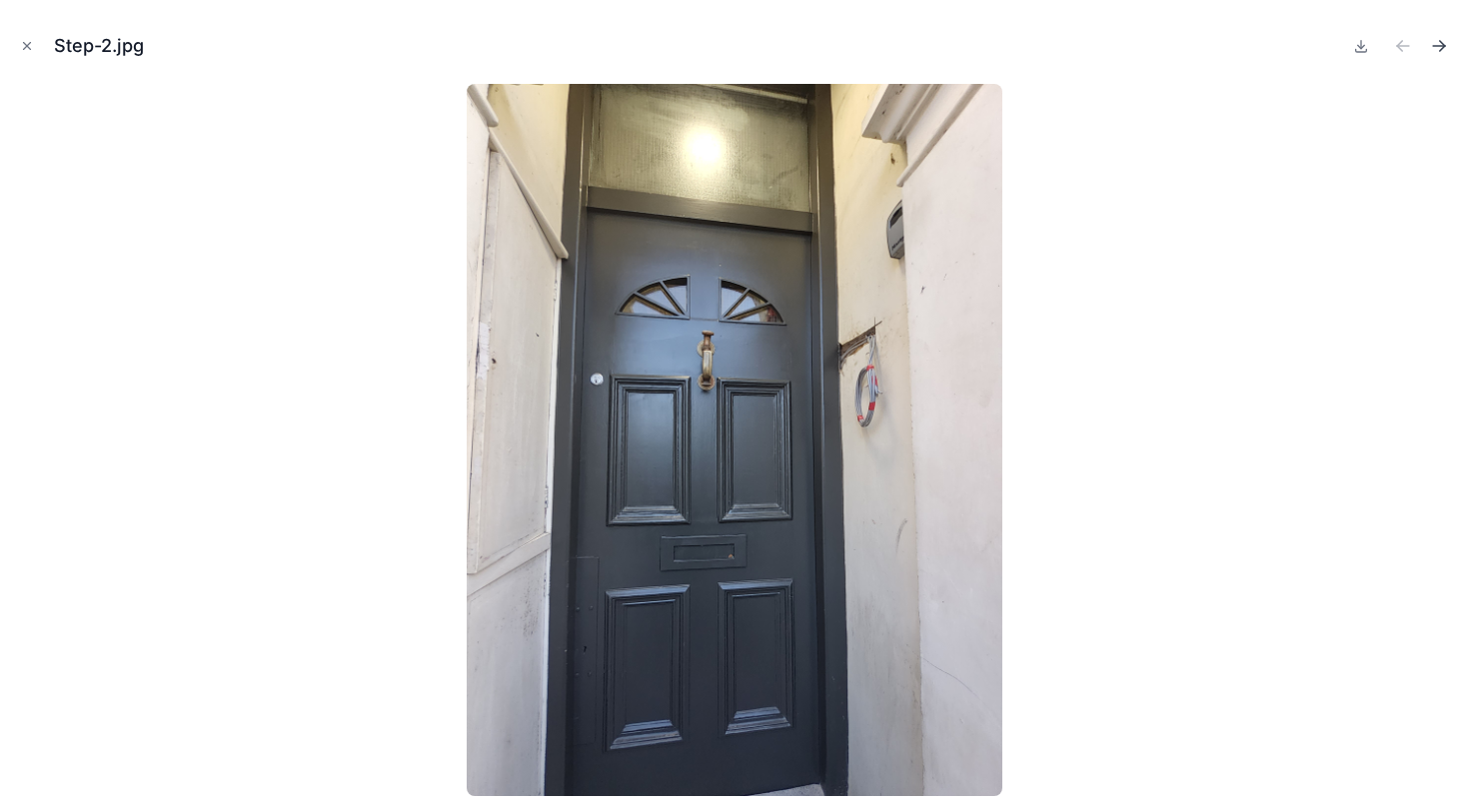 click 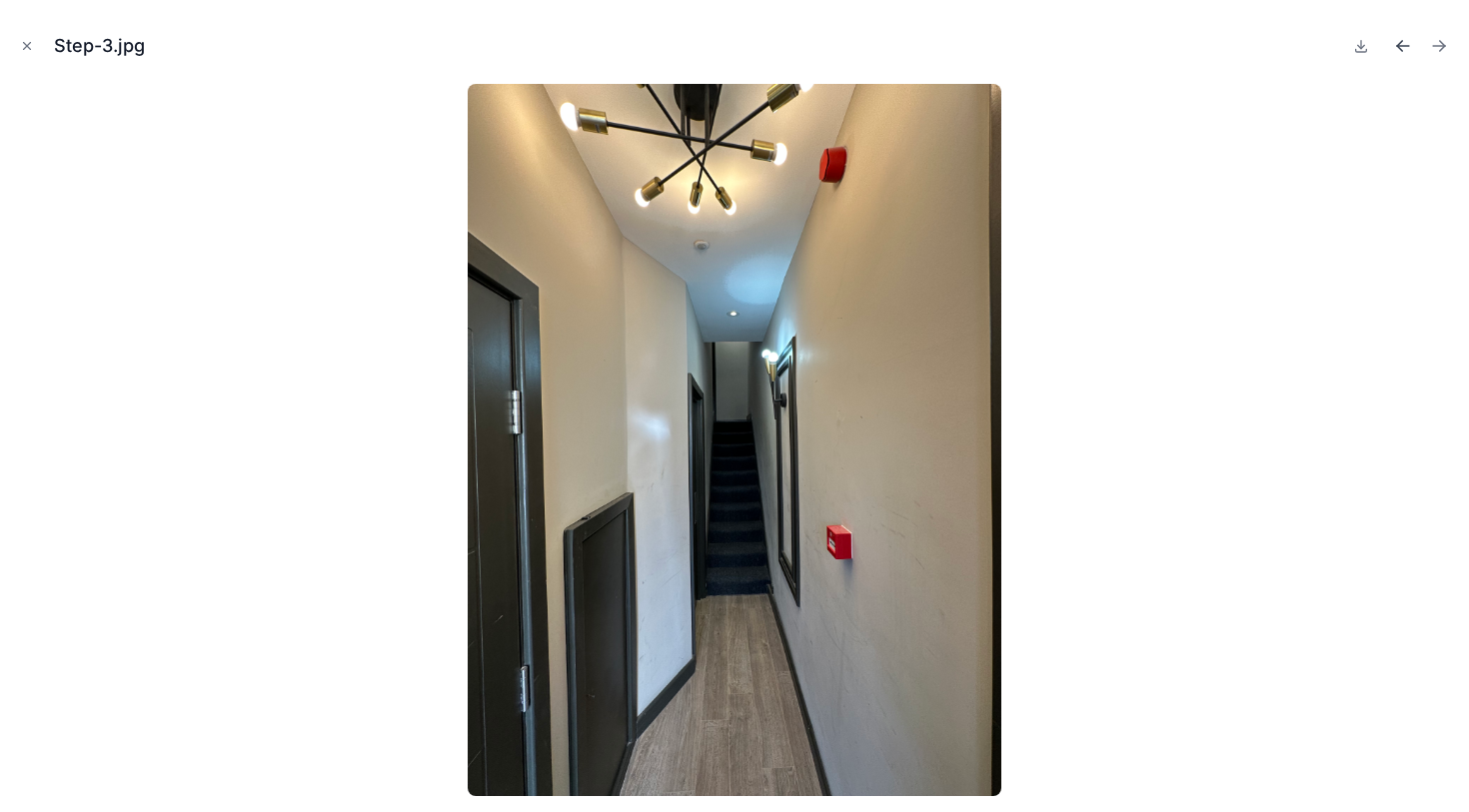 click 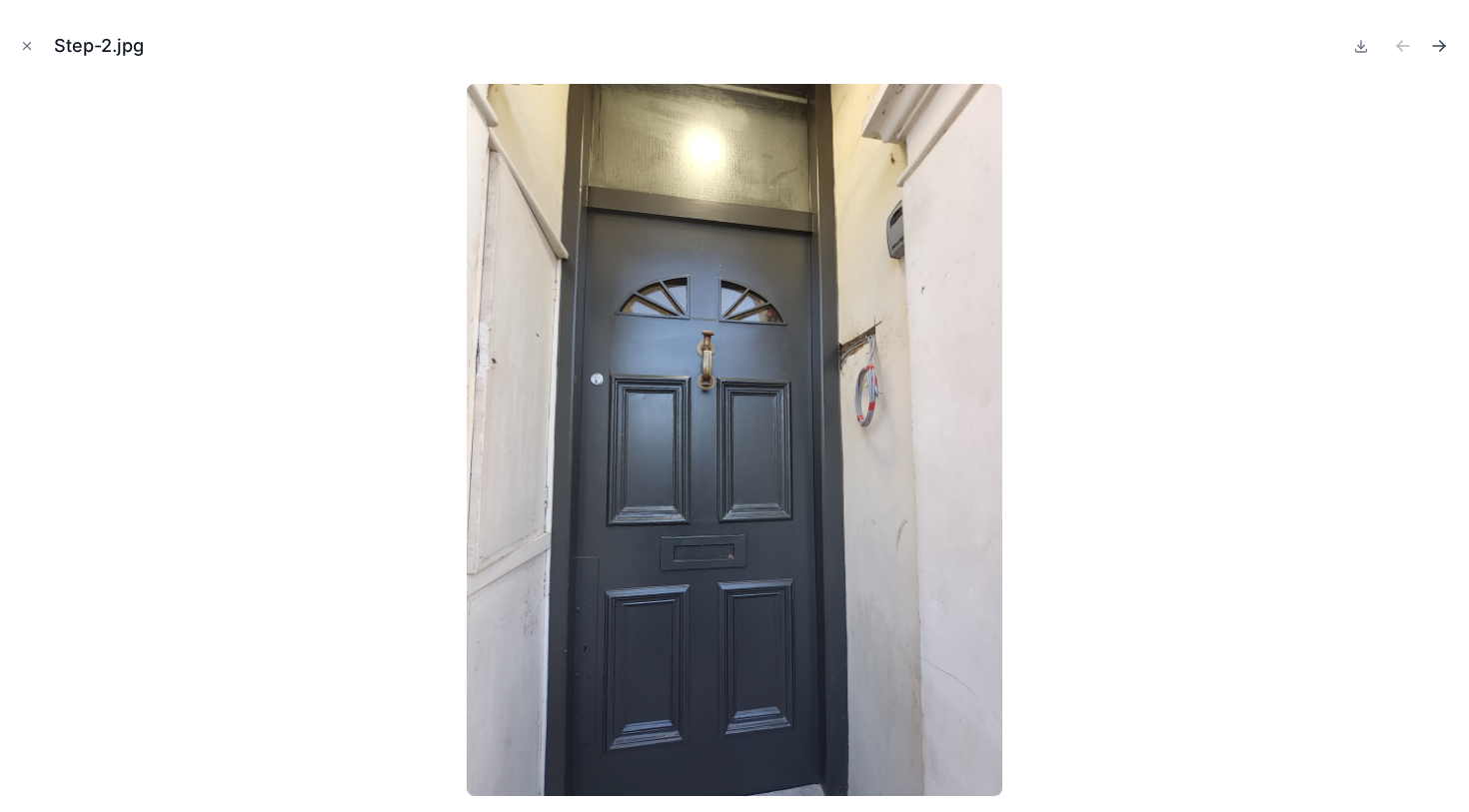 click 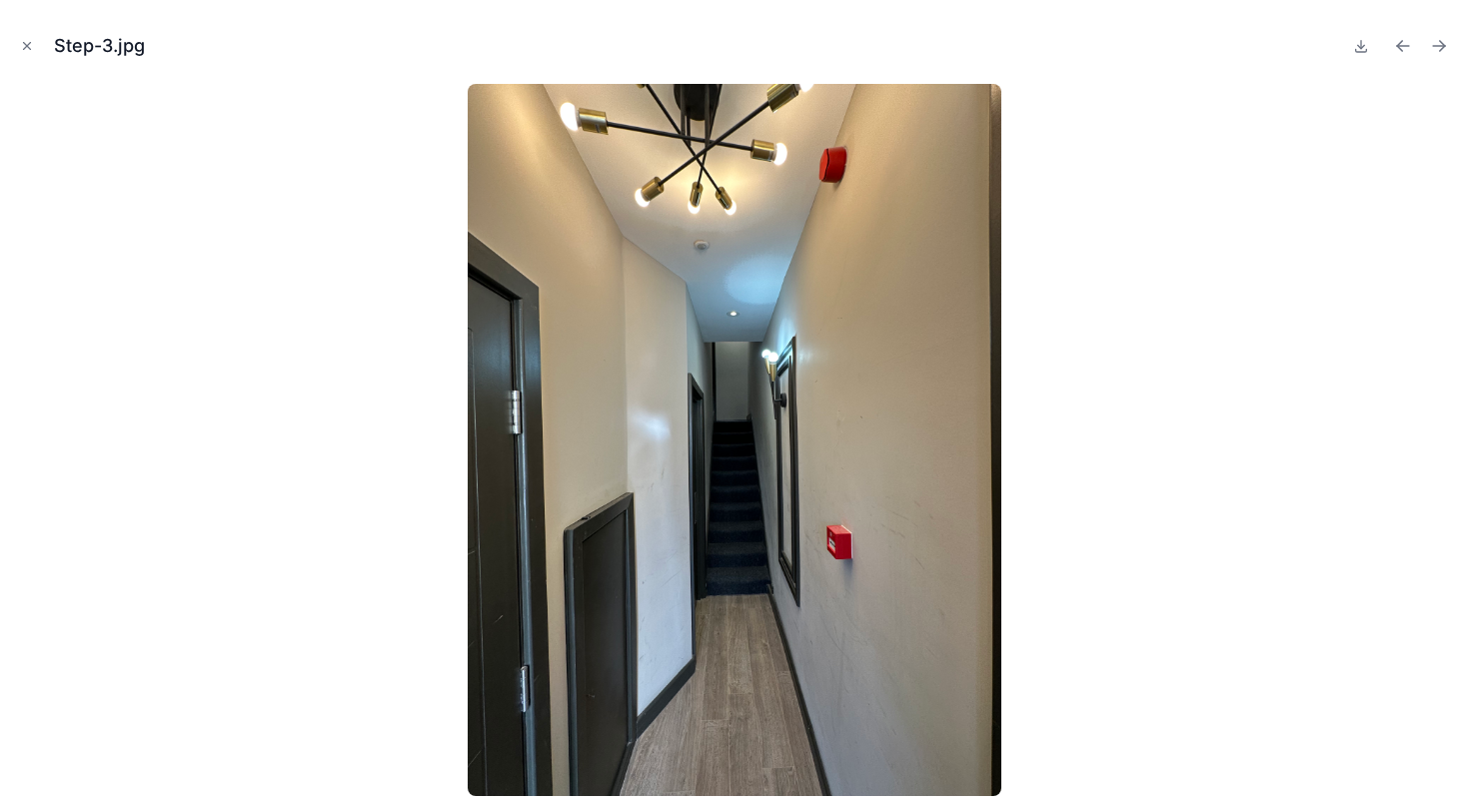 click 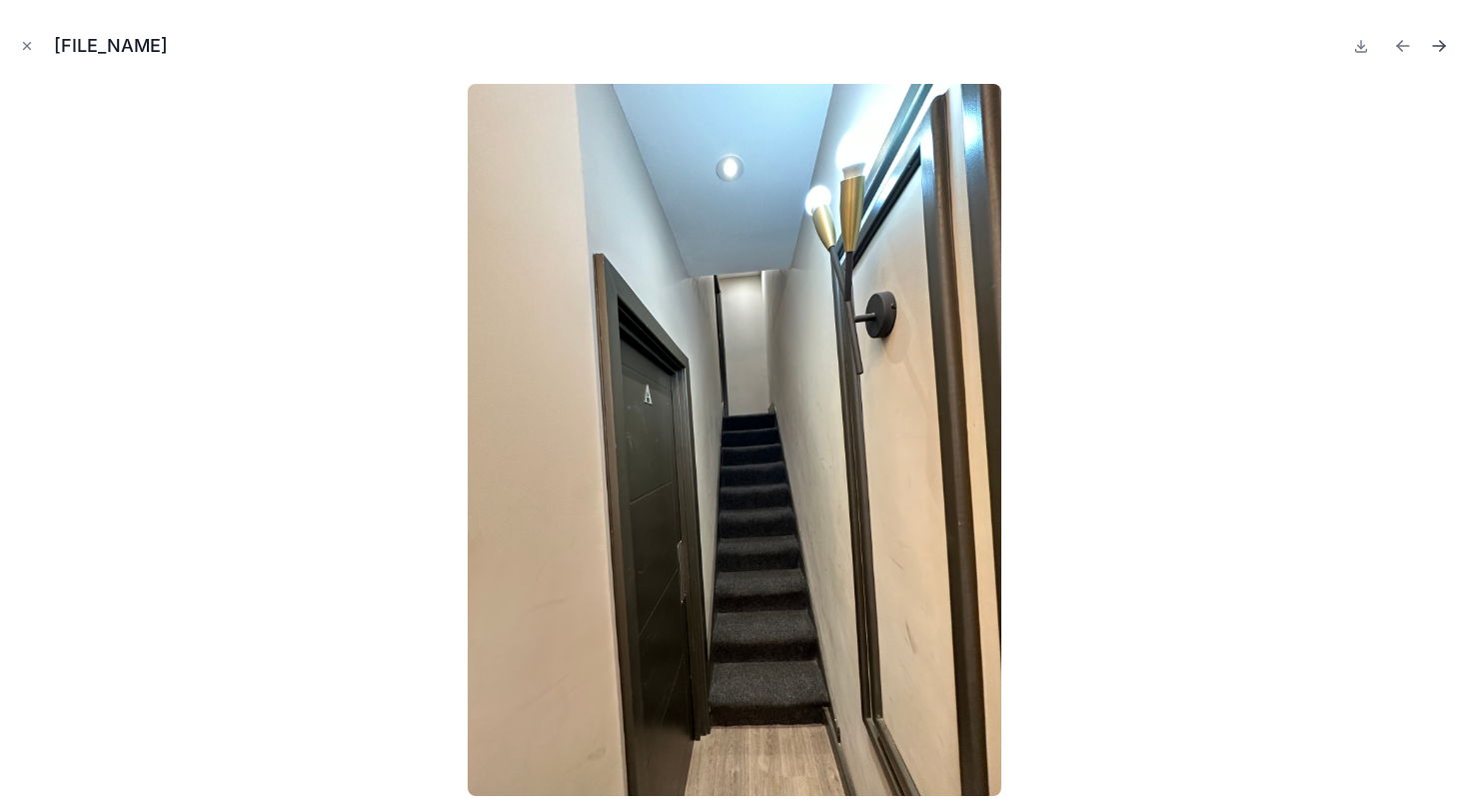 click 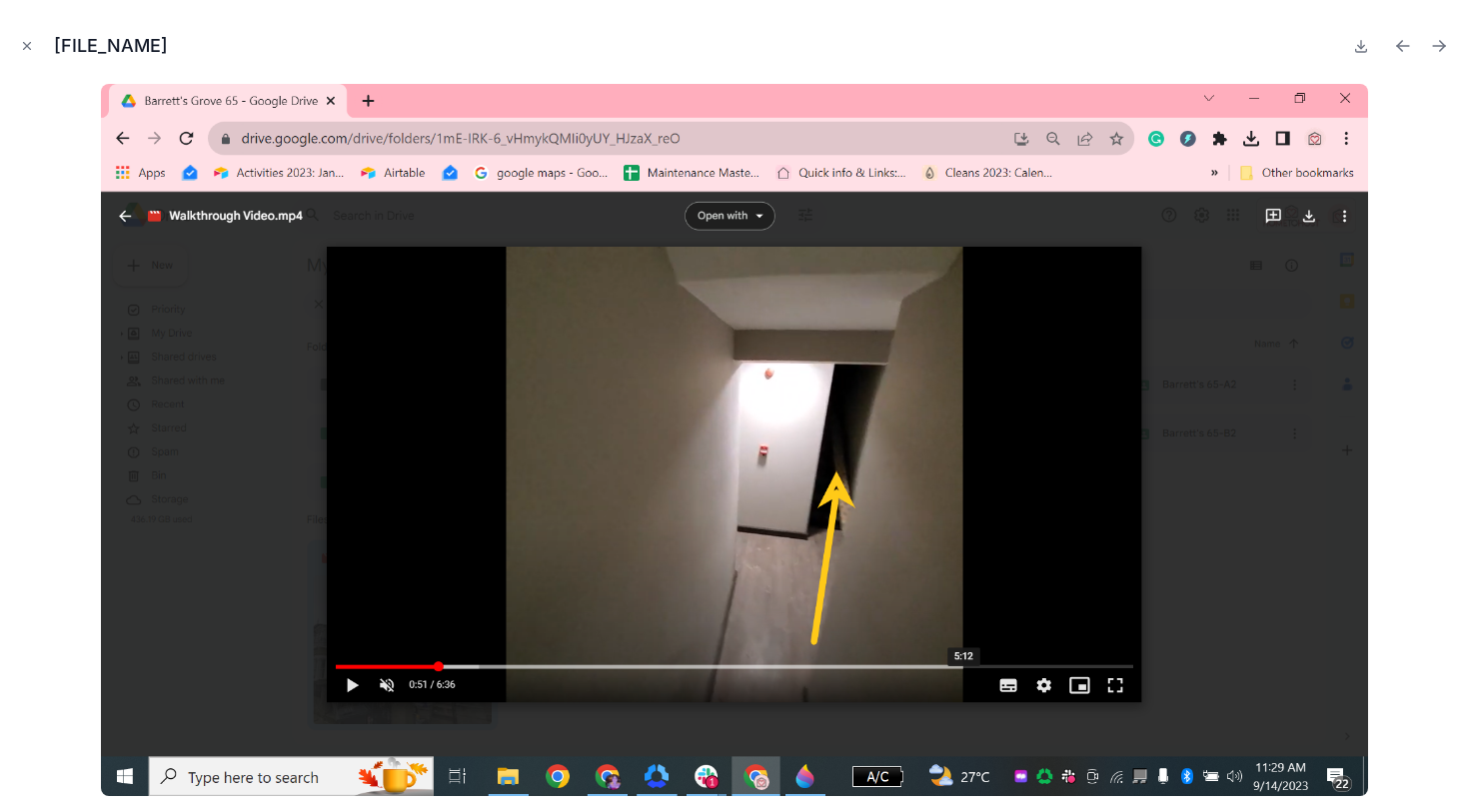 click 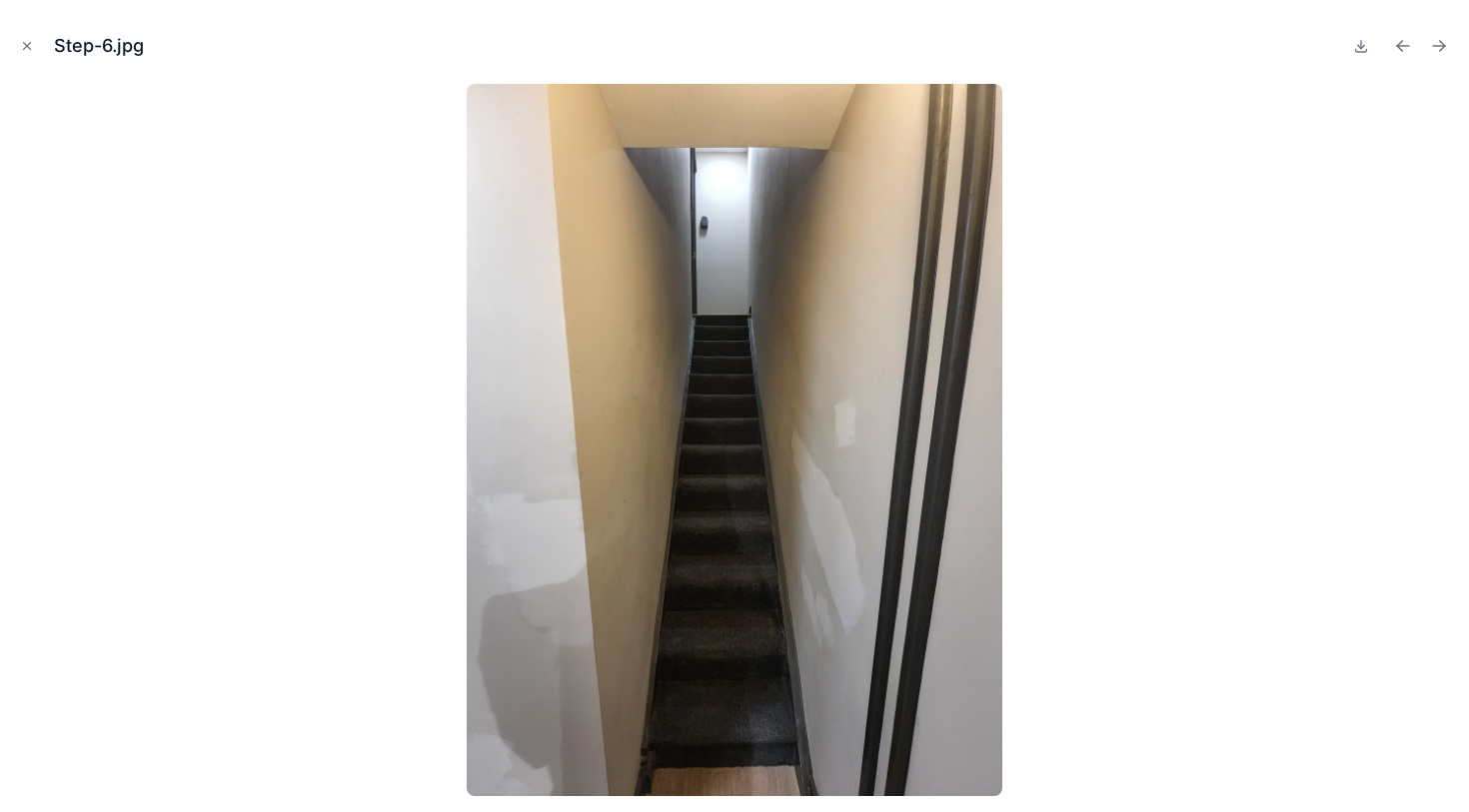 click 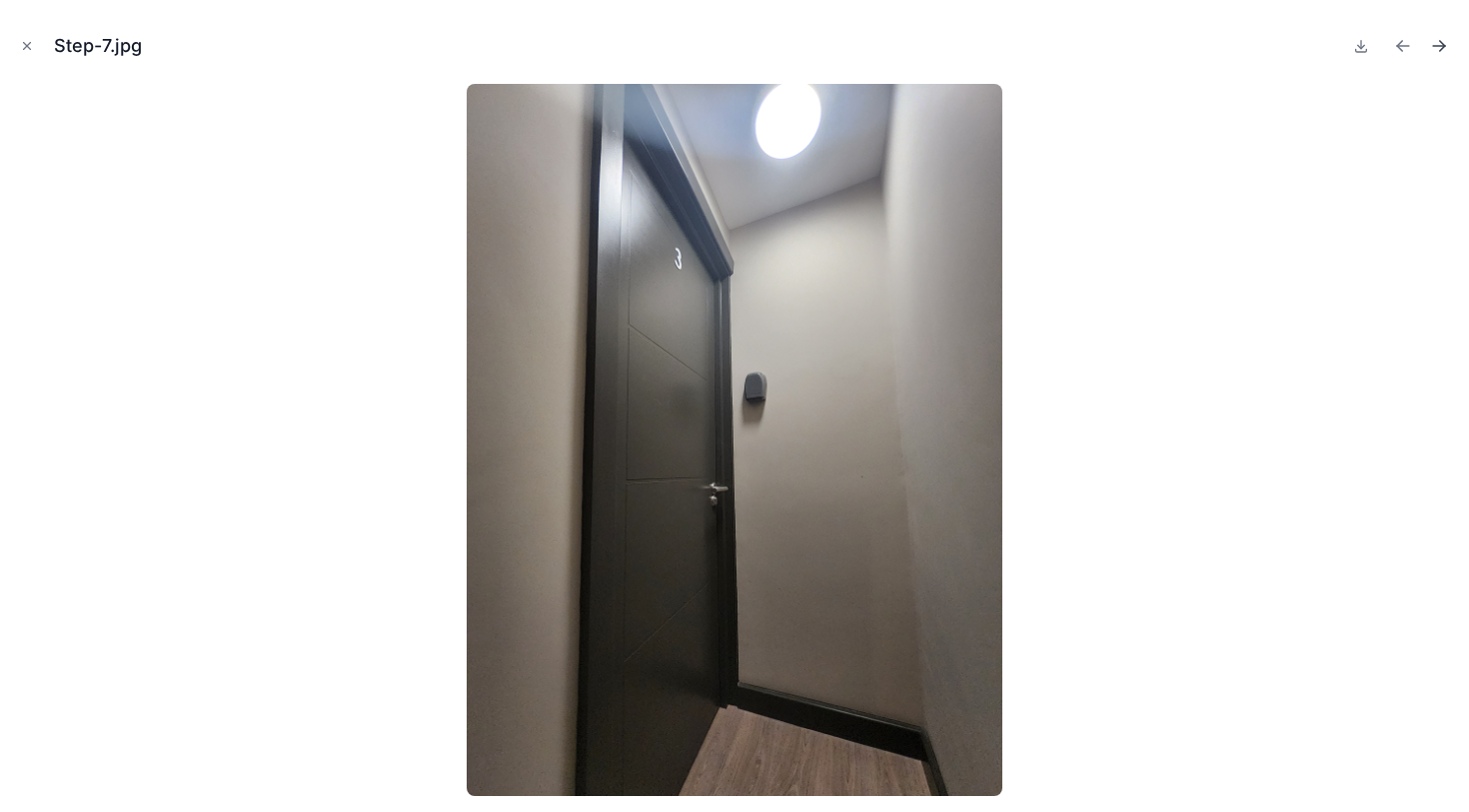 click 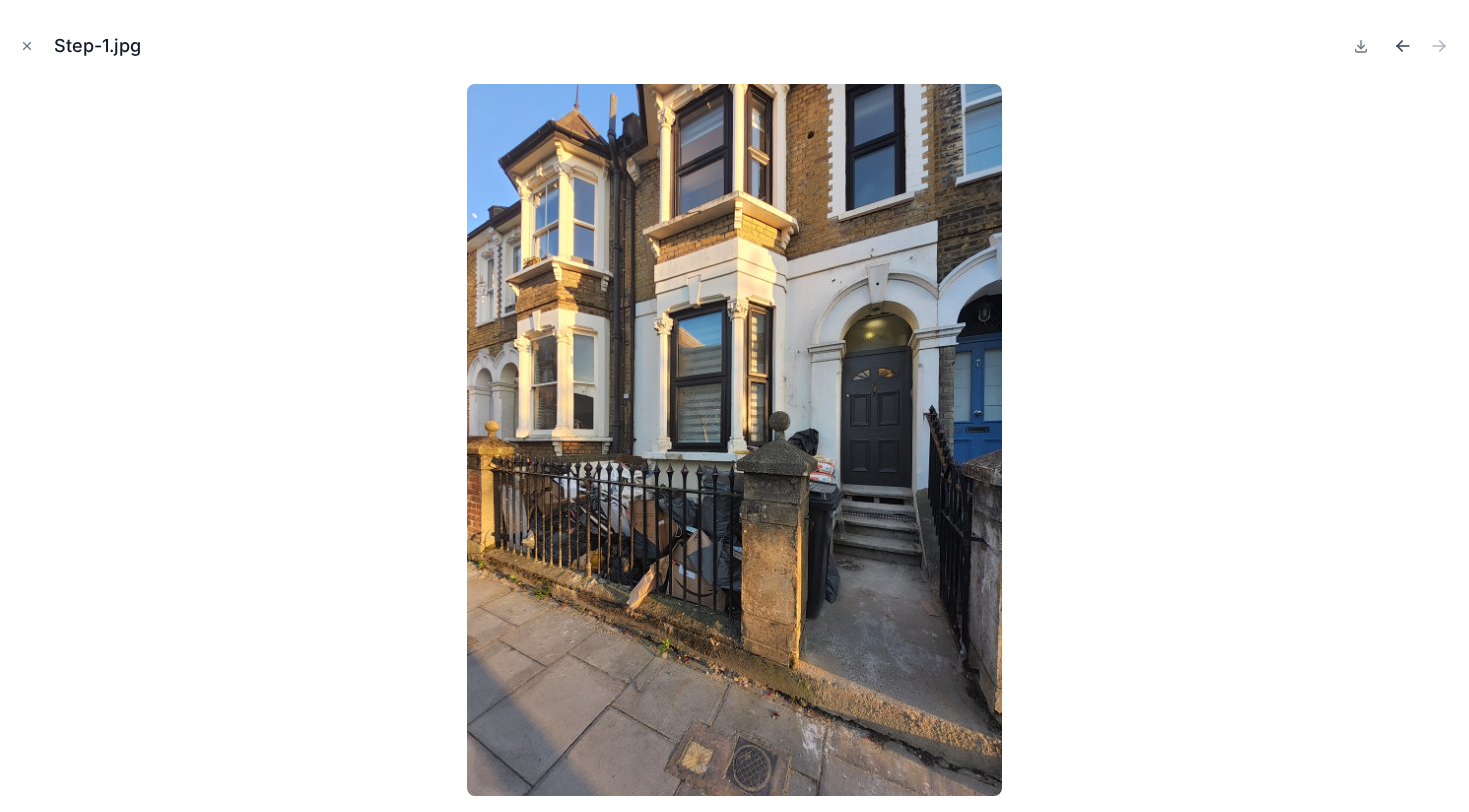 click 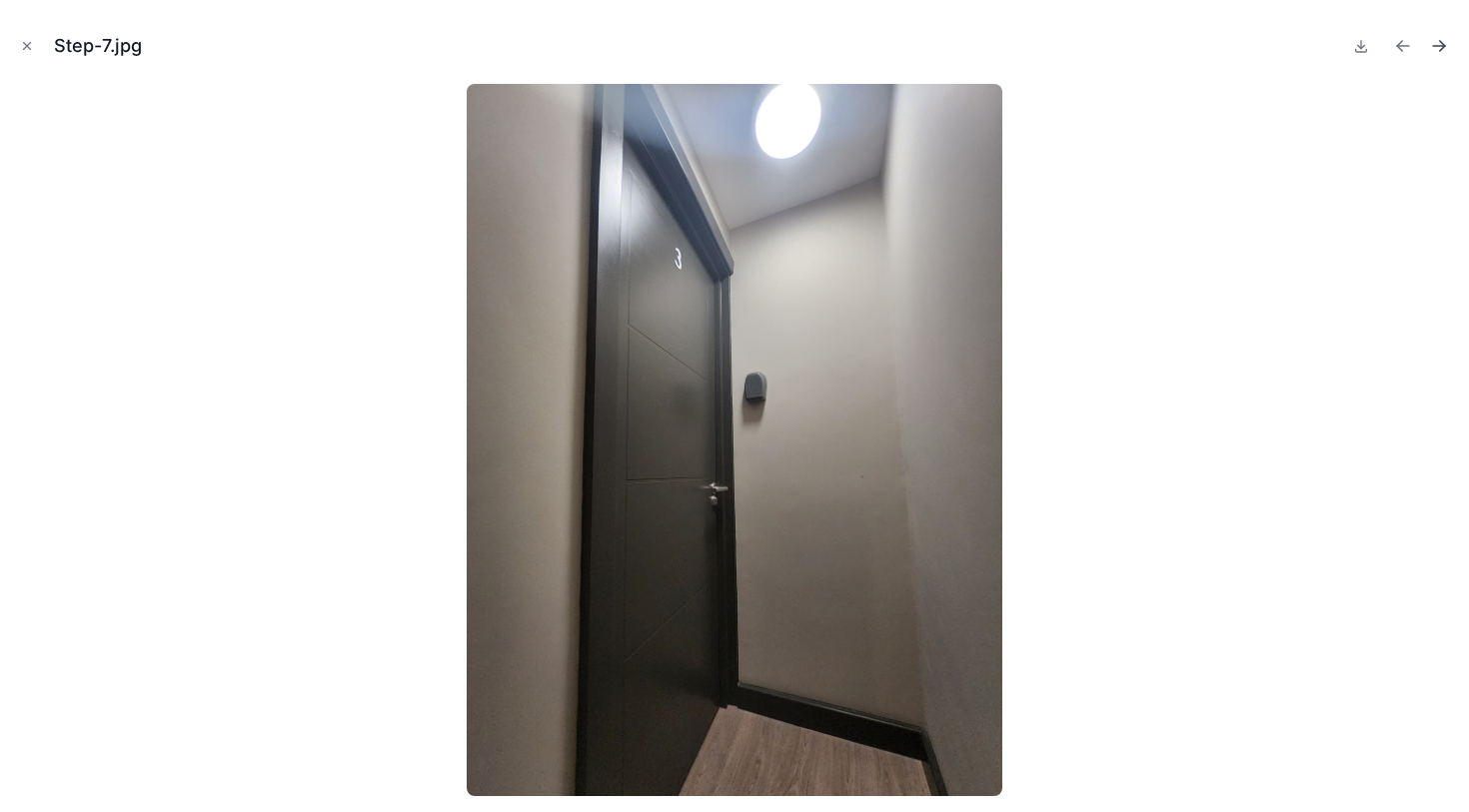click 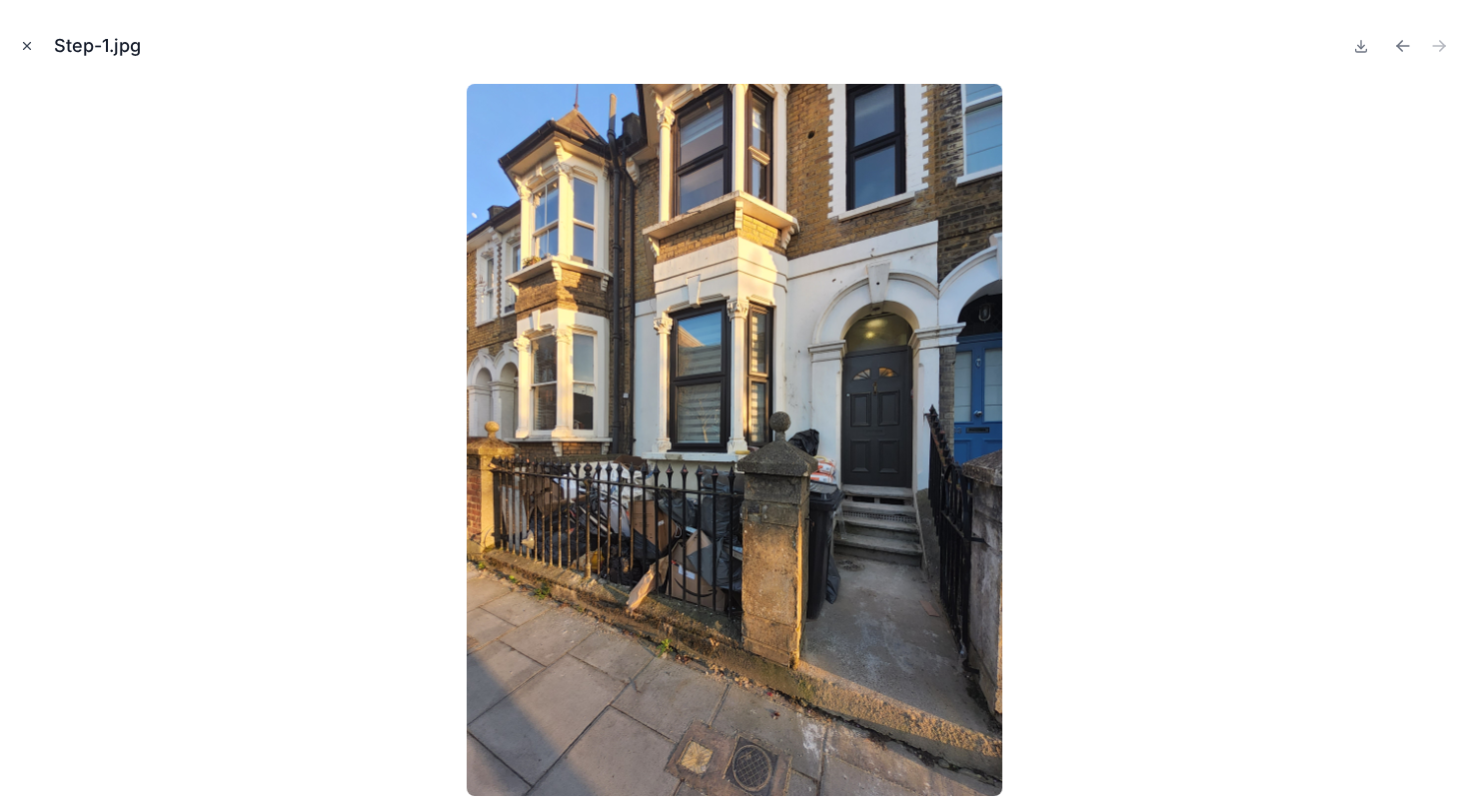 click 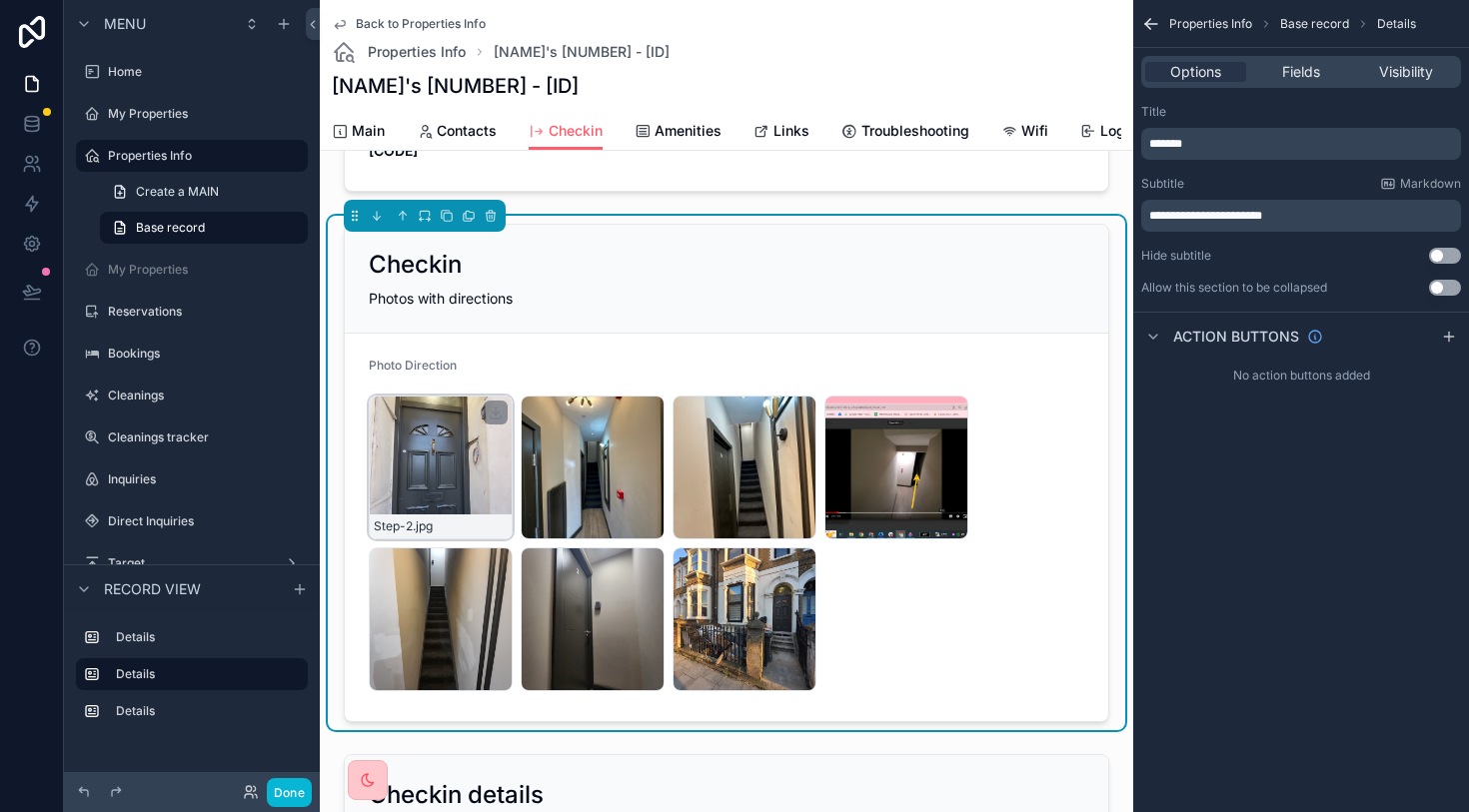 click on "[FILE_NAME]" at bounding box center [441, 467] 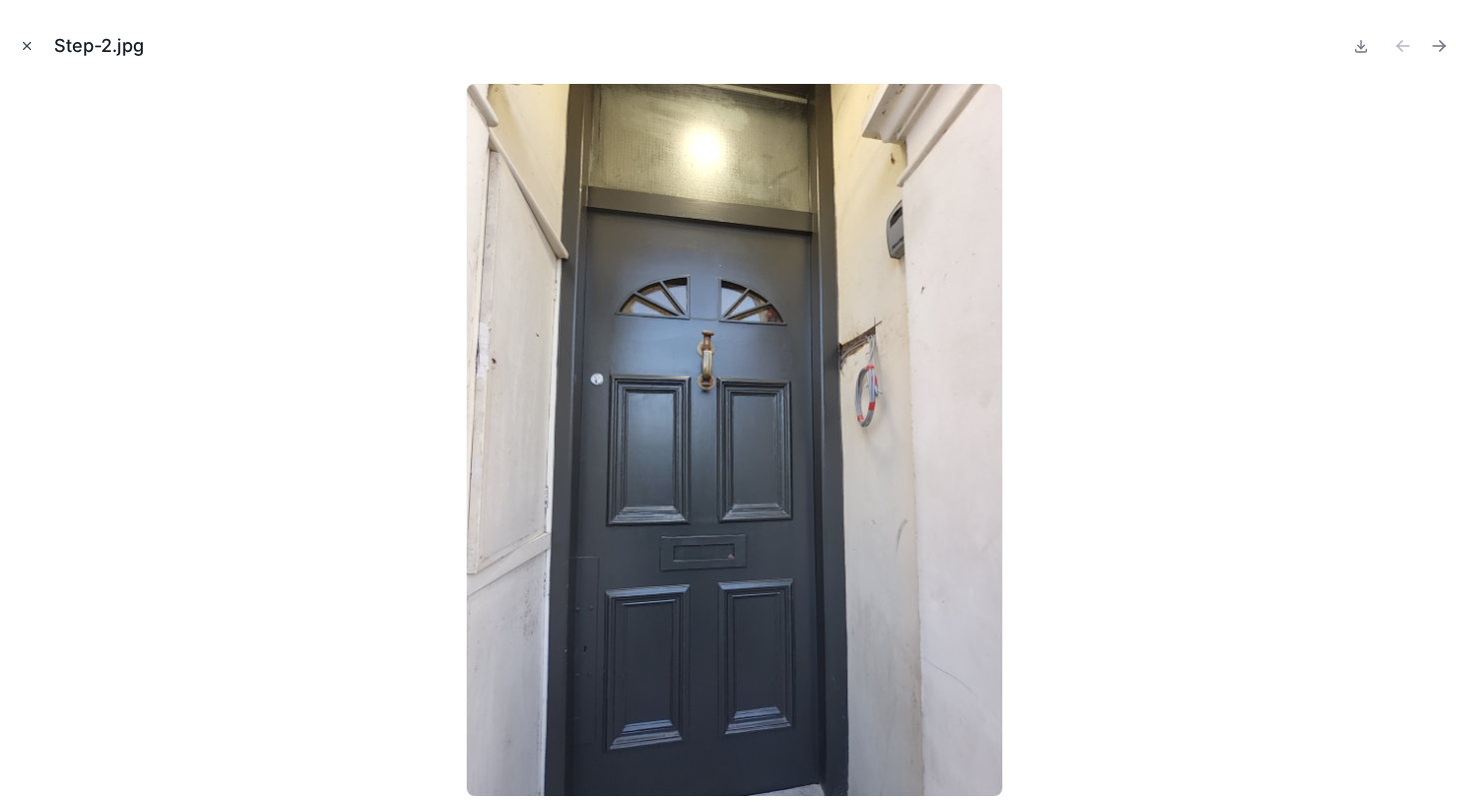 click 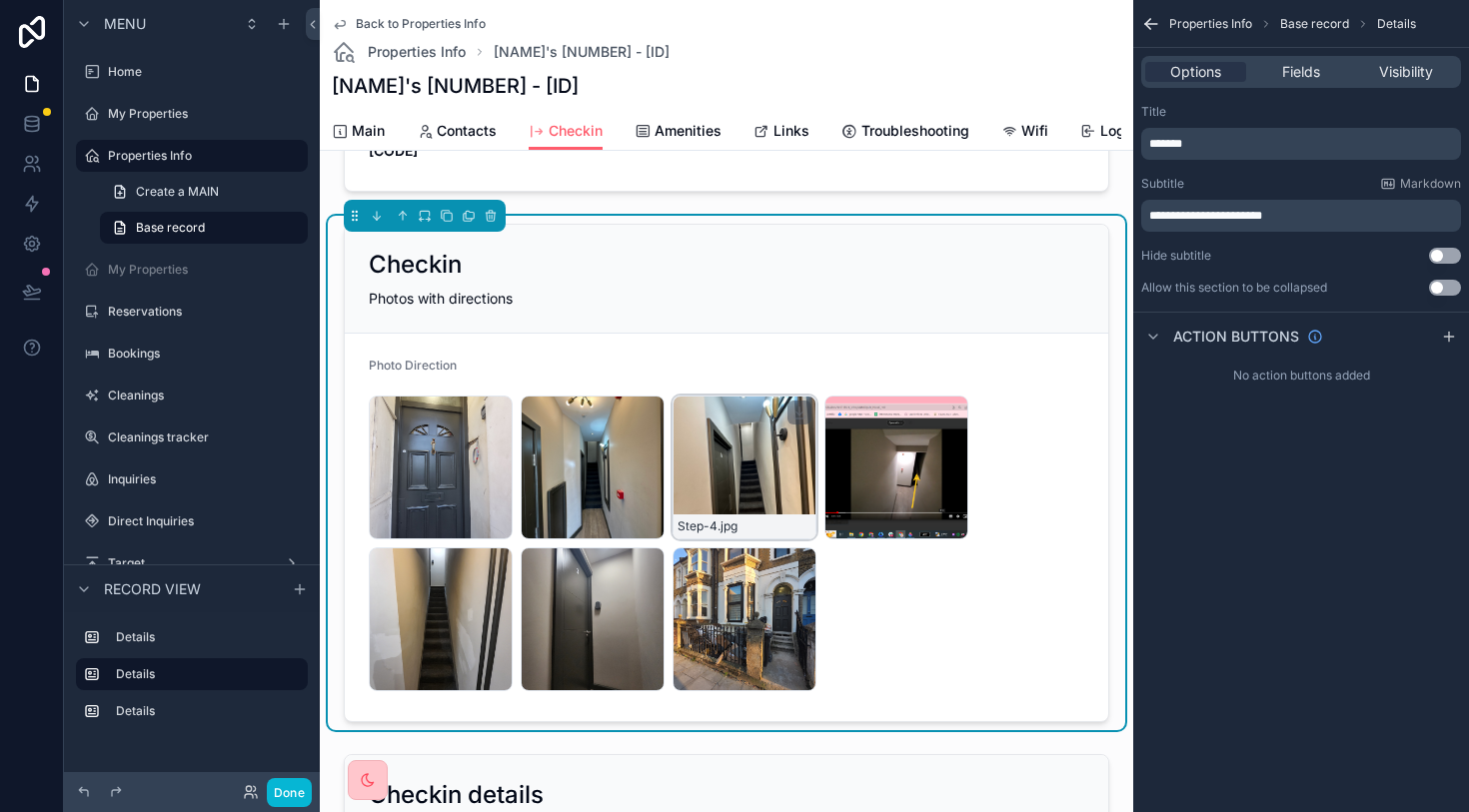 scroll, scrollTop: 687, scrollLeft: 0, axis: vertical 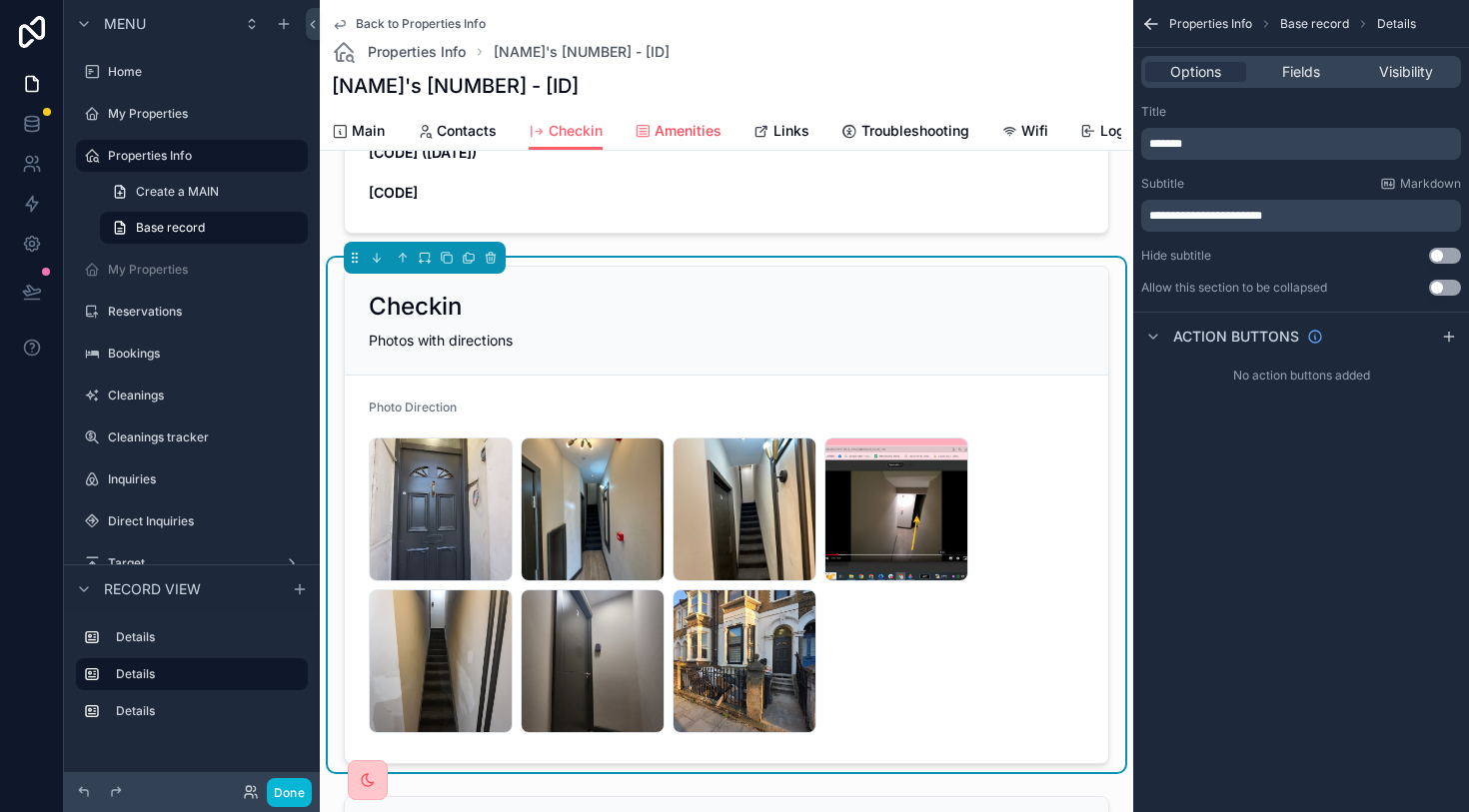 click on "Amenities" at bounding box center [688, 131] 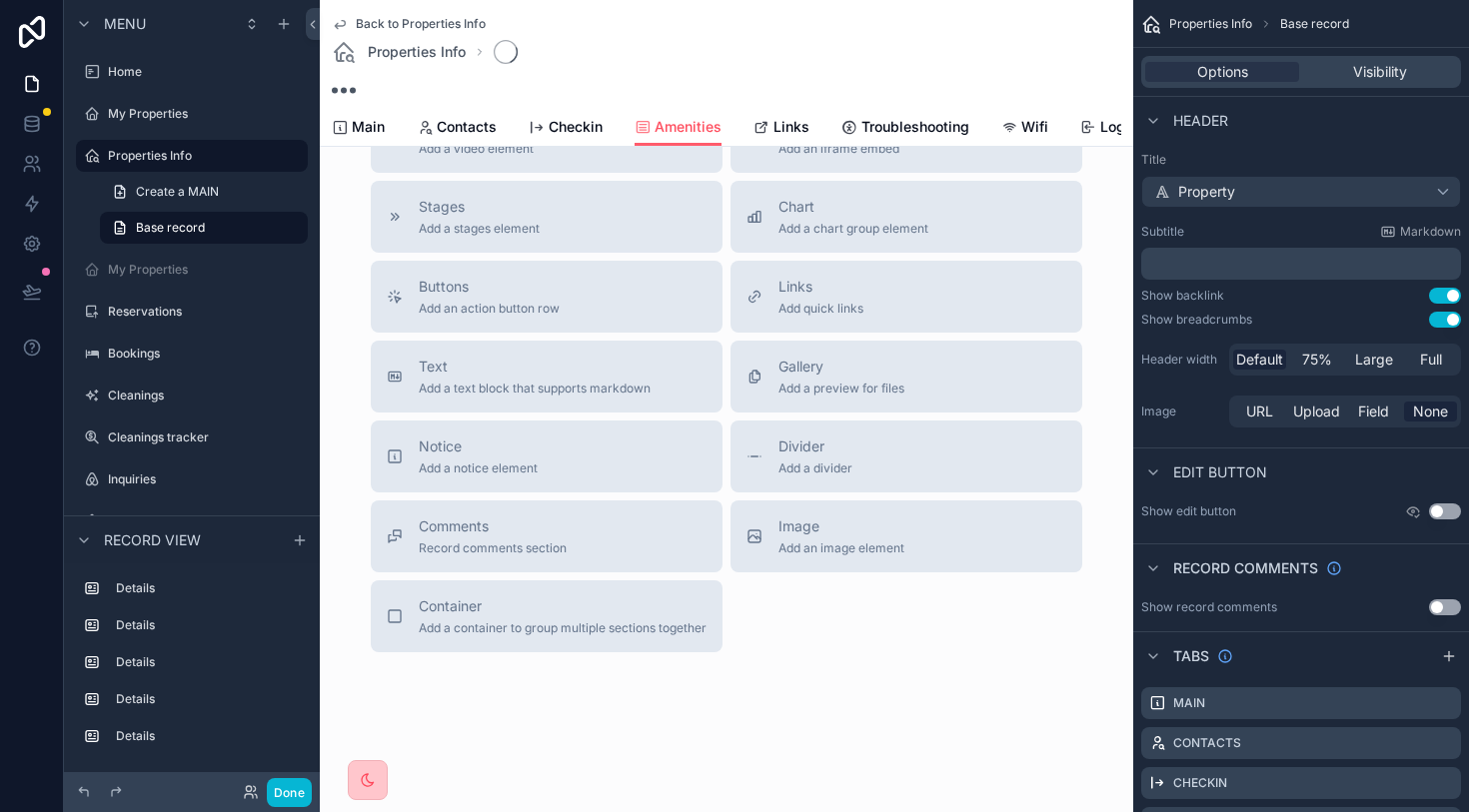 scroll, scrollTop: 0, scrollLeft: 0, axis: both 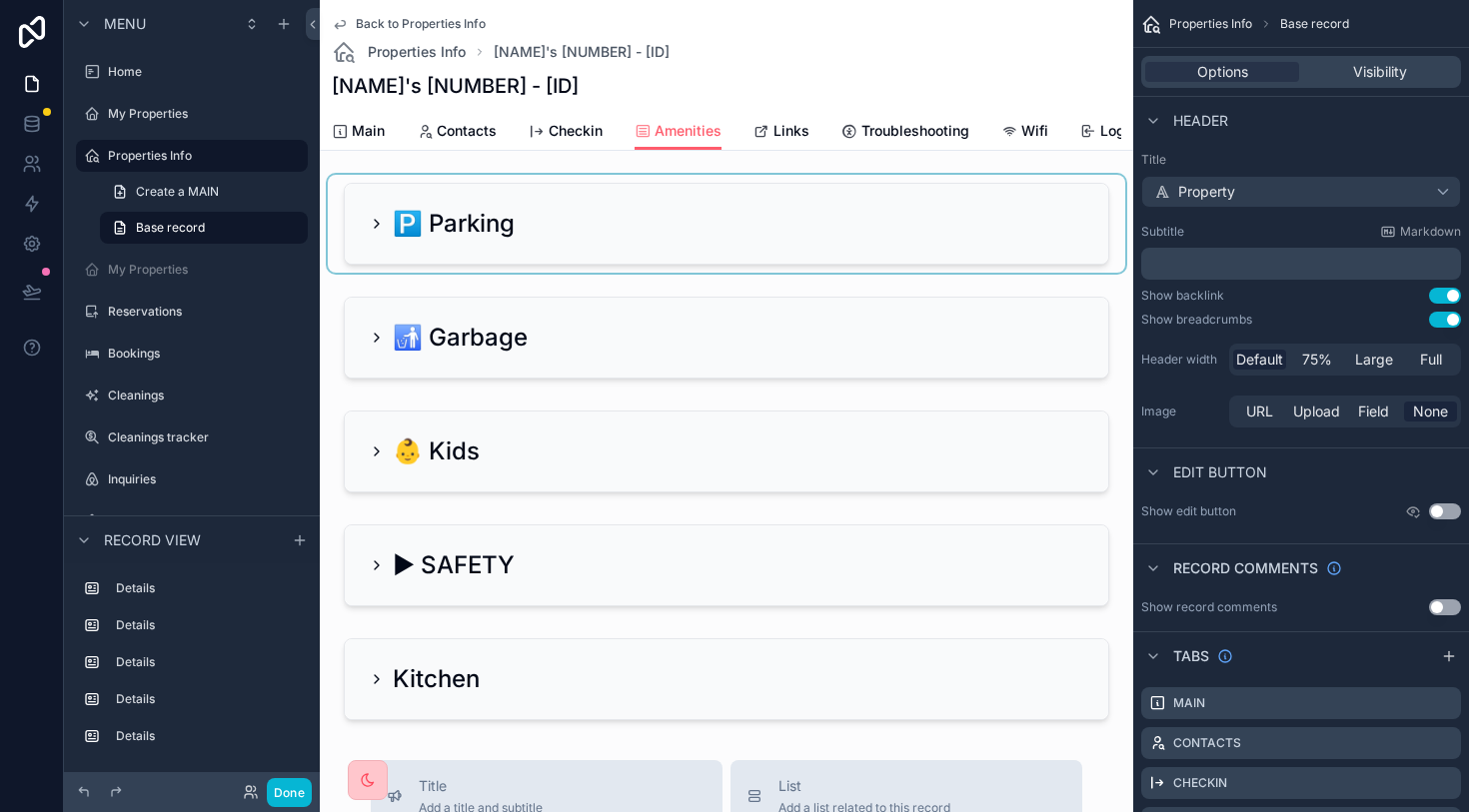 click at bounding box center (727, 224) 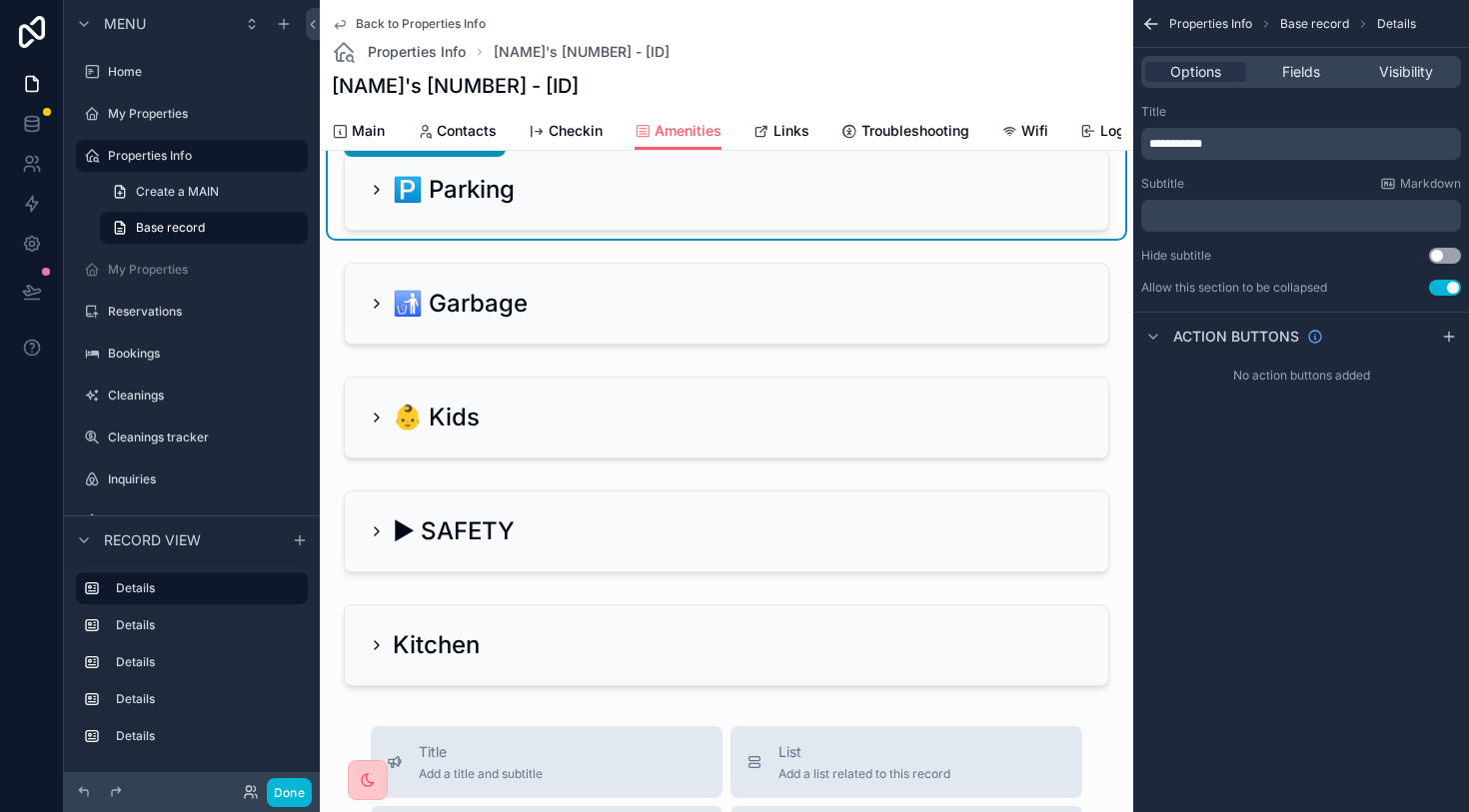 scroll, scrollTop: 0, scrollLeft: 0, axis: both 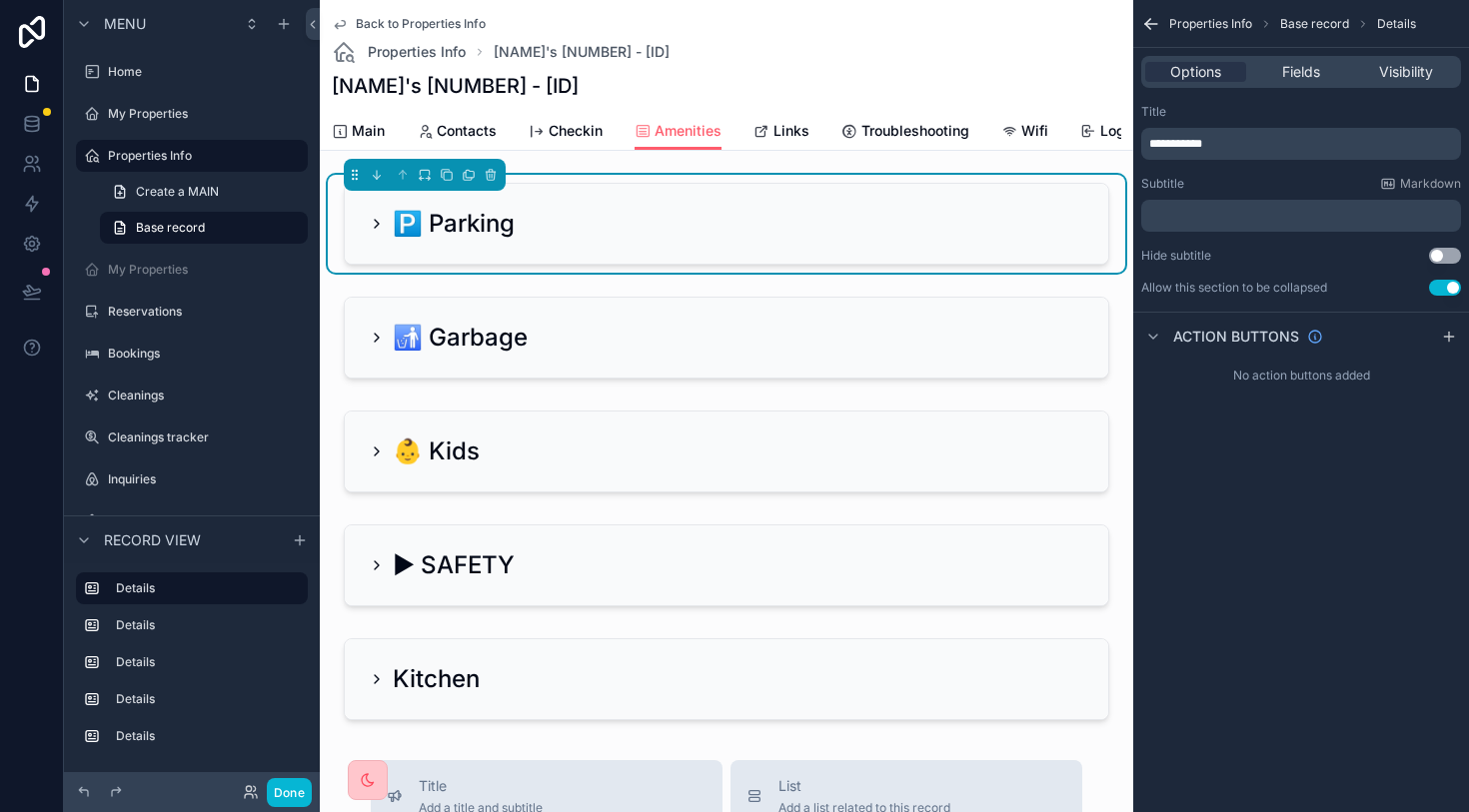 click on "🅿️ Parking" at bounding box center [454, 224] 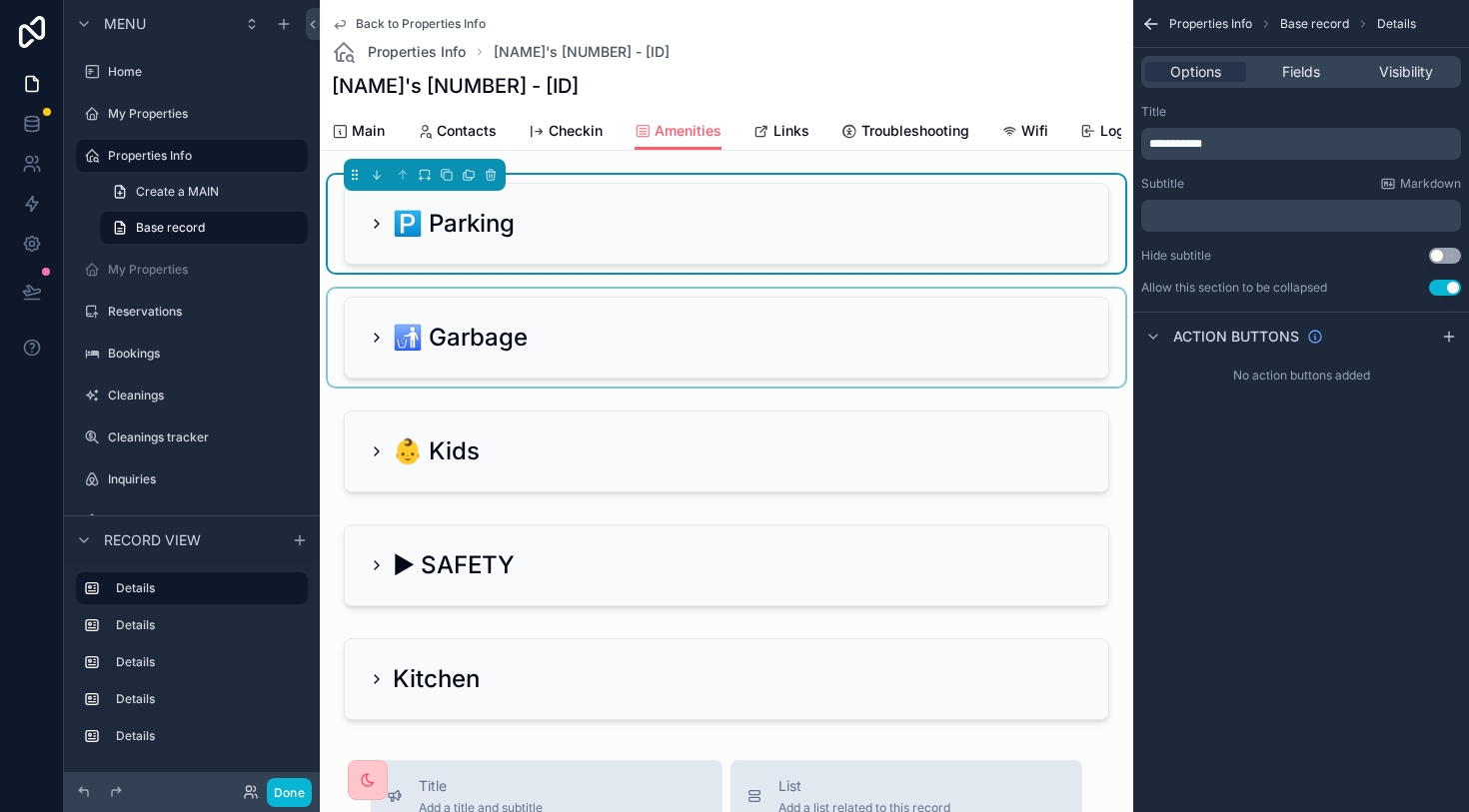 click at bounding box center (727, 338) 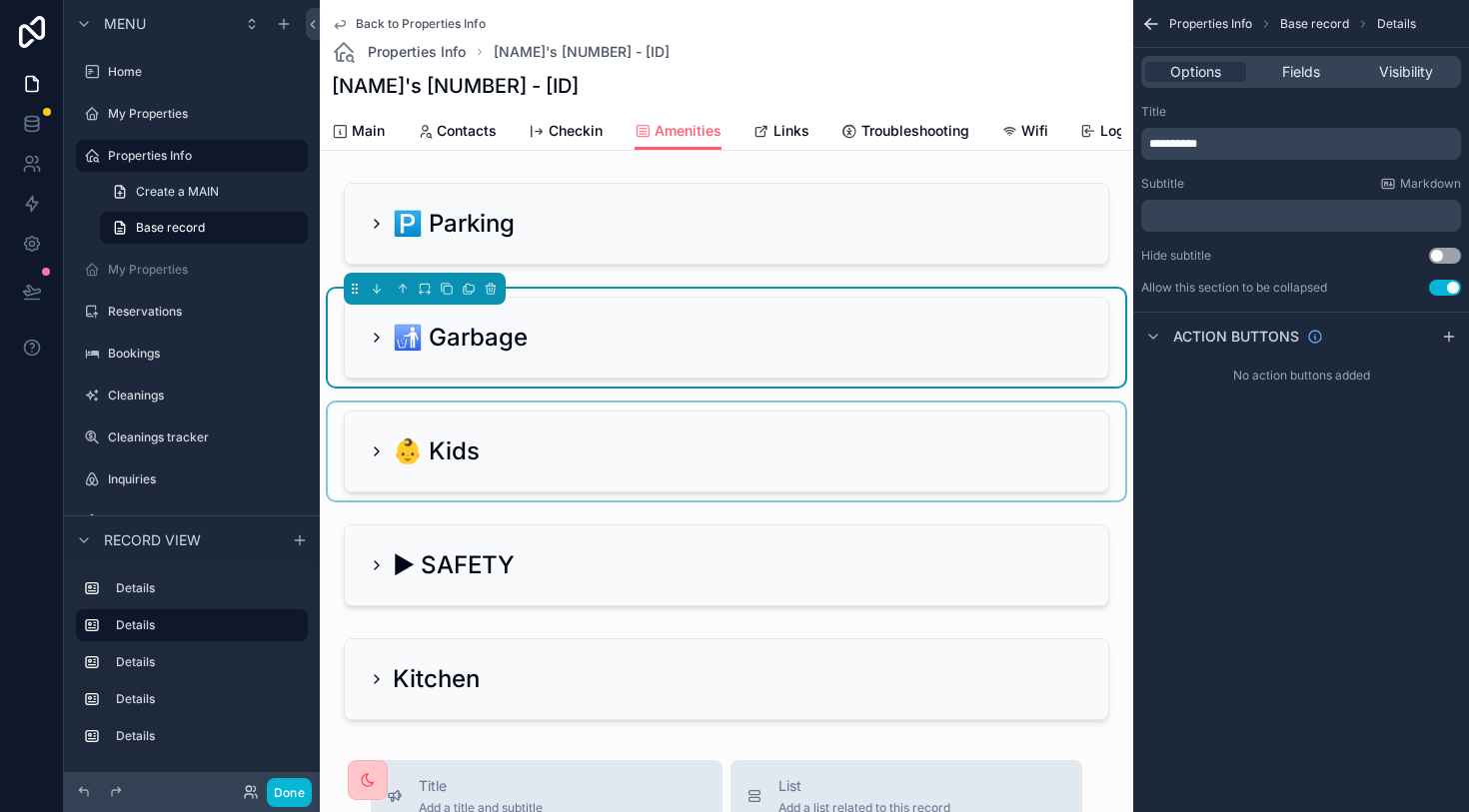 click at bounding box center [727, 451] 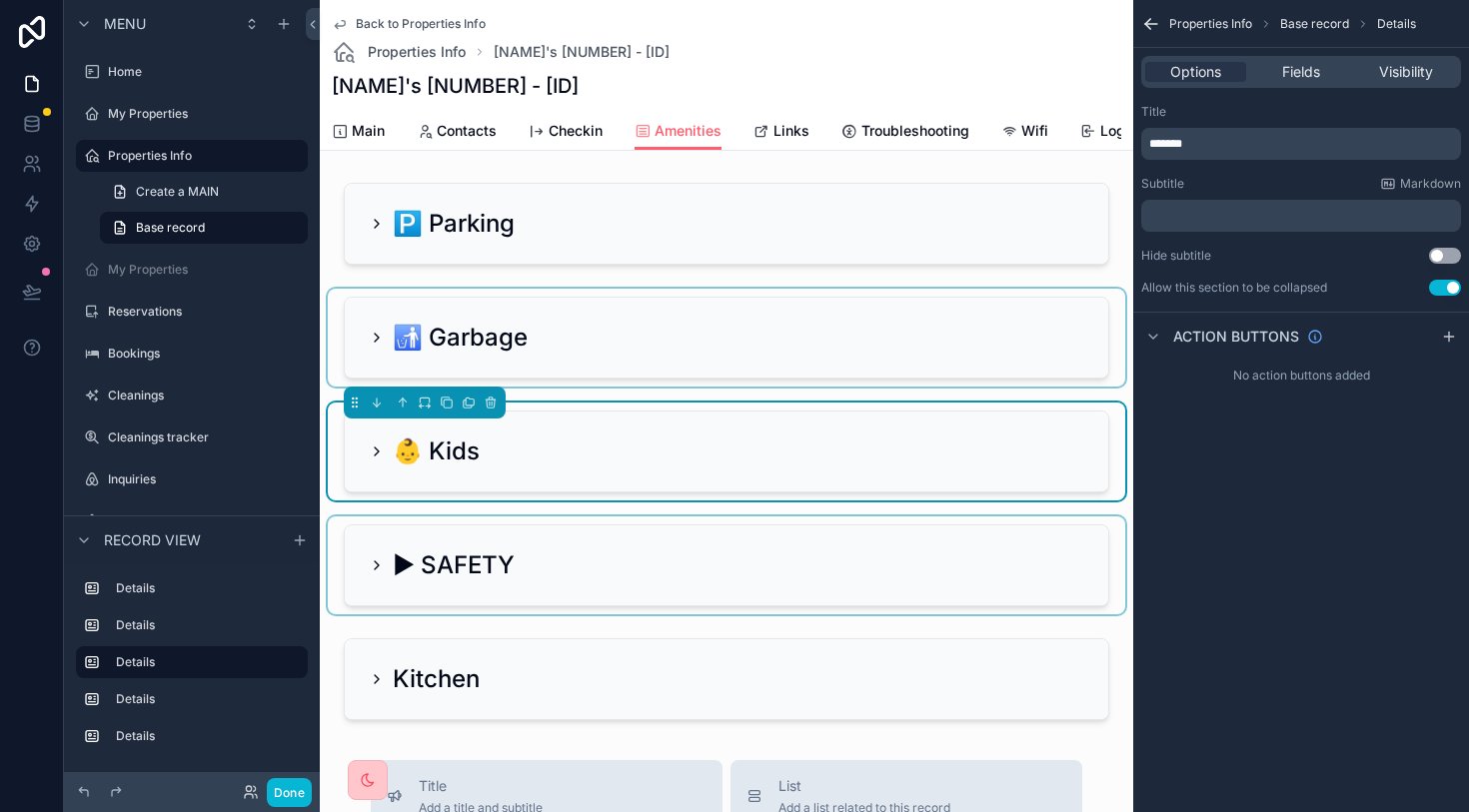 click at bounding box center [727, 565] 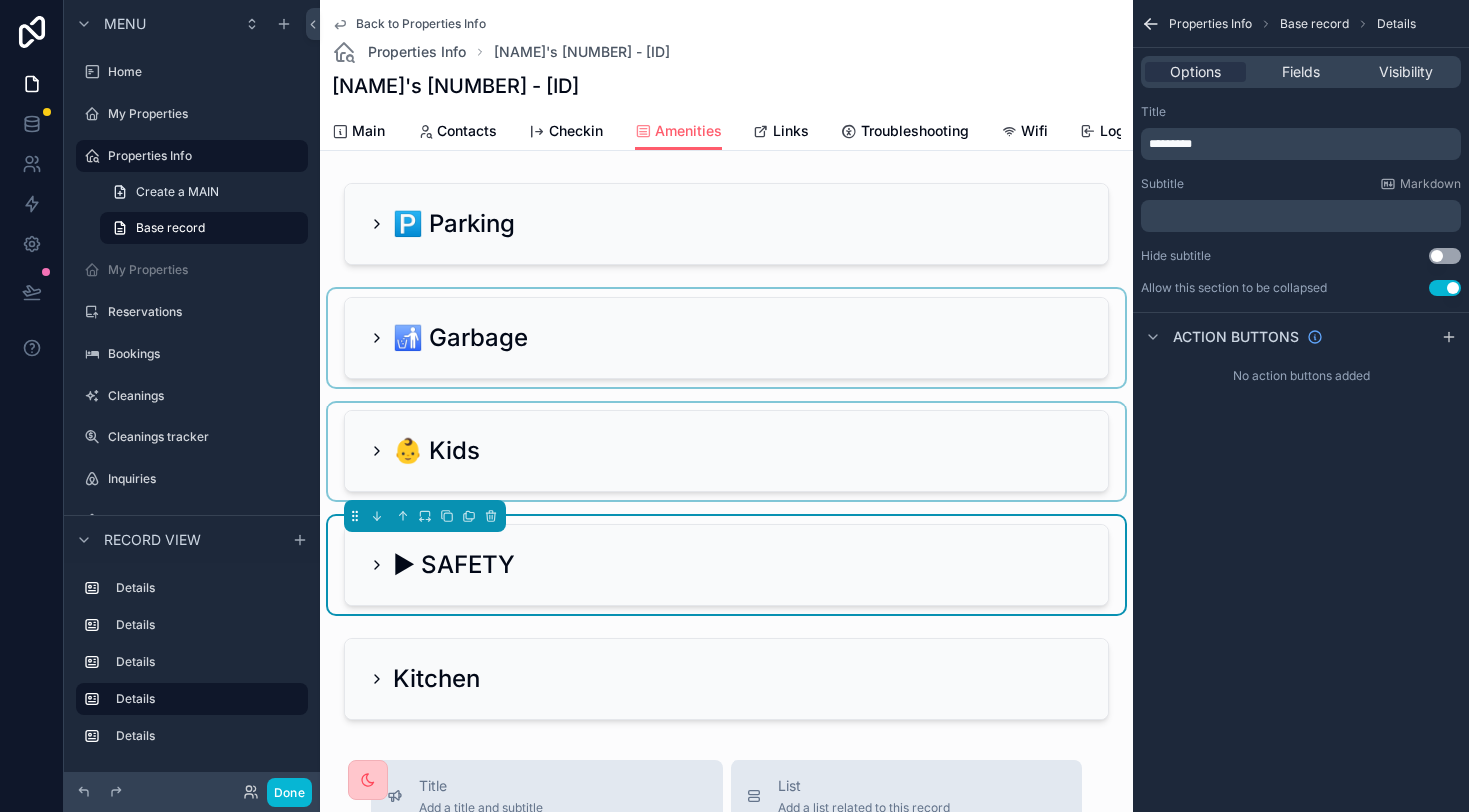 click at bounding box center [727, 451] 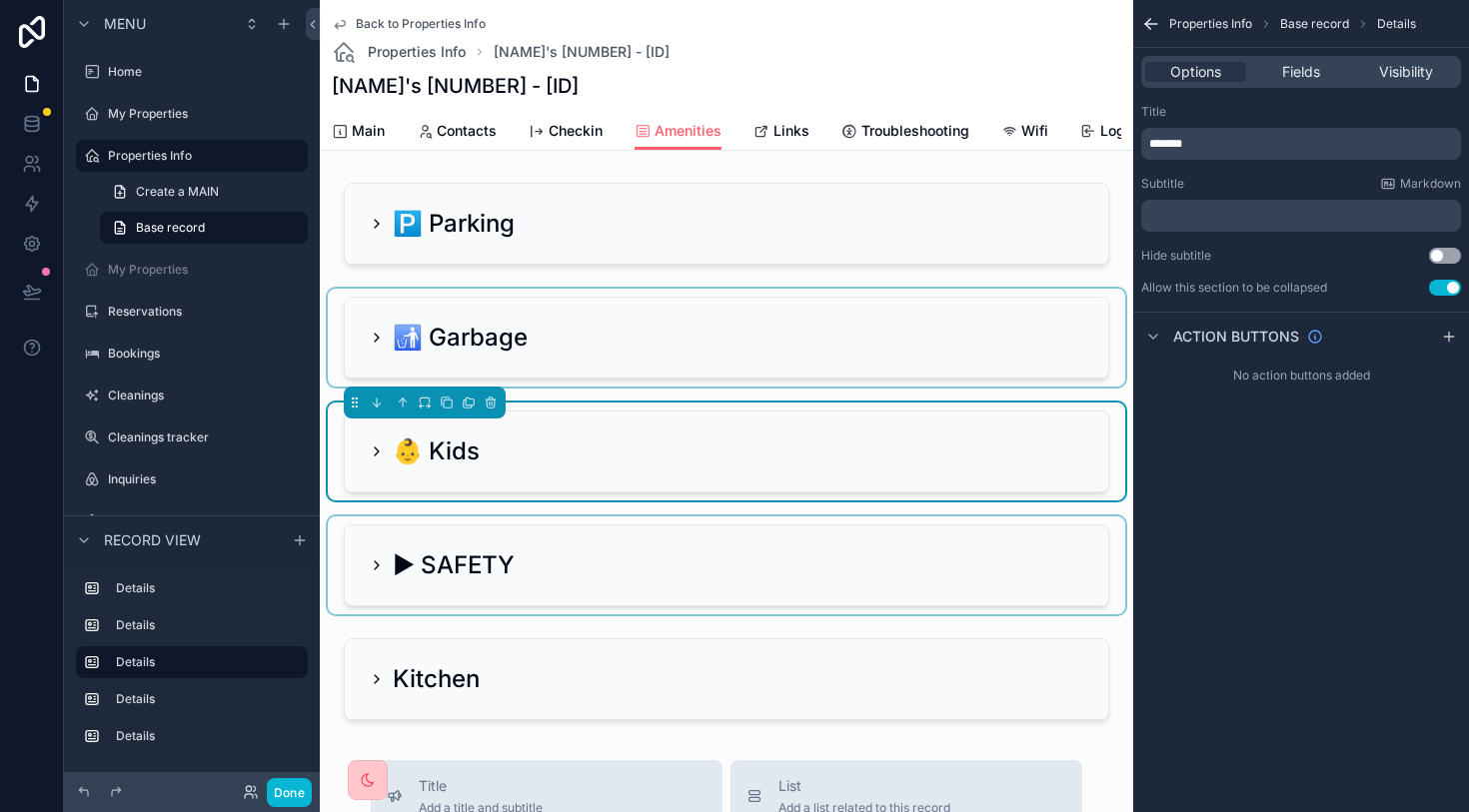 click at bounding box center [727, 565] 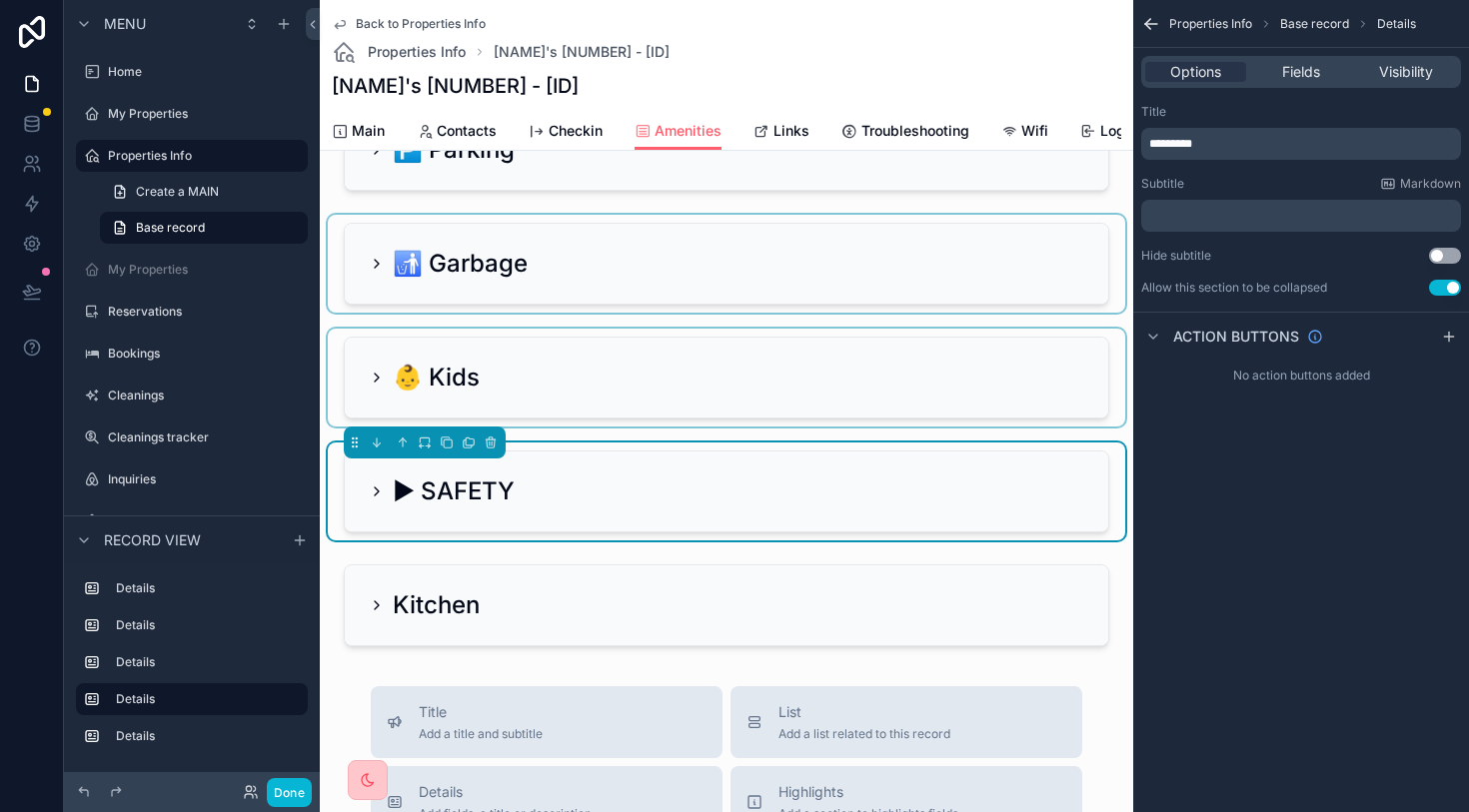 scroll, scrollTop: 100, scrollLeft: 0, axis: vertical 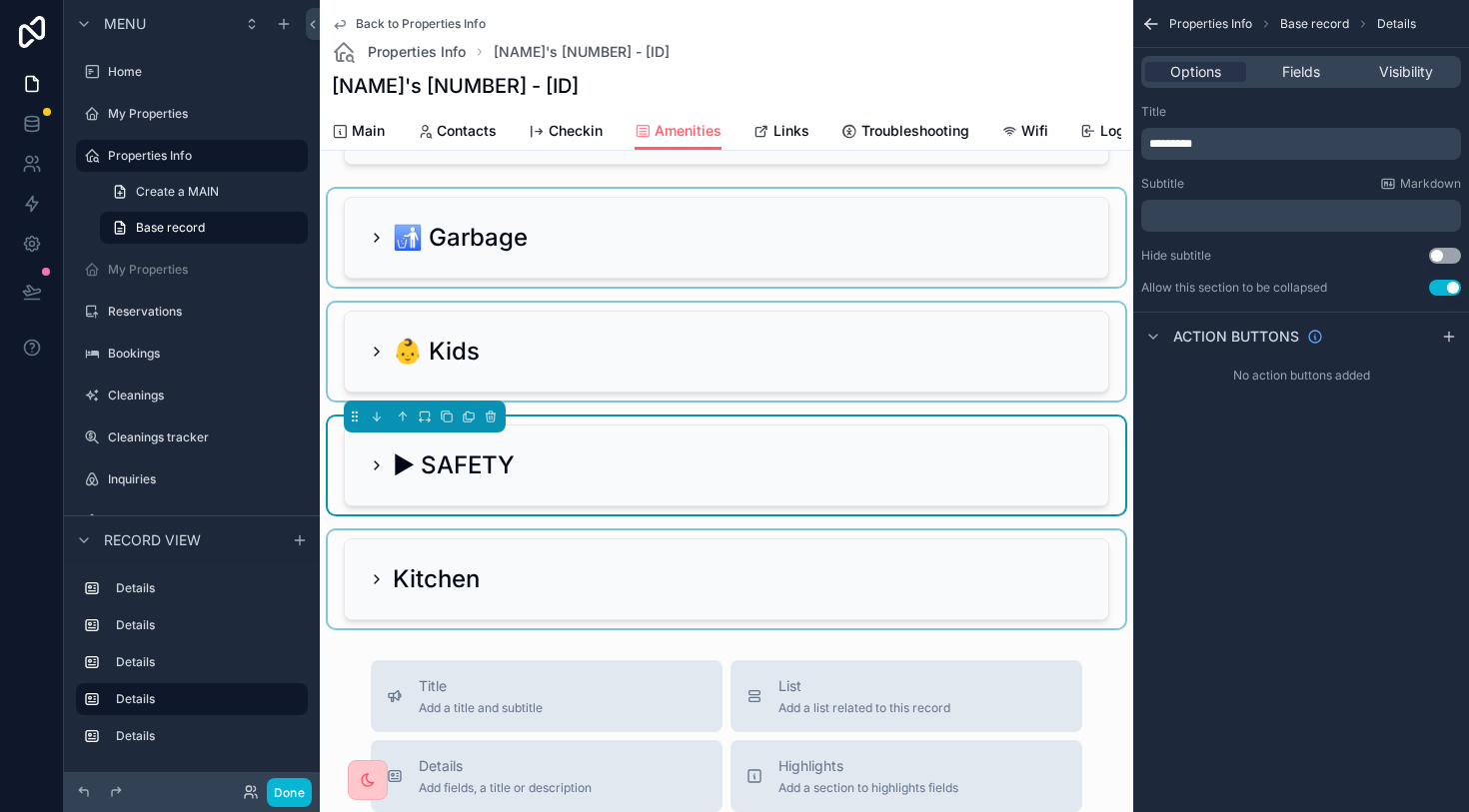 click at bounding box center [727, 579] 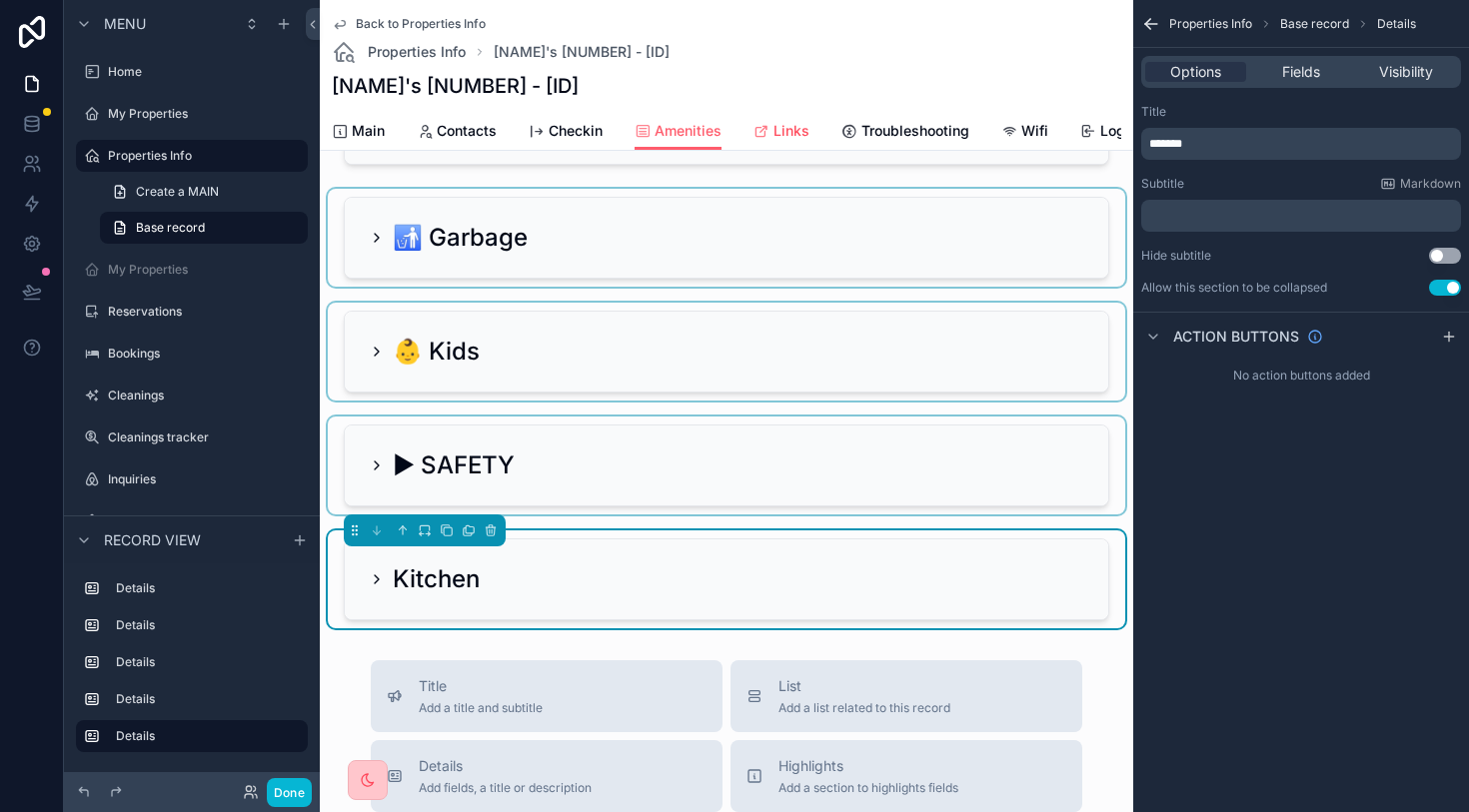 click on "Links" at bounding box center [791, 131] 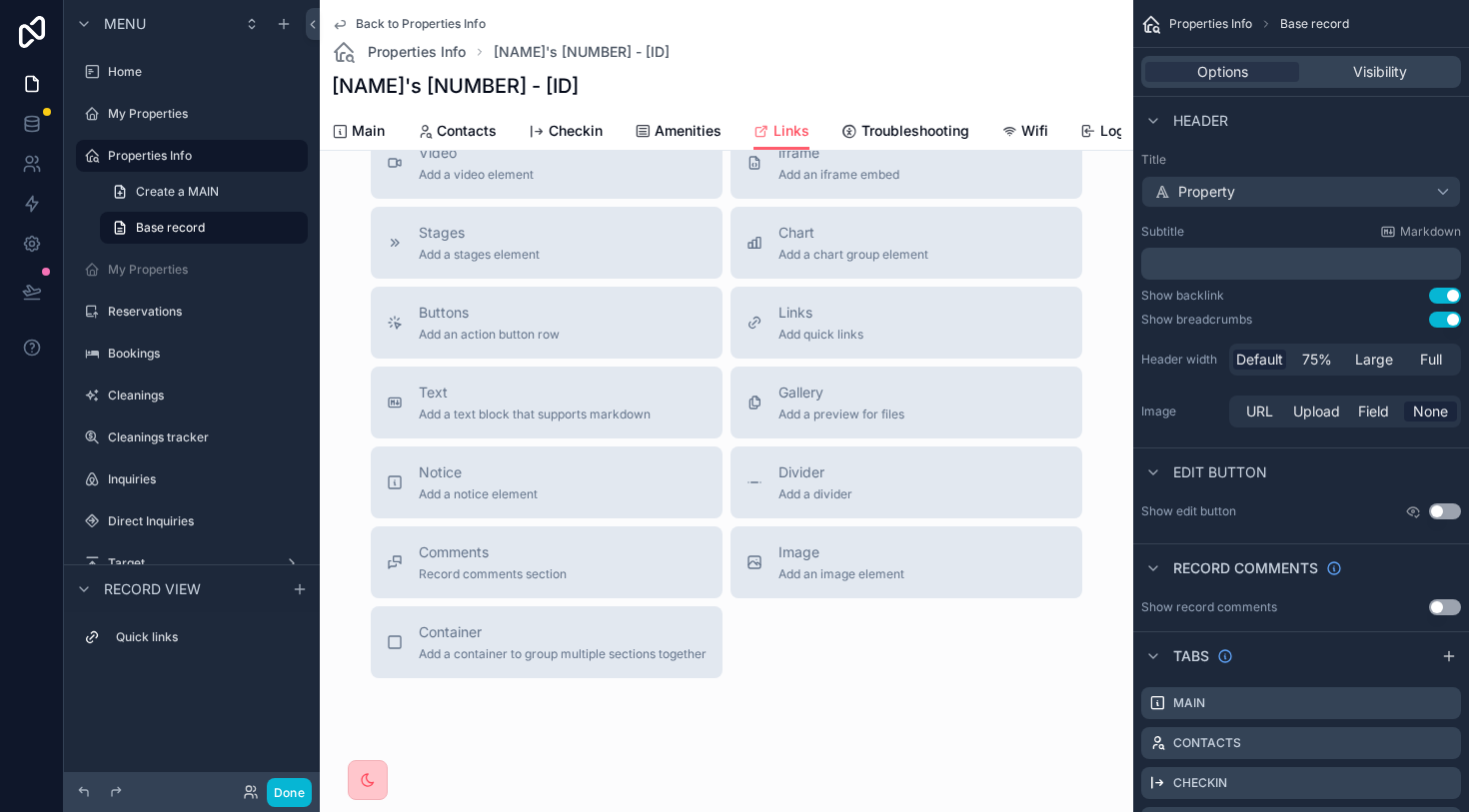 scroll, scrollTop: 861, scrollLeft: 0, axis: vertical 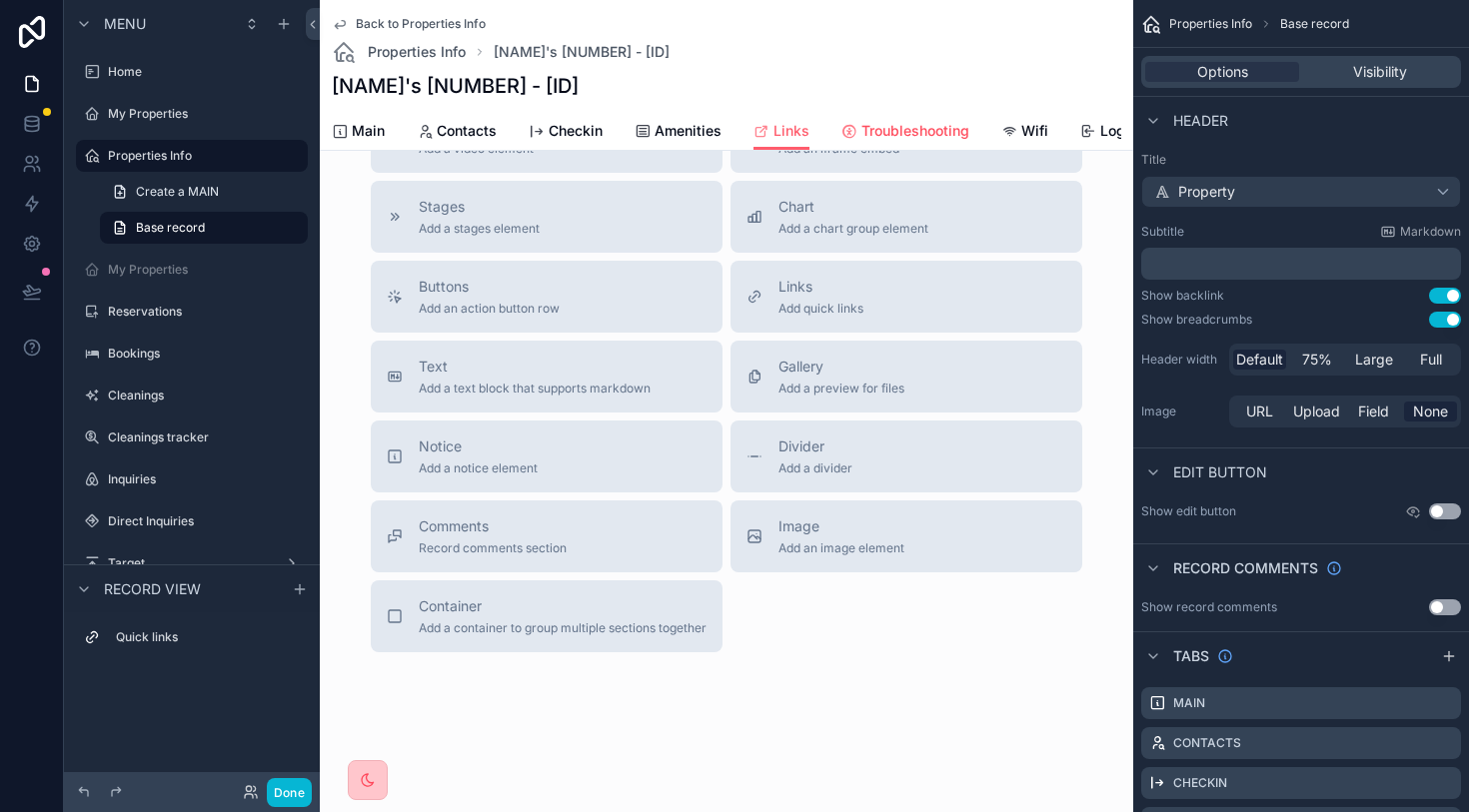 click on "Troubleshooting" at bounding box center [915, 131] 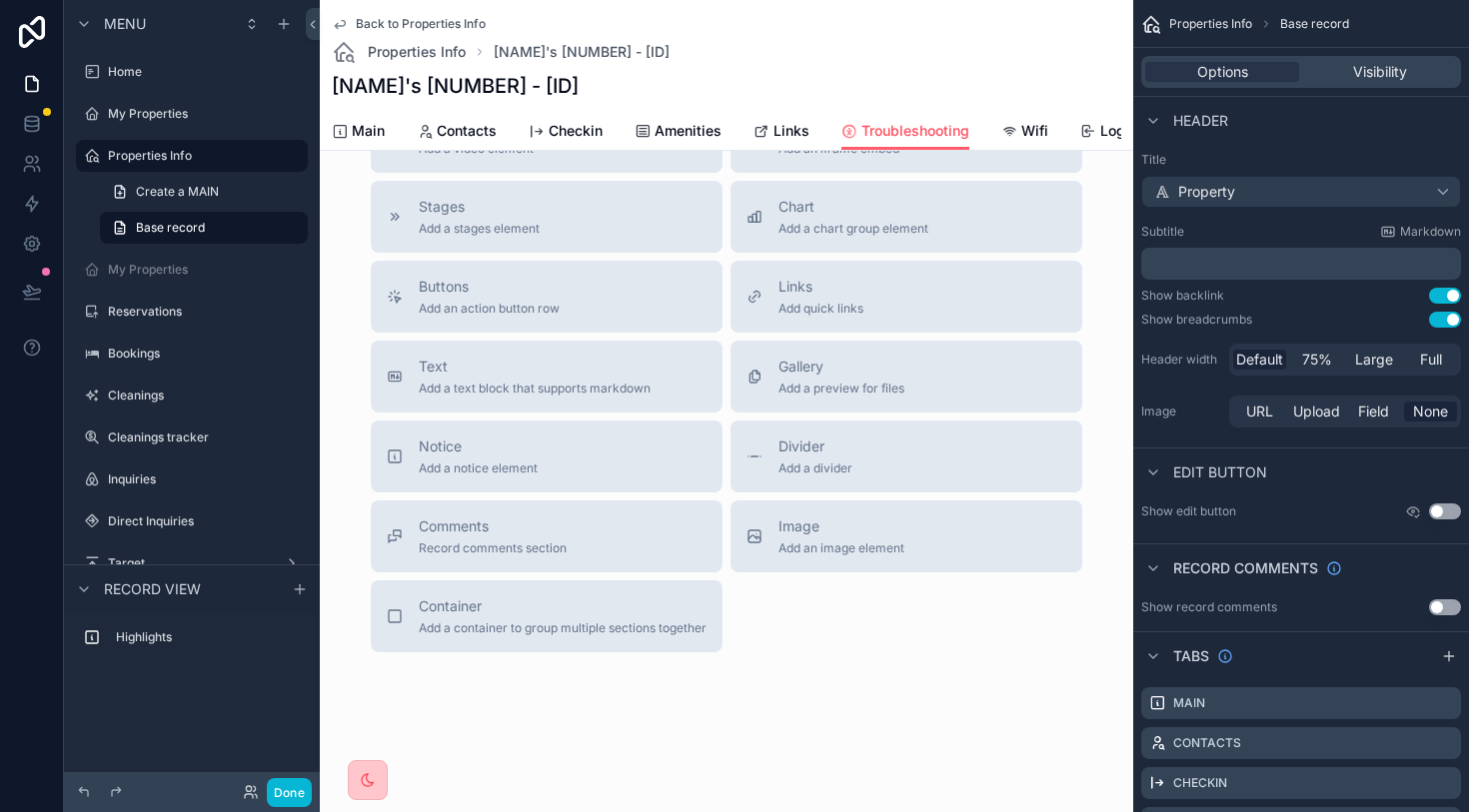 scroll, scrollTop: 0, scrollLeft: 0, axis: both 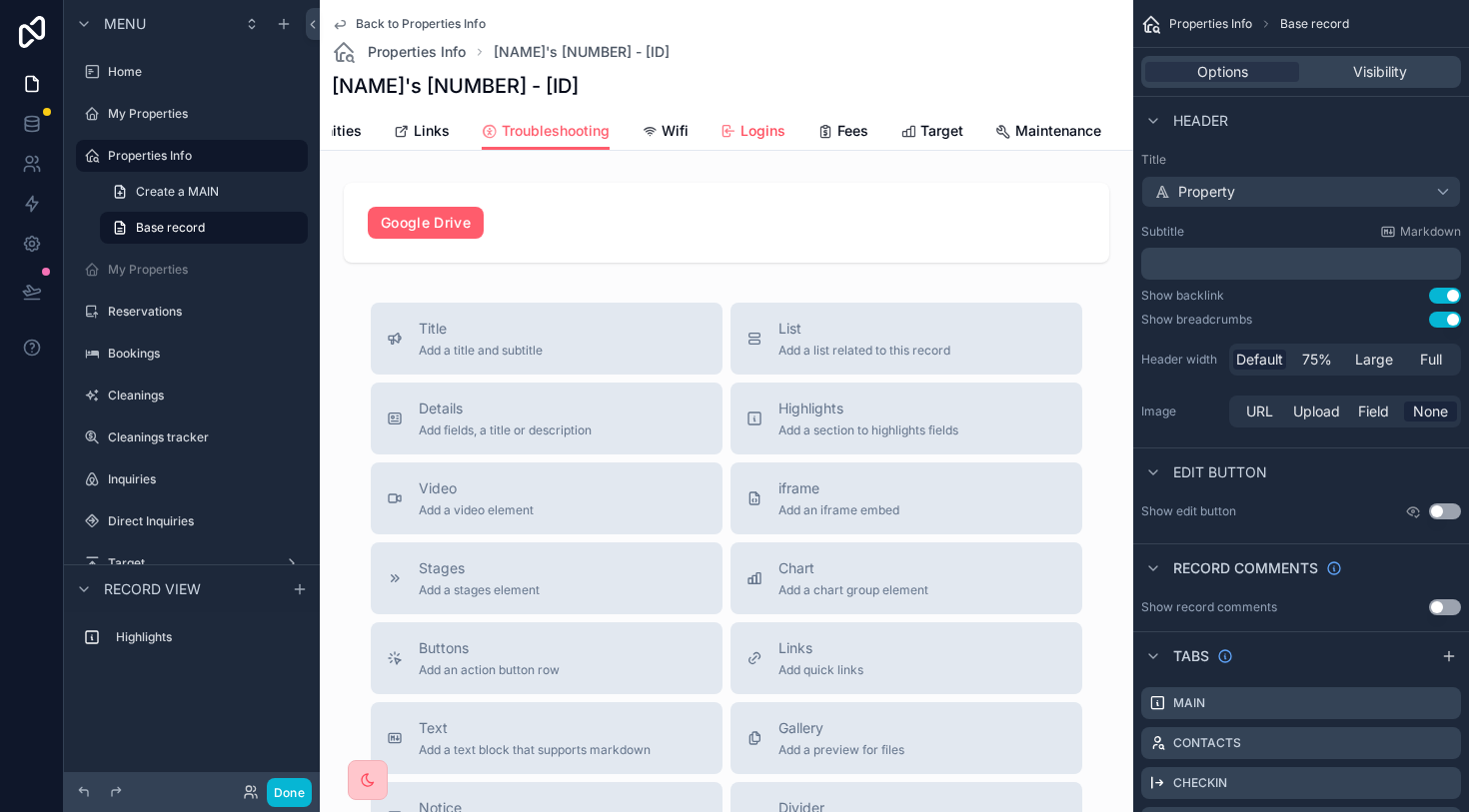 click on "Logins" at bounding box center (762, 131) 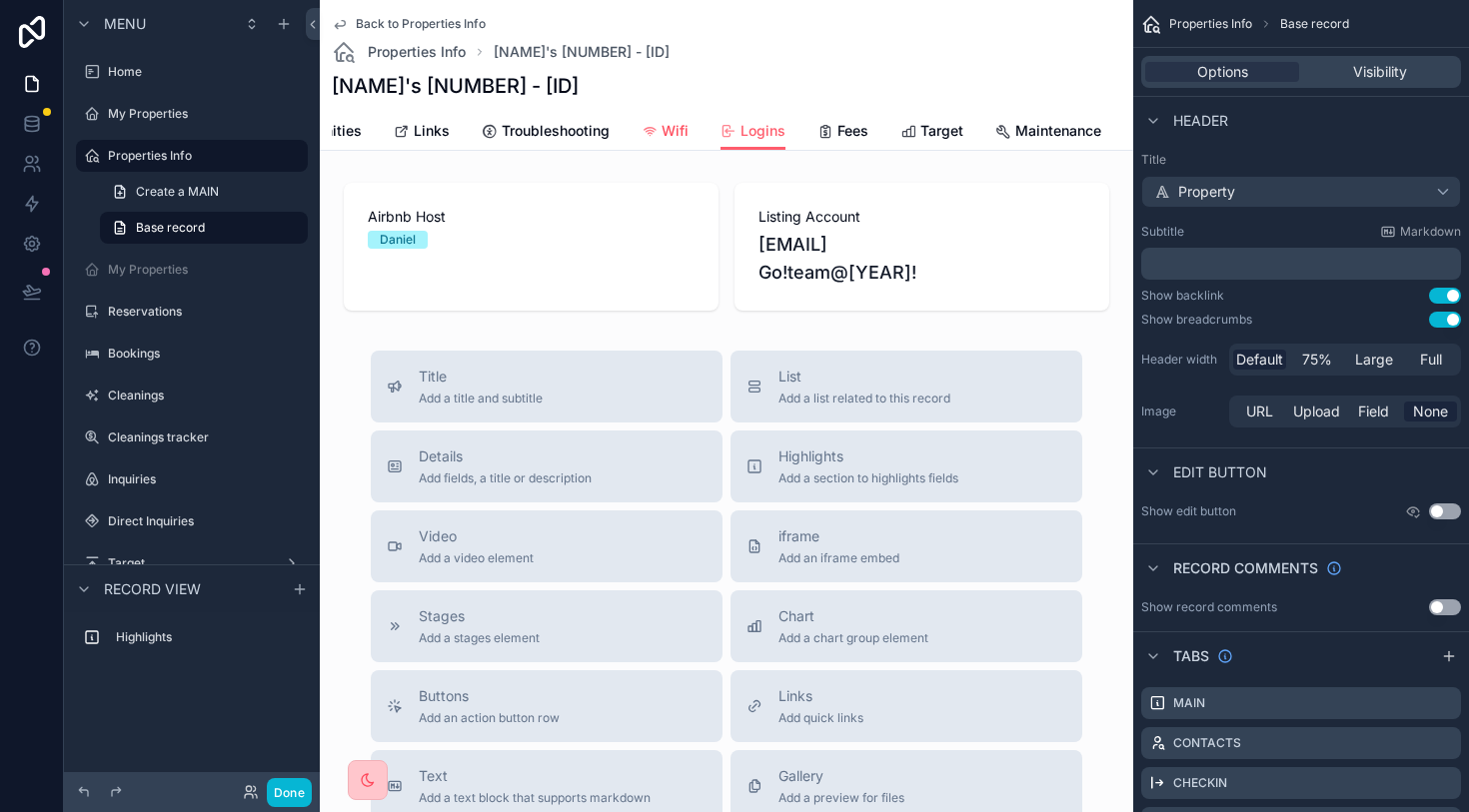 click on "Wifi" at bounding box center [675, 131] 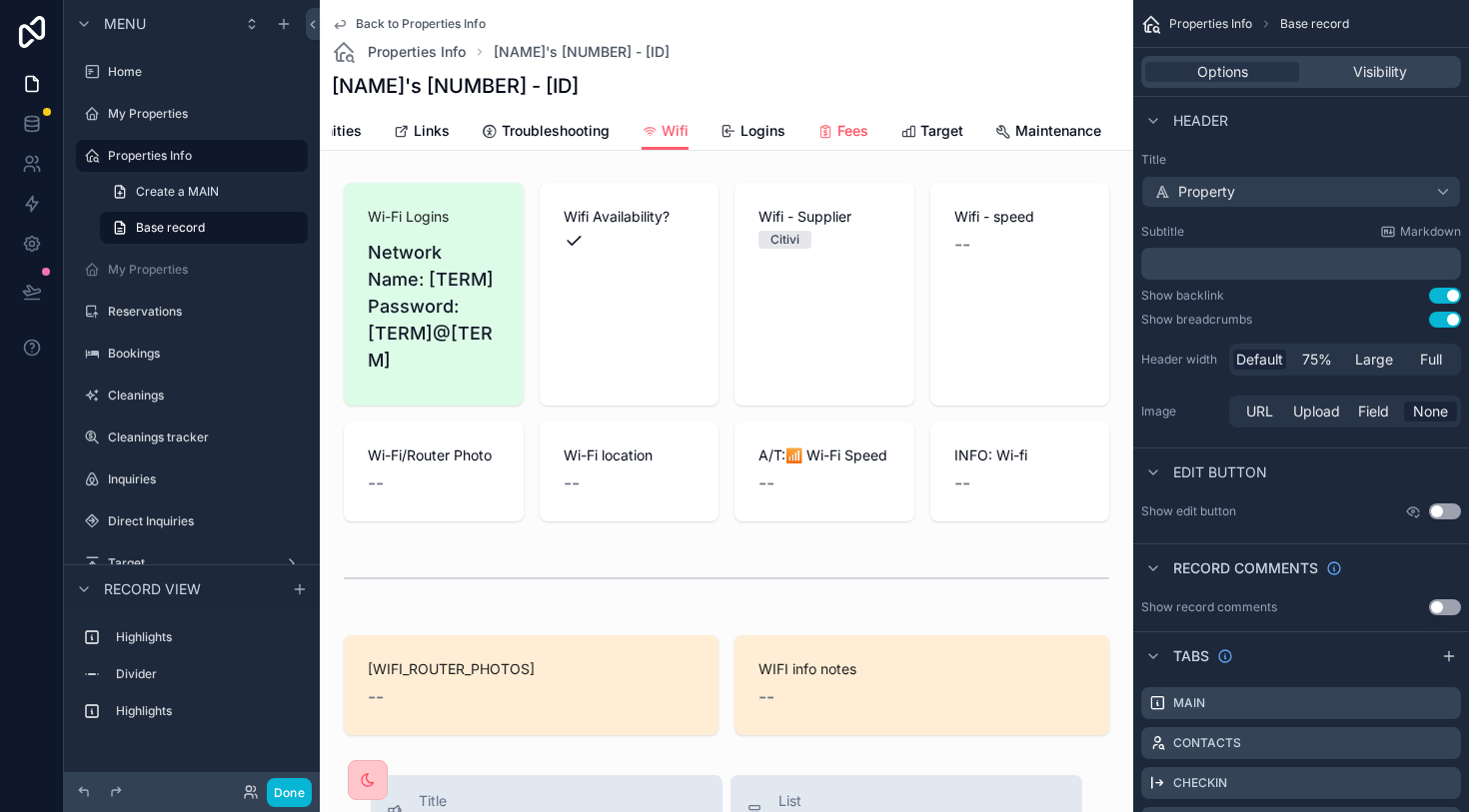 click on "Fees" at bounding box center (852, 131) 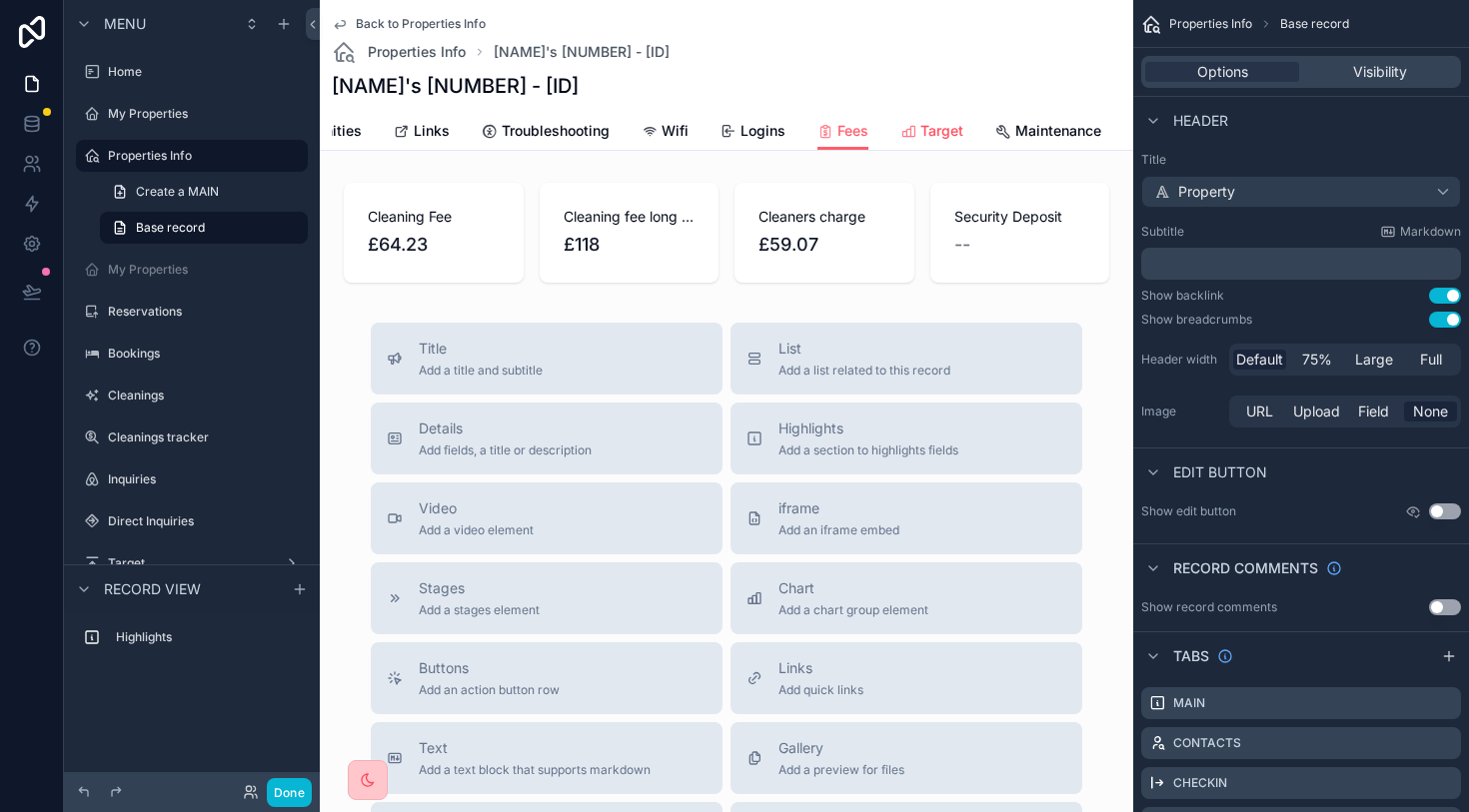 click on "Target" at bounding box center (941, 131) 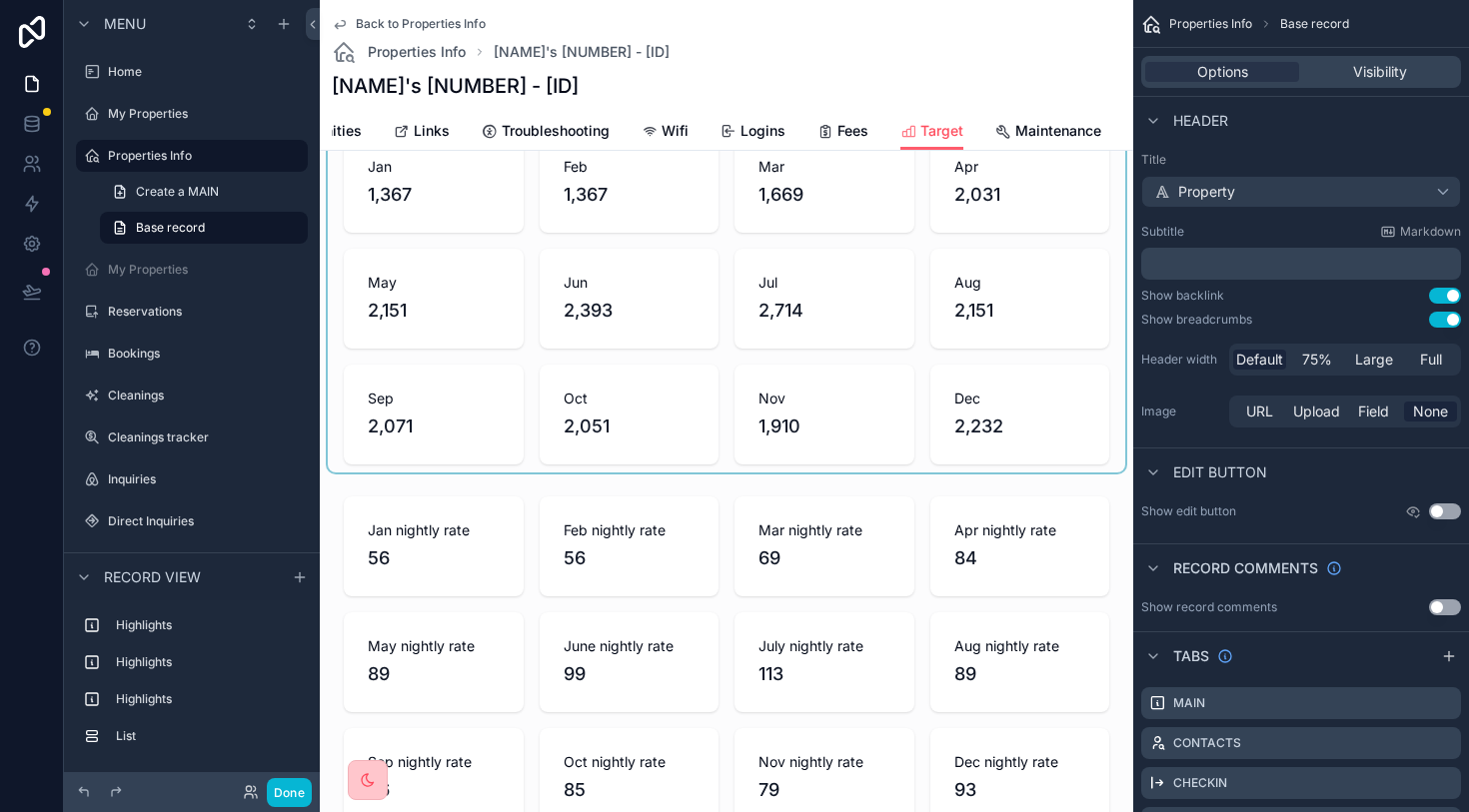 scroll, scrollTop: 0, scrollLeft: 0, axis: both 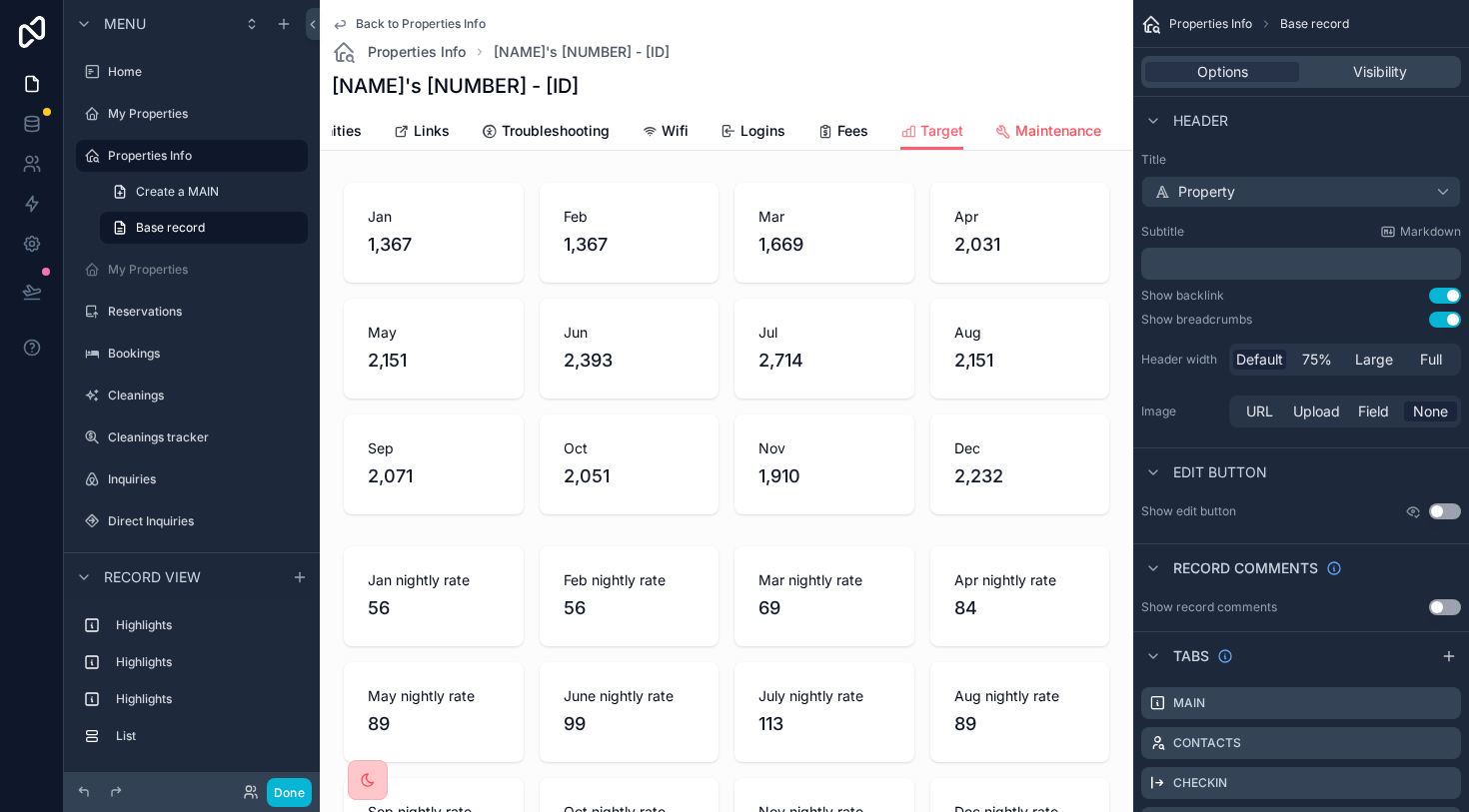 click on "Maintenance" at bounding box center [1058, 131] 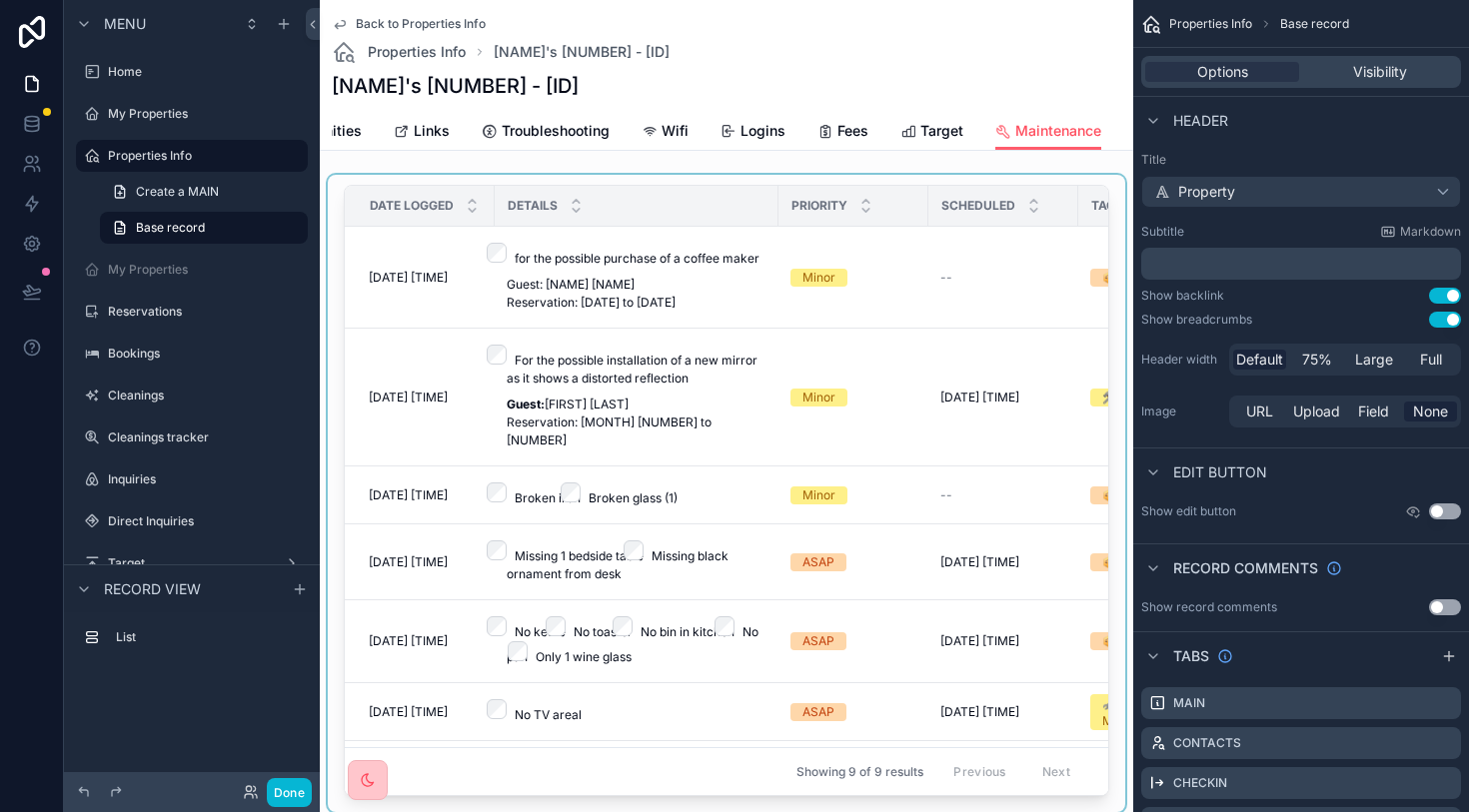 scroll, scrollTop: 40, scrollLeft: 0, axis: vertical 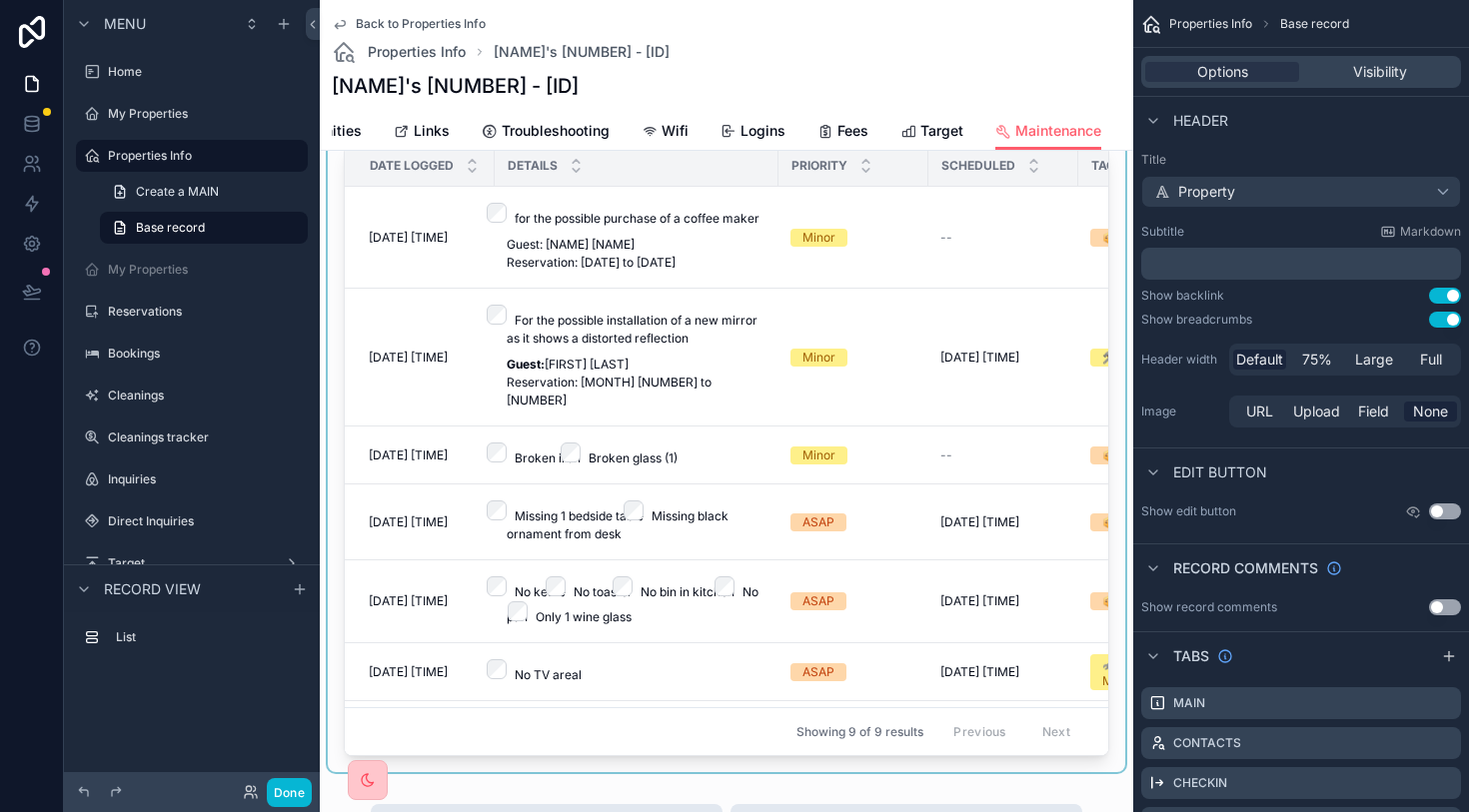 click at bounding box center [727, 453] 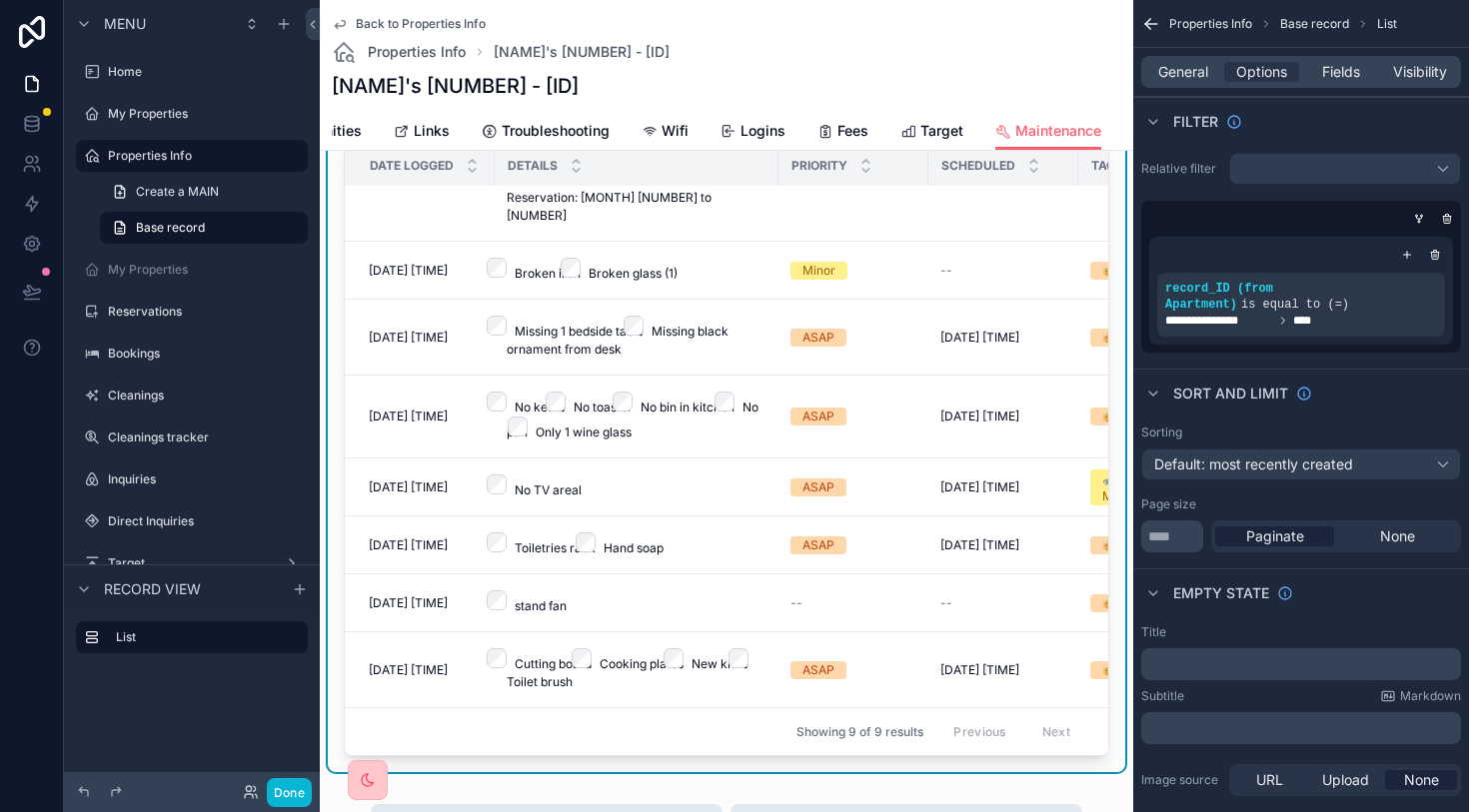 scroll, scrollTop: 371, scrollLeft: 0, axis: vertical 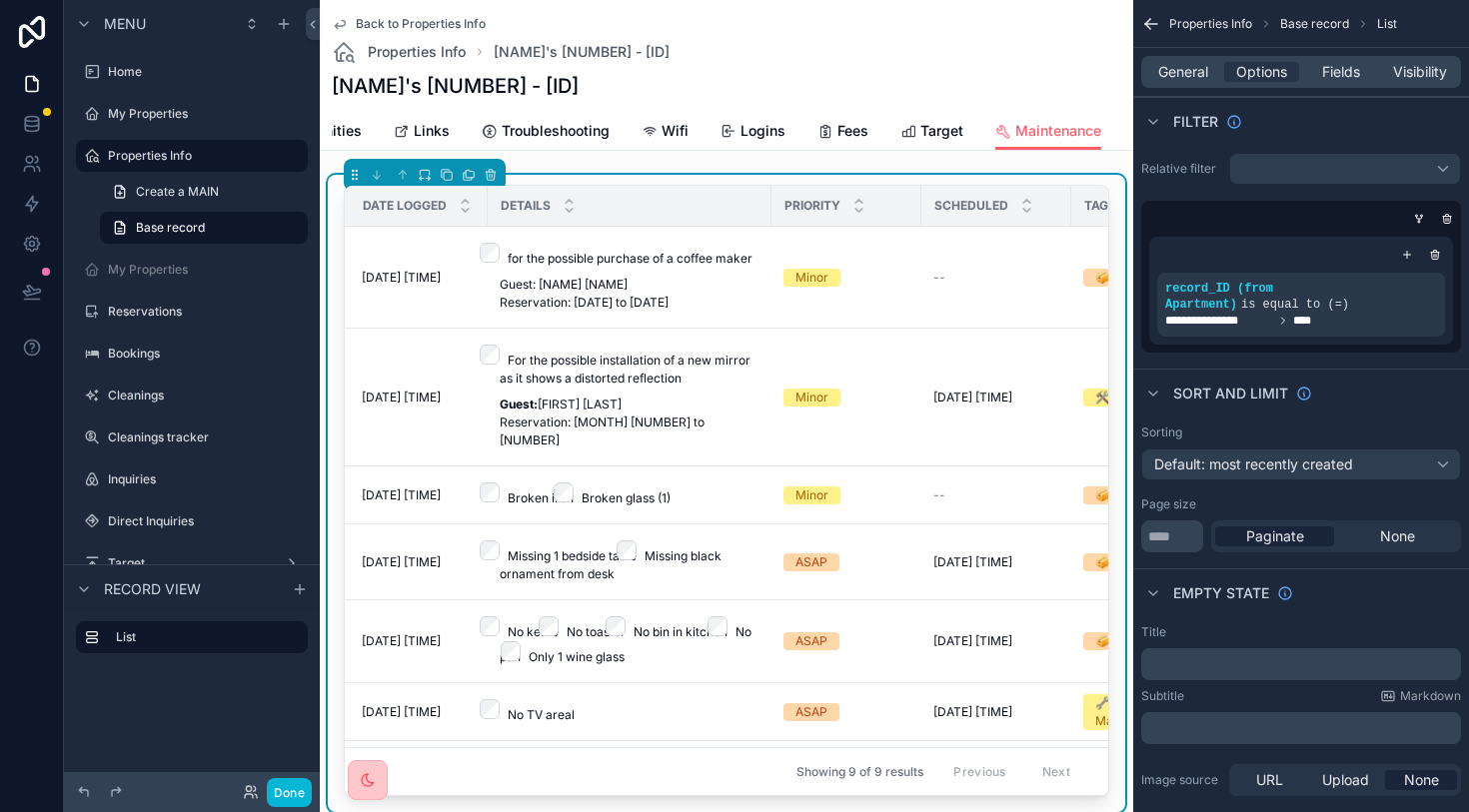 click 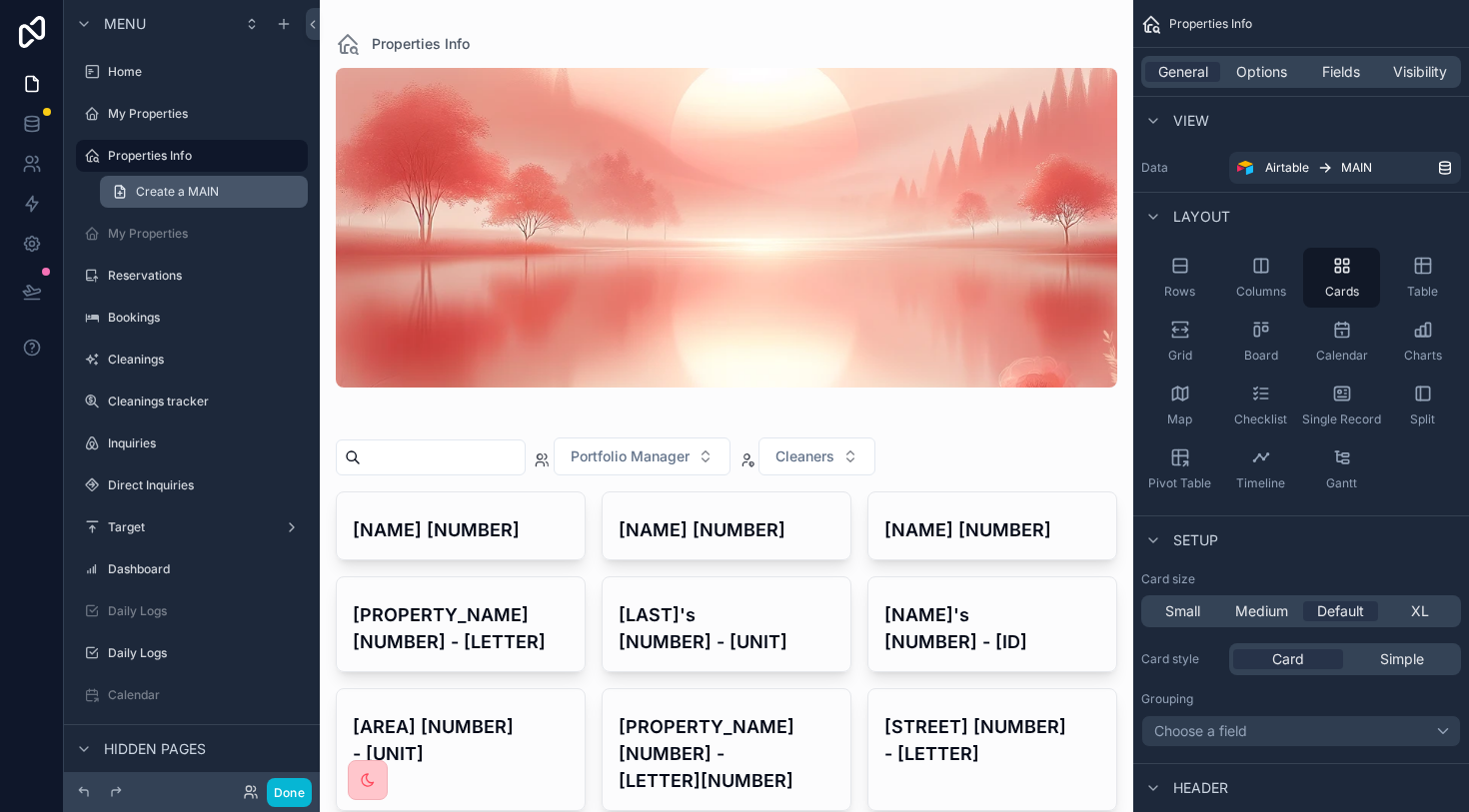 click on "Create a MAIN" at bounding box center (177, 192) 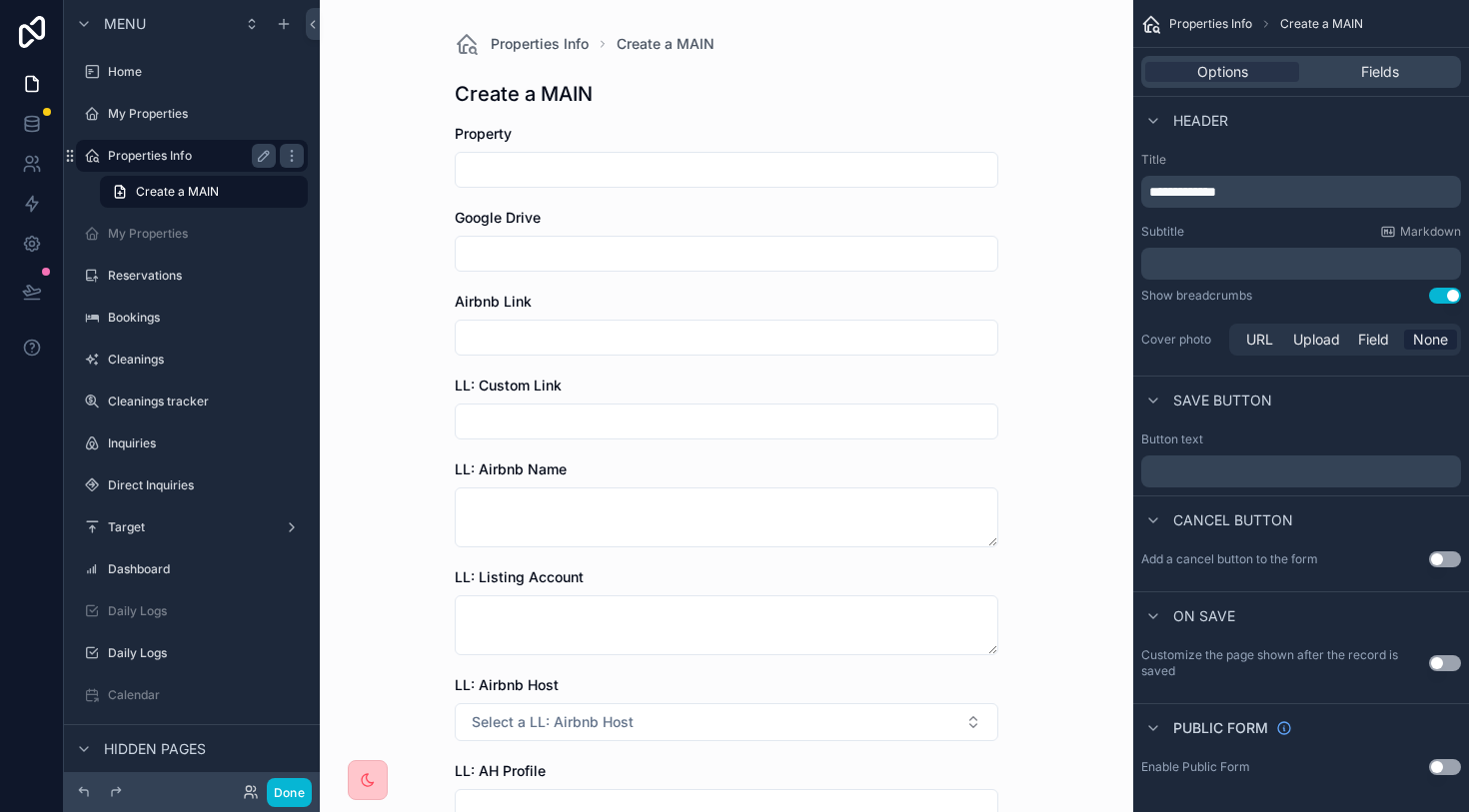 click on "Properties Info" at bounding box center (188, 156) 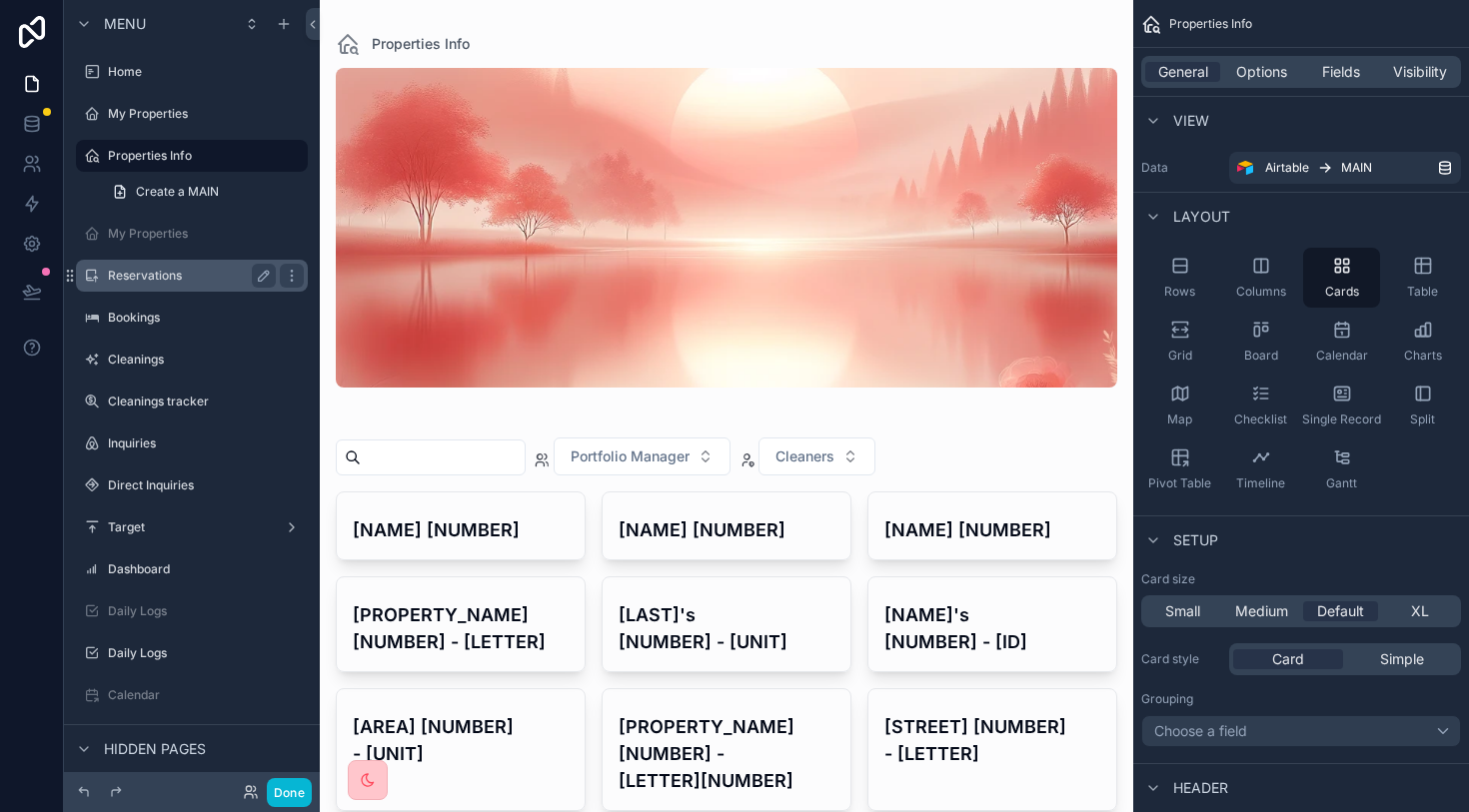 click on "Reservations" at bounding box center [188, 276] 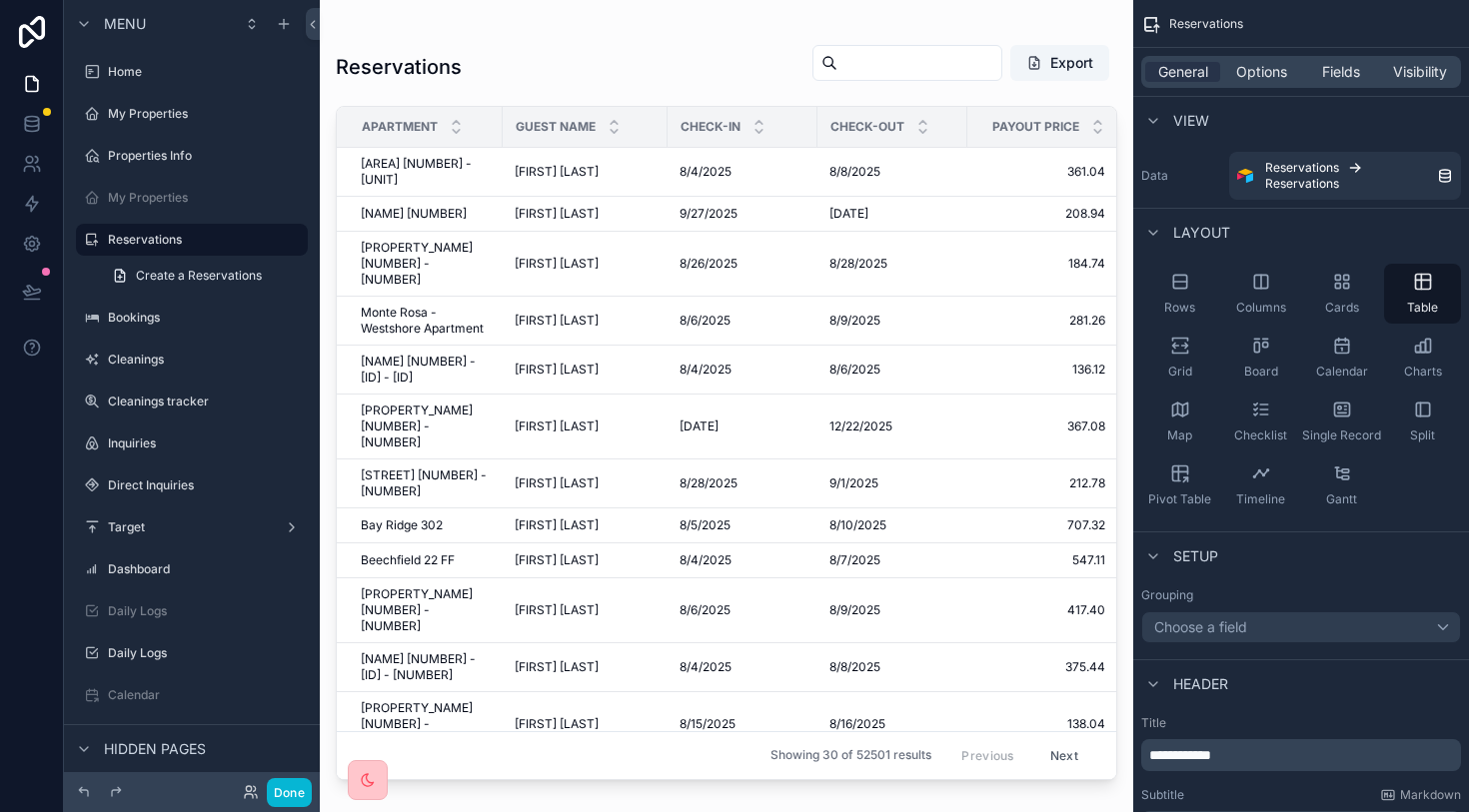 click at bounding box center (727, 394) 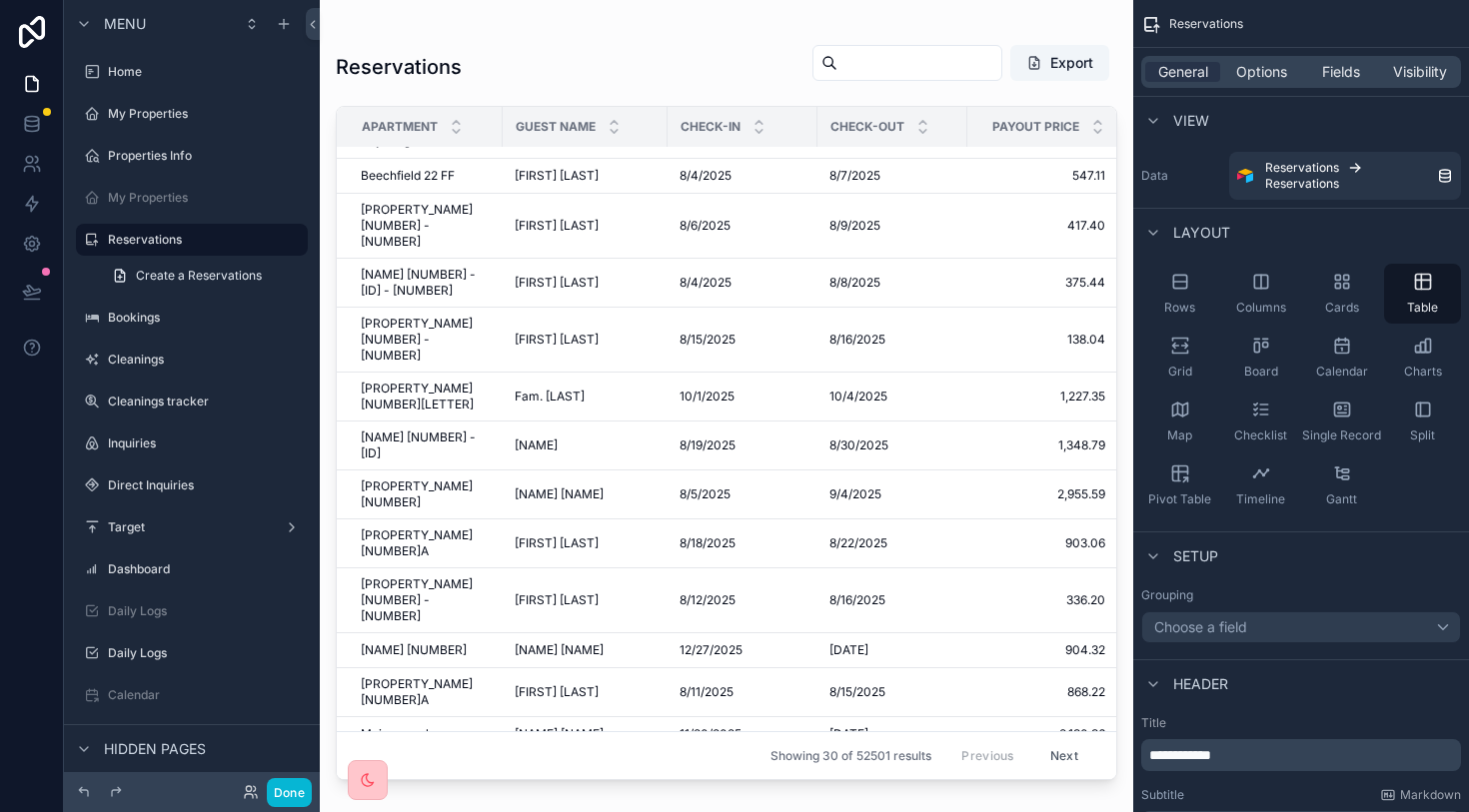 scroll, scrollTop: 521, scrollLeft: 0, axis: vertical 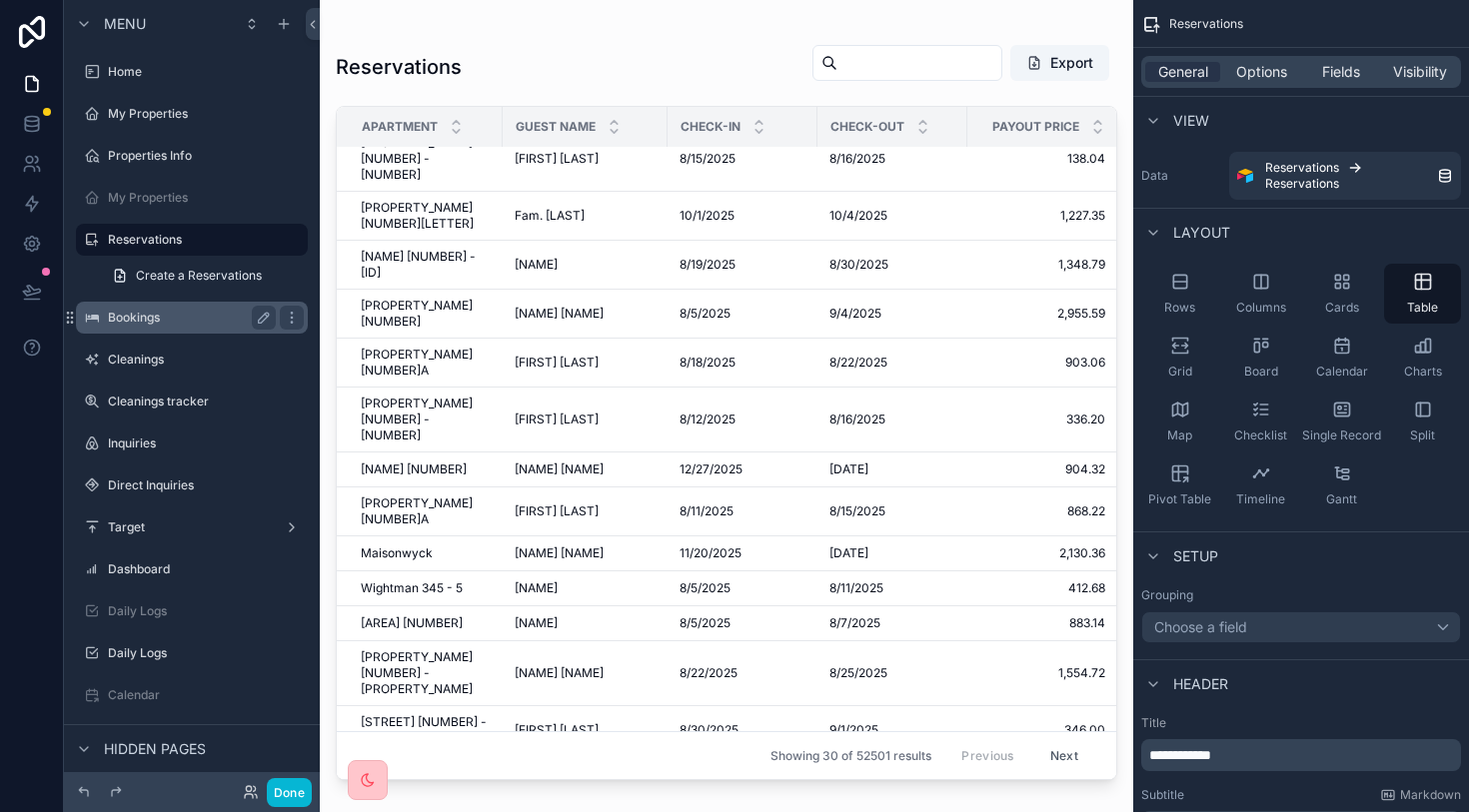 click on "Bookings" at bounding box center (188, 318) 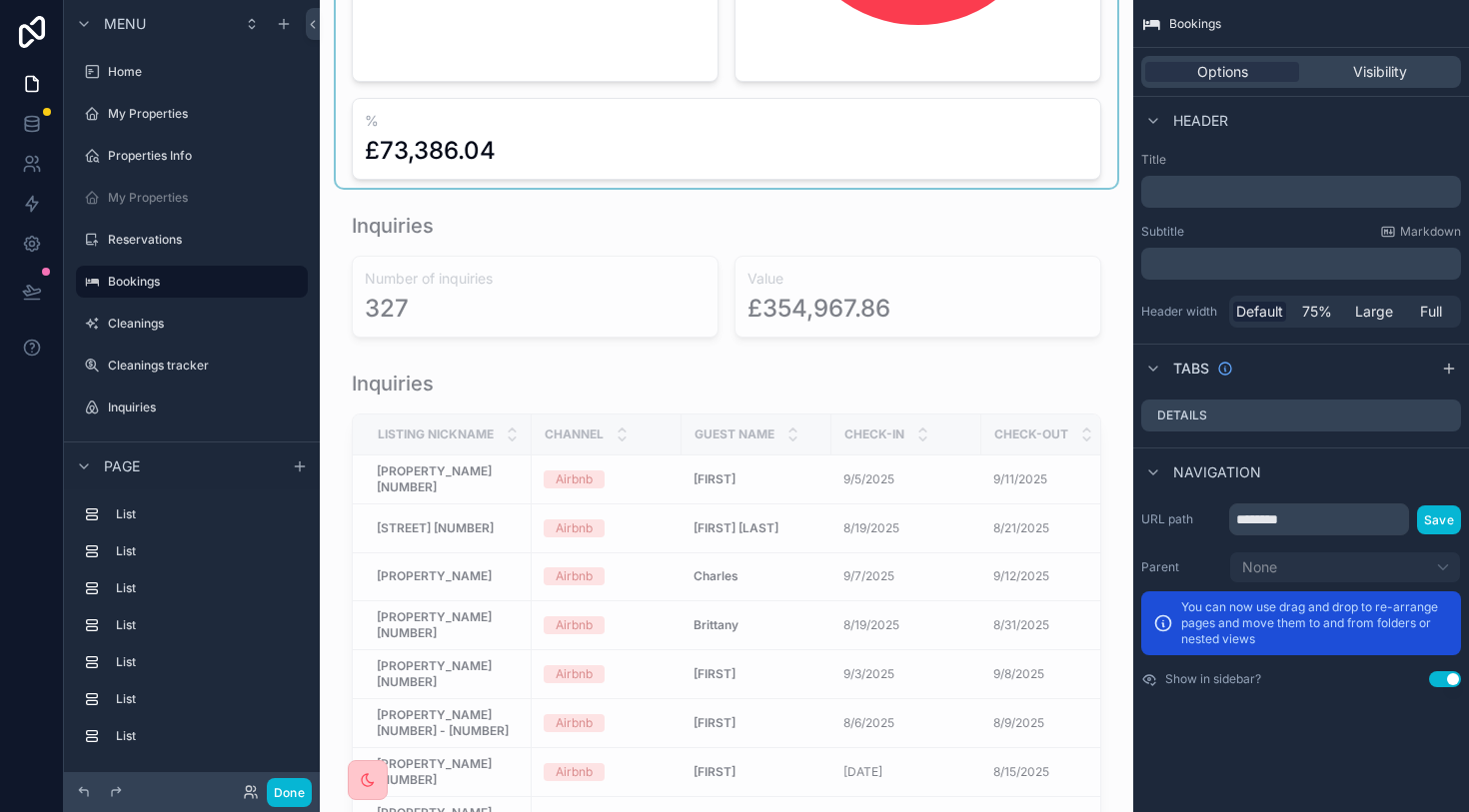 scroll, scrollTop: 502, scrollLeft: 0, axis: vertical 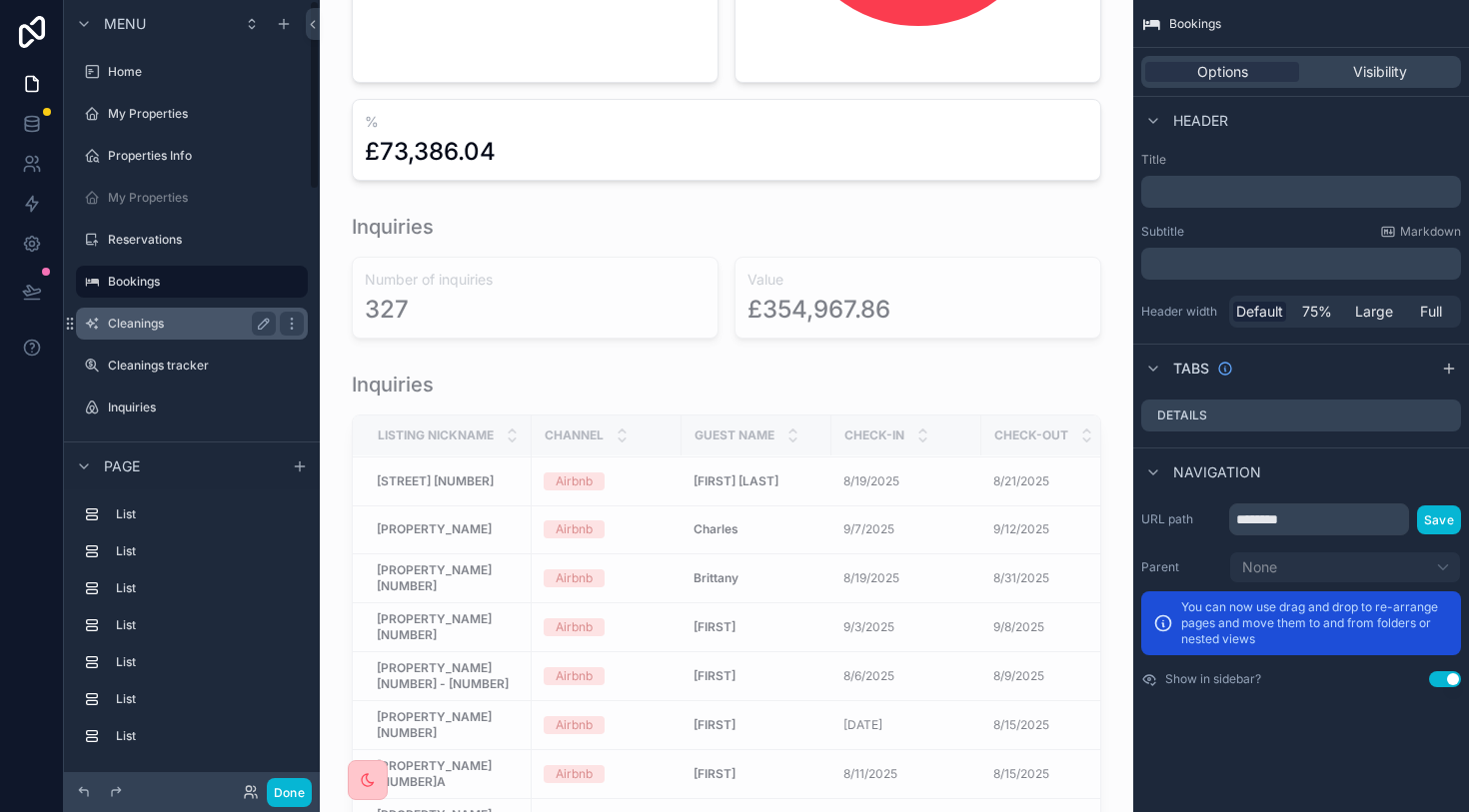 click on "Cleanings" at bounding box center [188, 324] 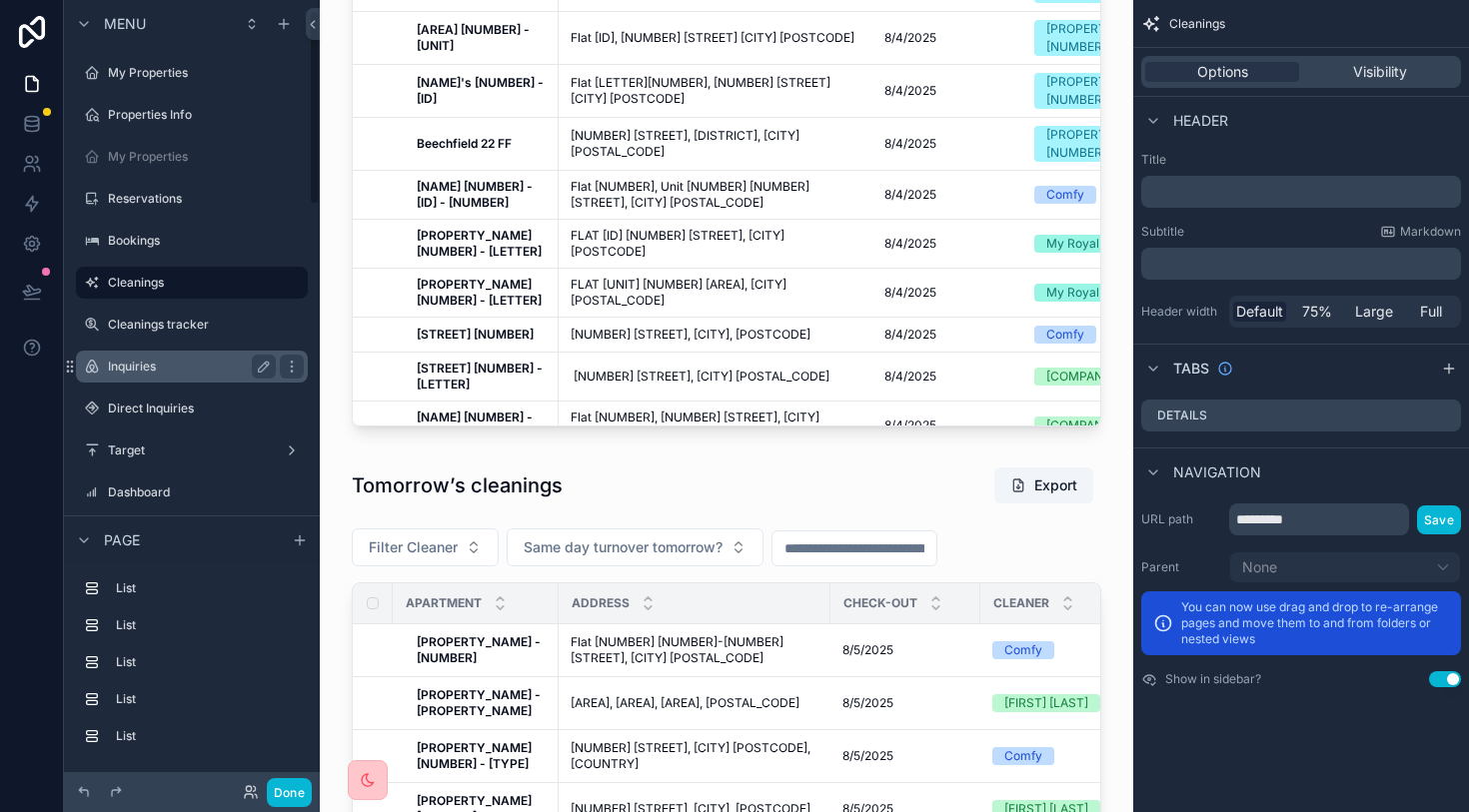 scroll, scrollTop: 29, scrollLeft: 0, axis: vertical 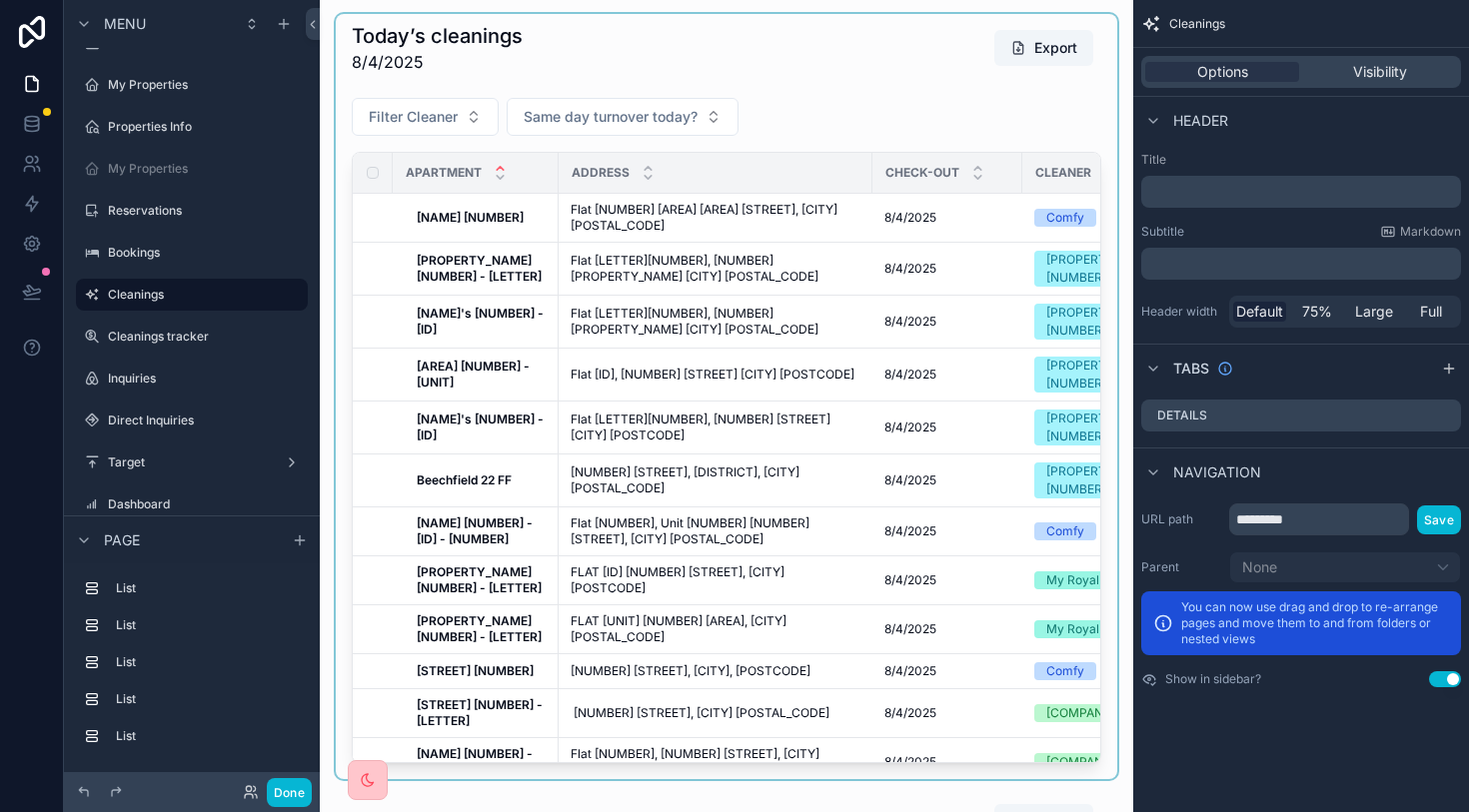 click at bounding box center [727, 397] 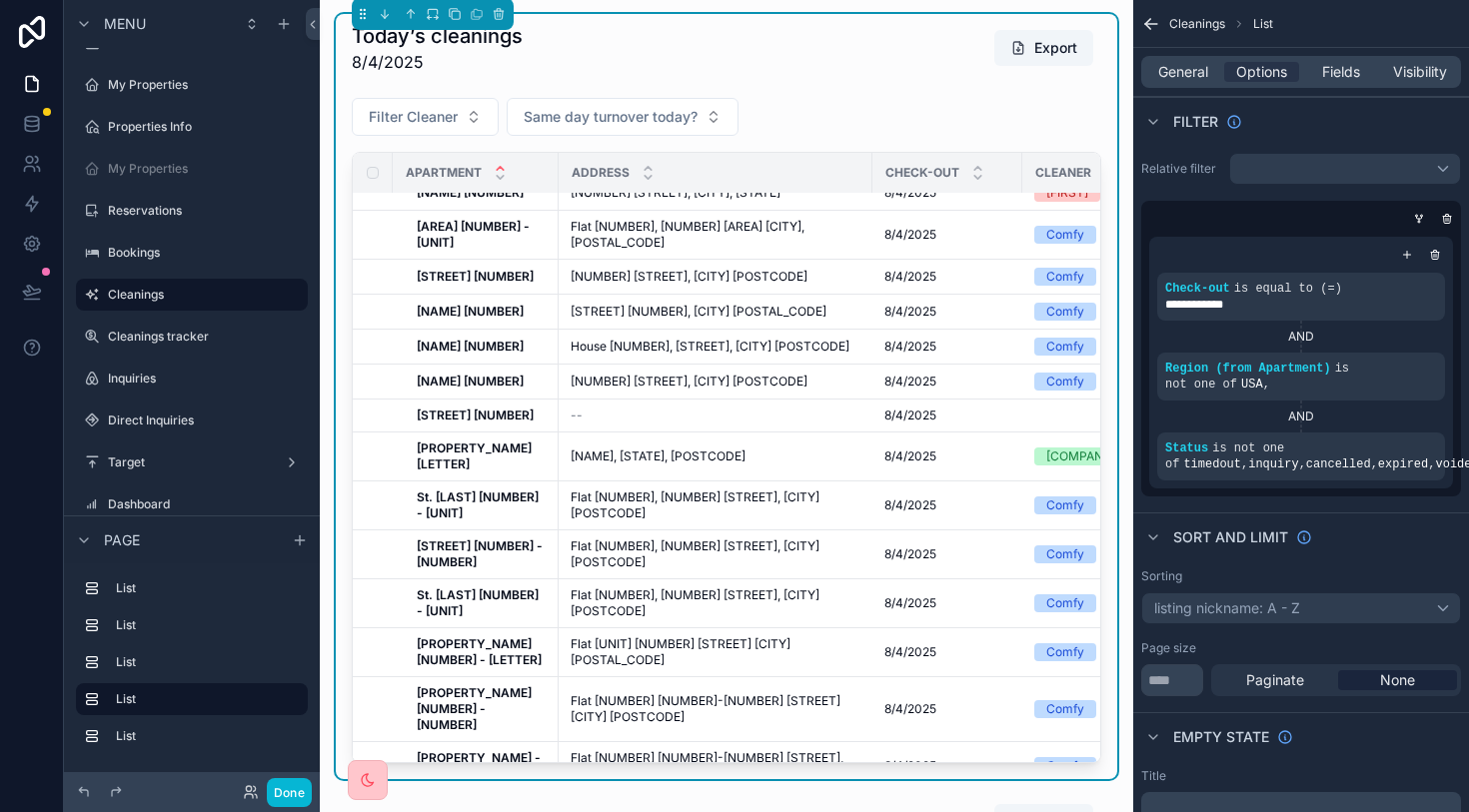 scroll, scrollTop: 1665, scrollLeft: 0, axis: vertical 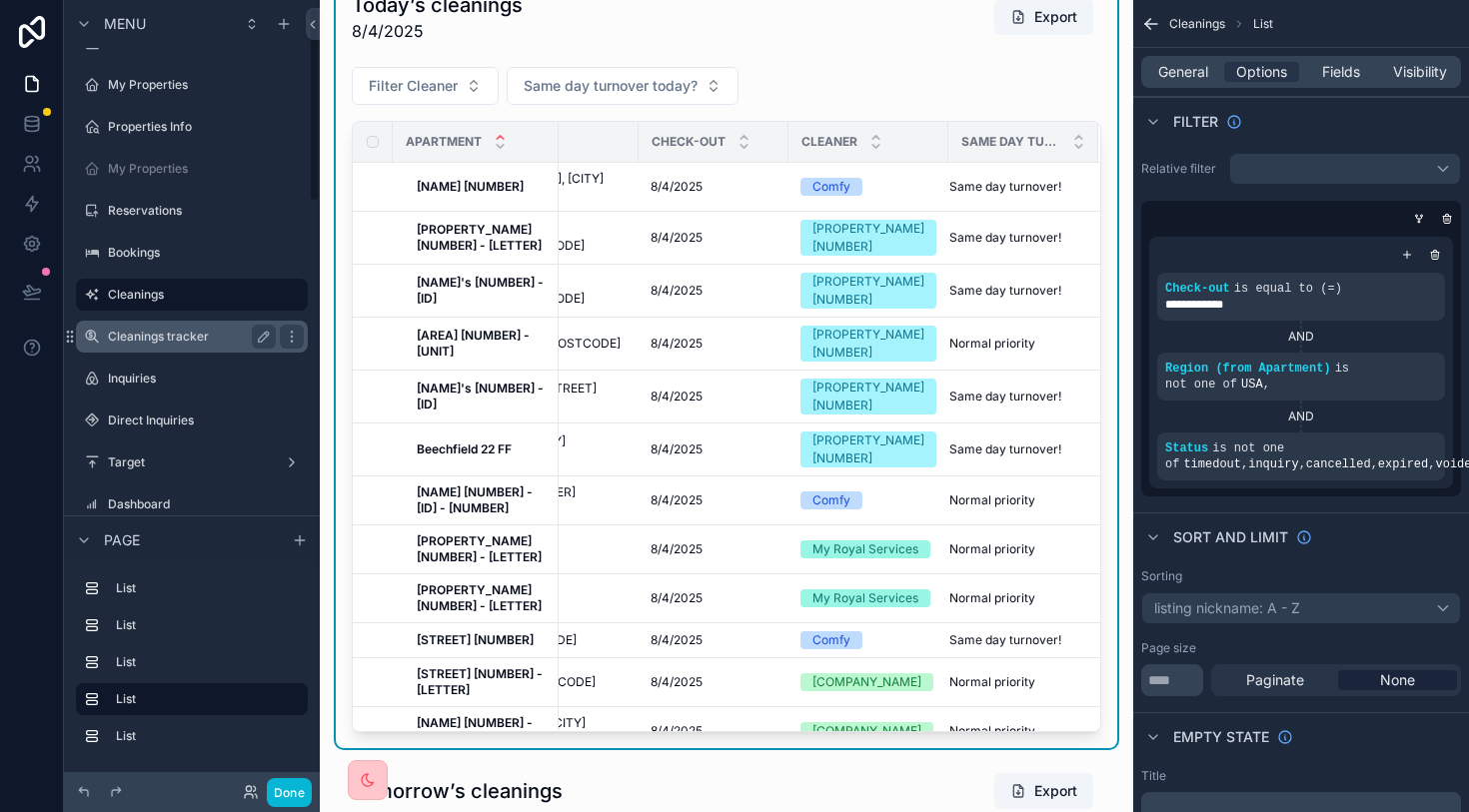 click on "Cleanings tracker" at bounding box center [188, 337] 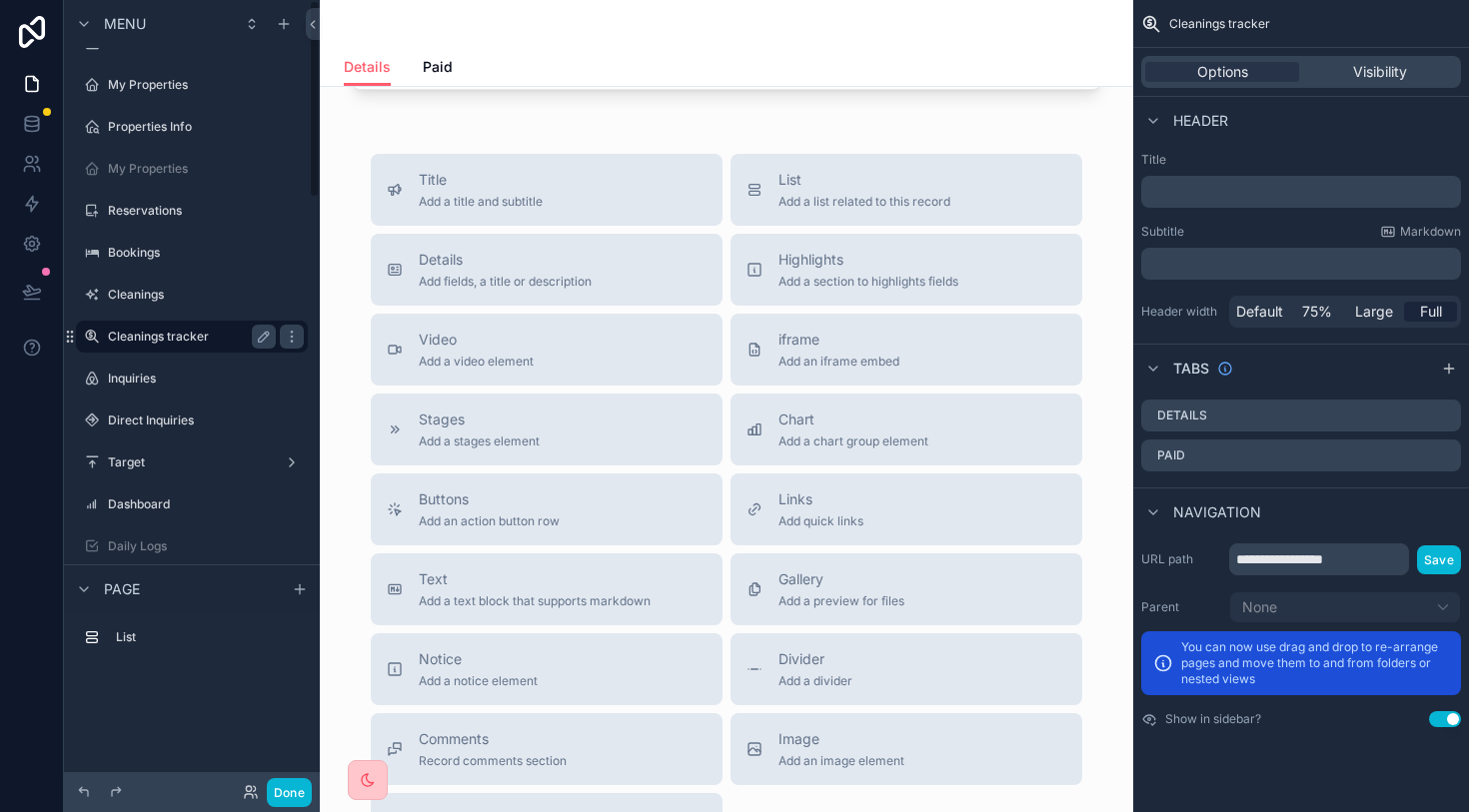 scroll, scrollTop: 0, scrollLeft: 0, axis: both 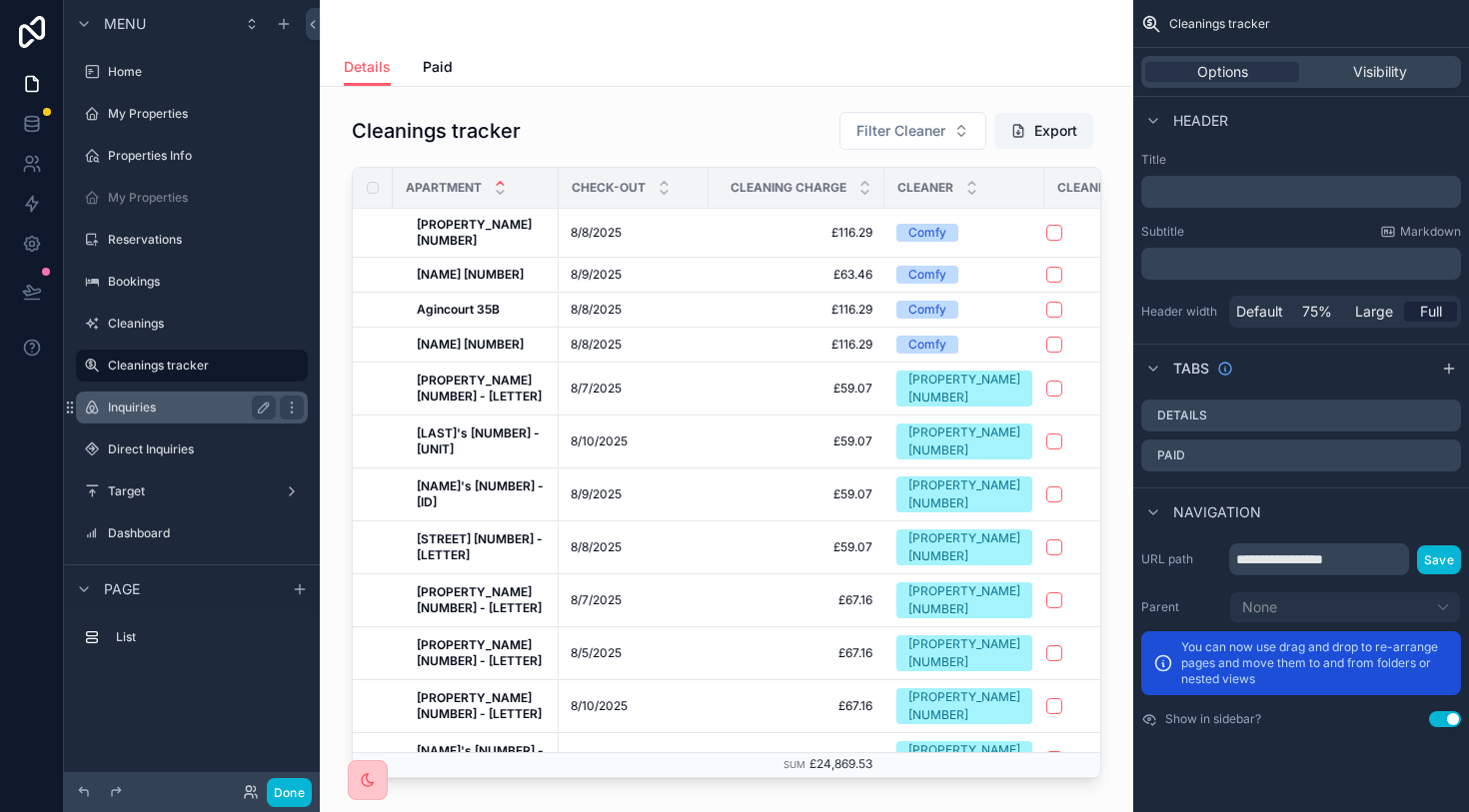 click on "Inquiries" at bounding box center (188, 407) 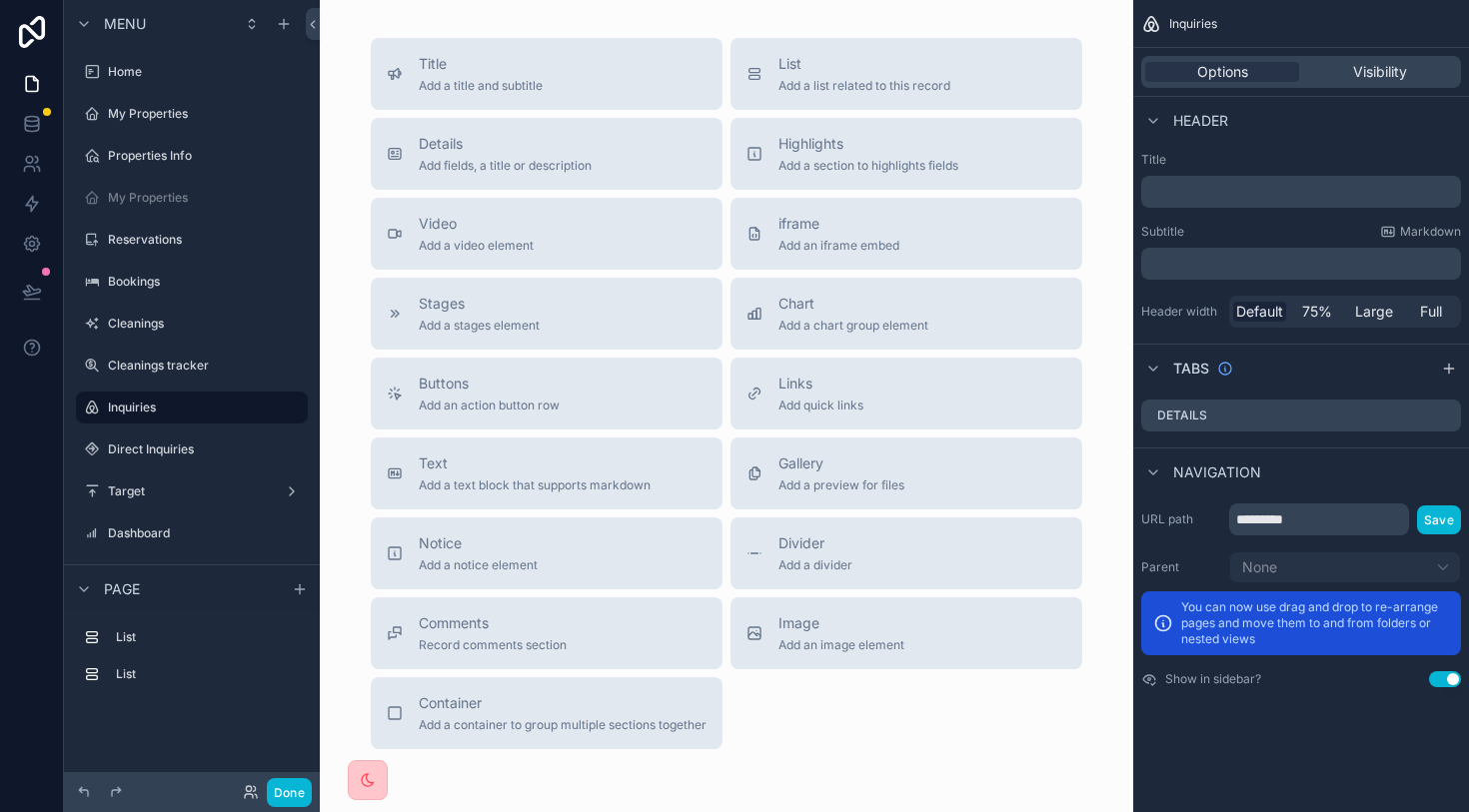 scroll, scrollTop: 901, scrollLeft: 0, axis: vertical 